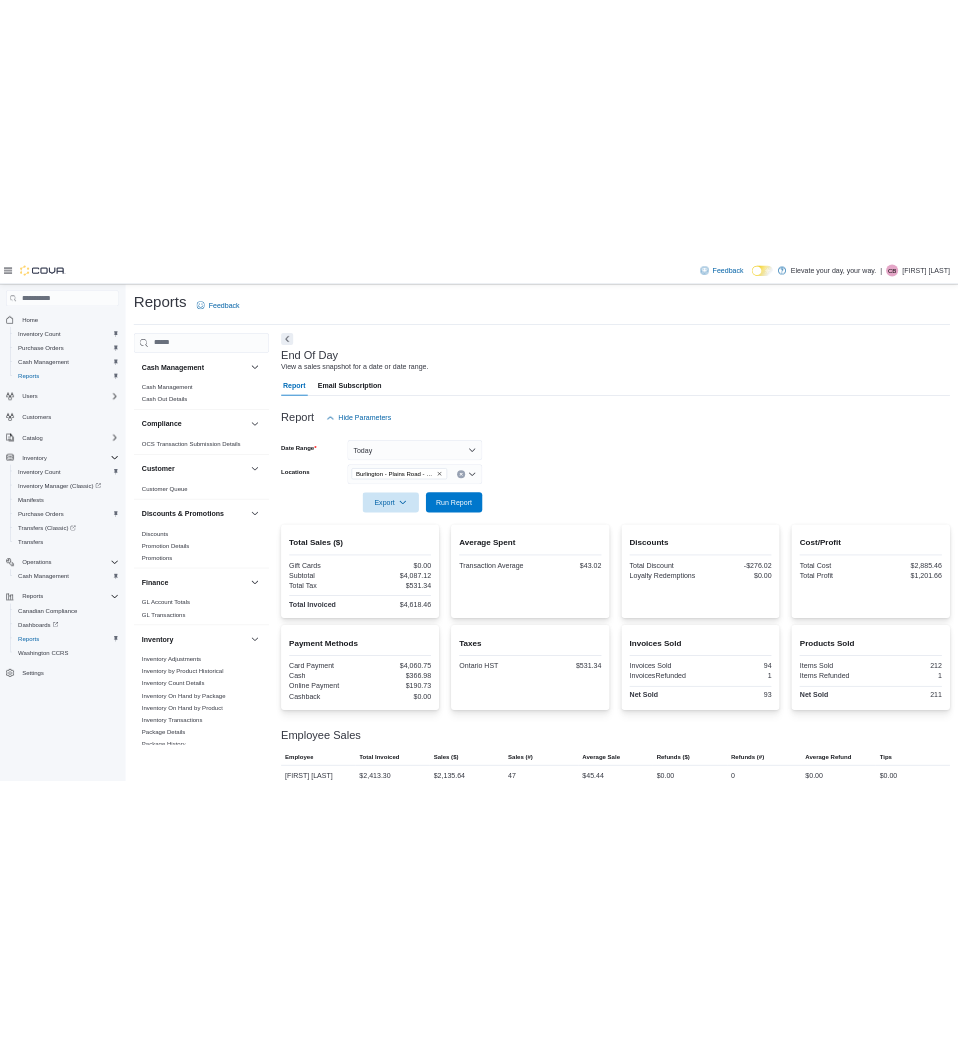 scroll, scrollTop: 0, scrollLeft: 0, axis: both 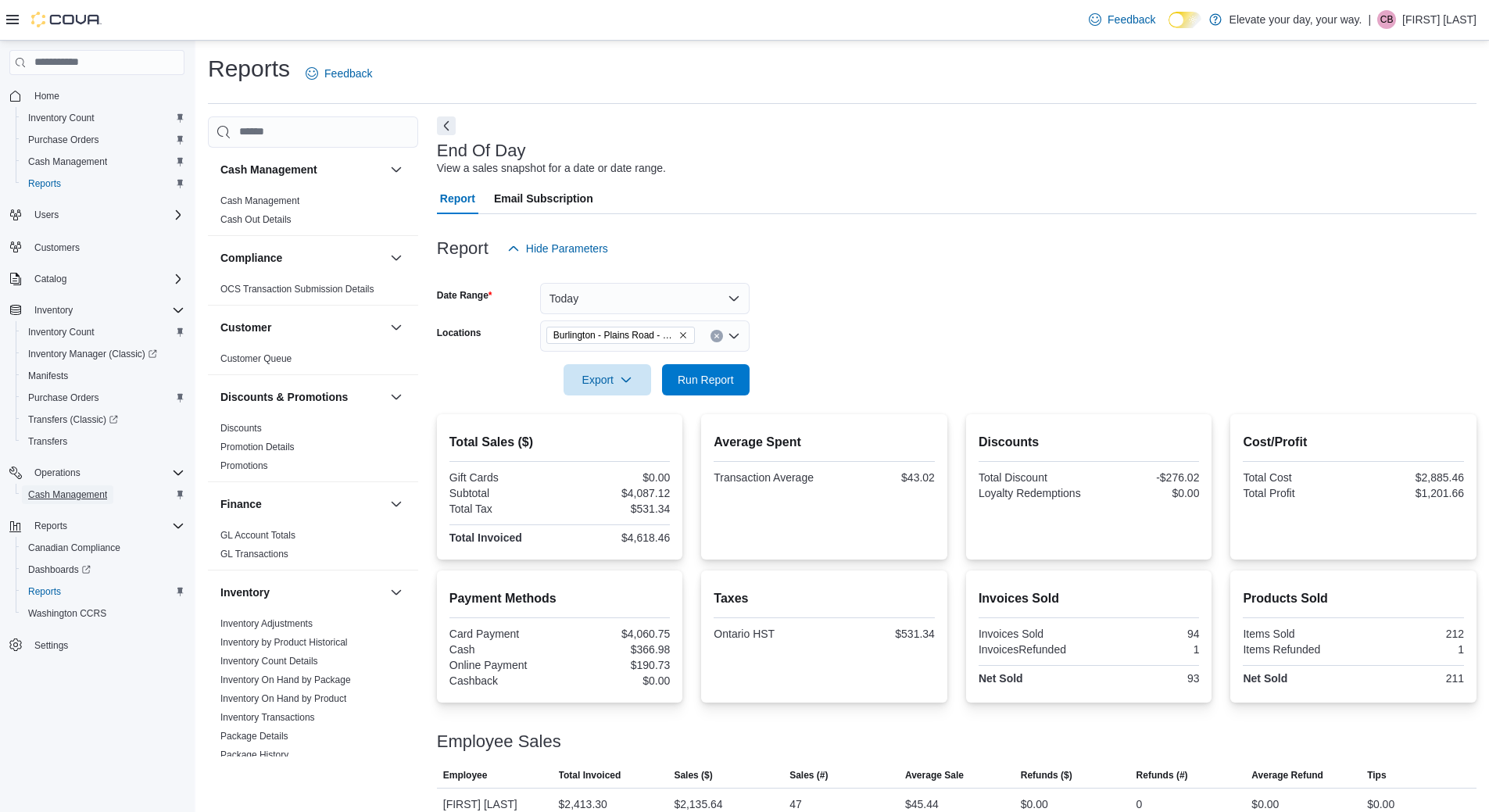 click on "Cash Management" at bounding box center (67, 495) 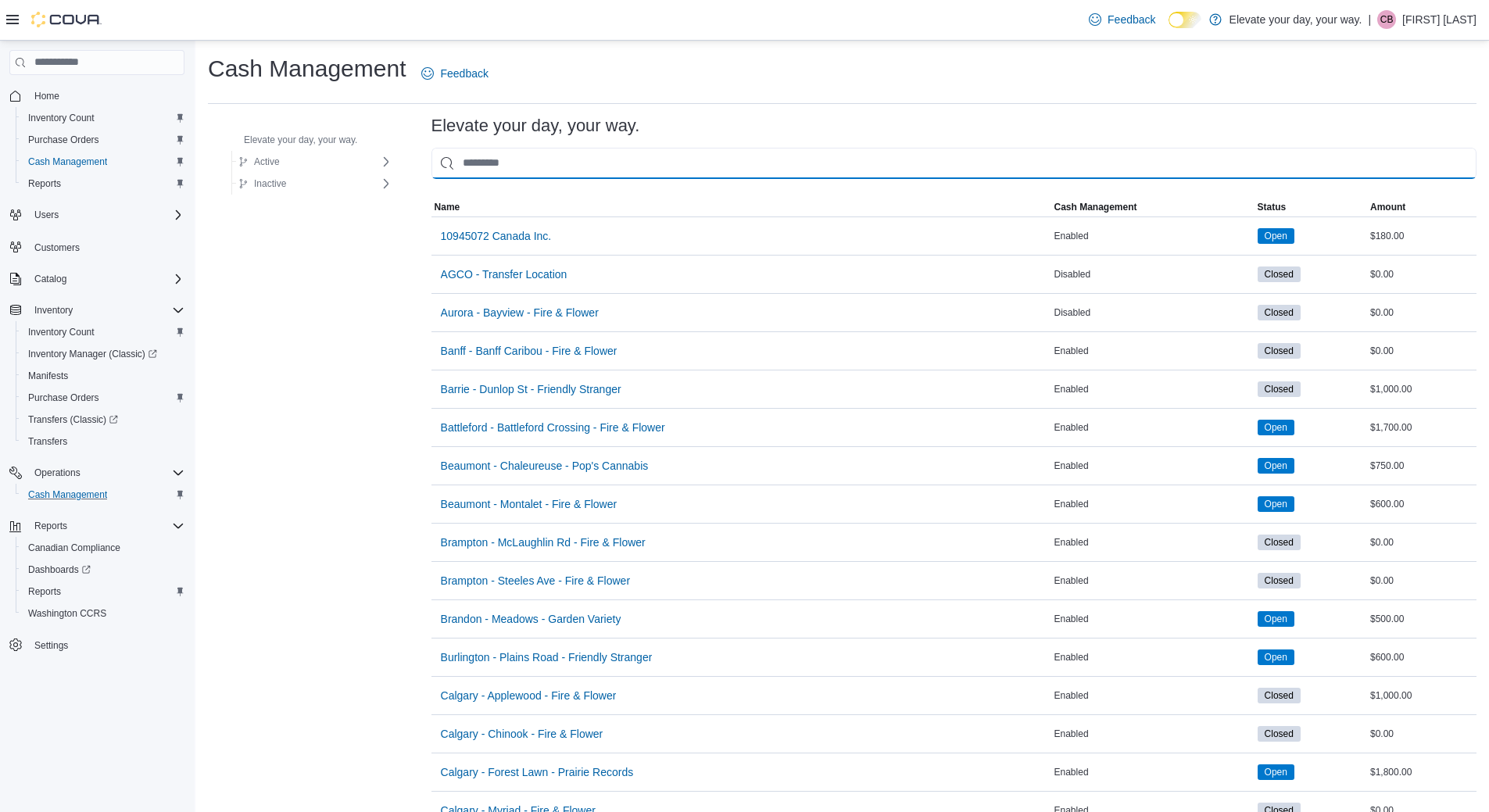 click at bounding box center [954, 163] 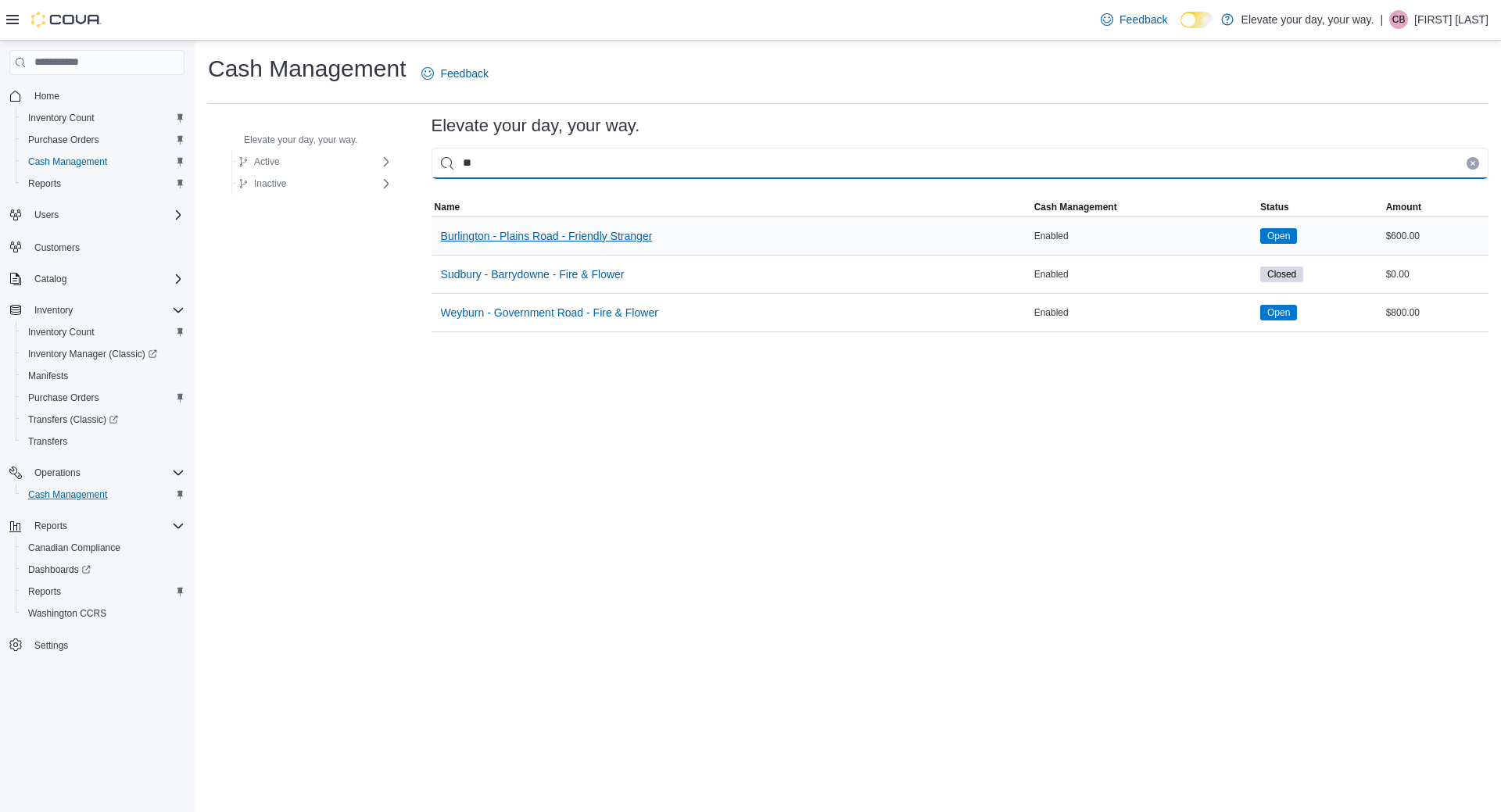 type on "**" 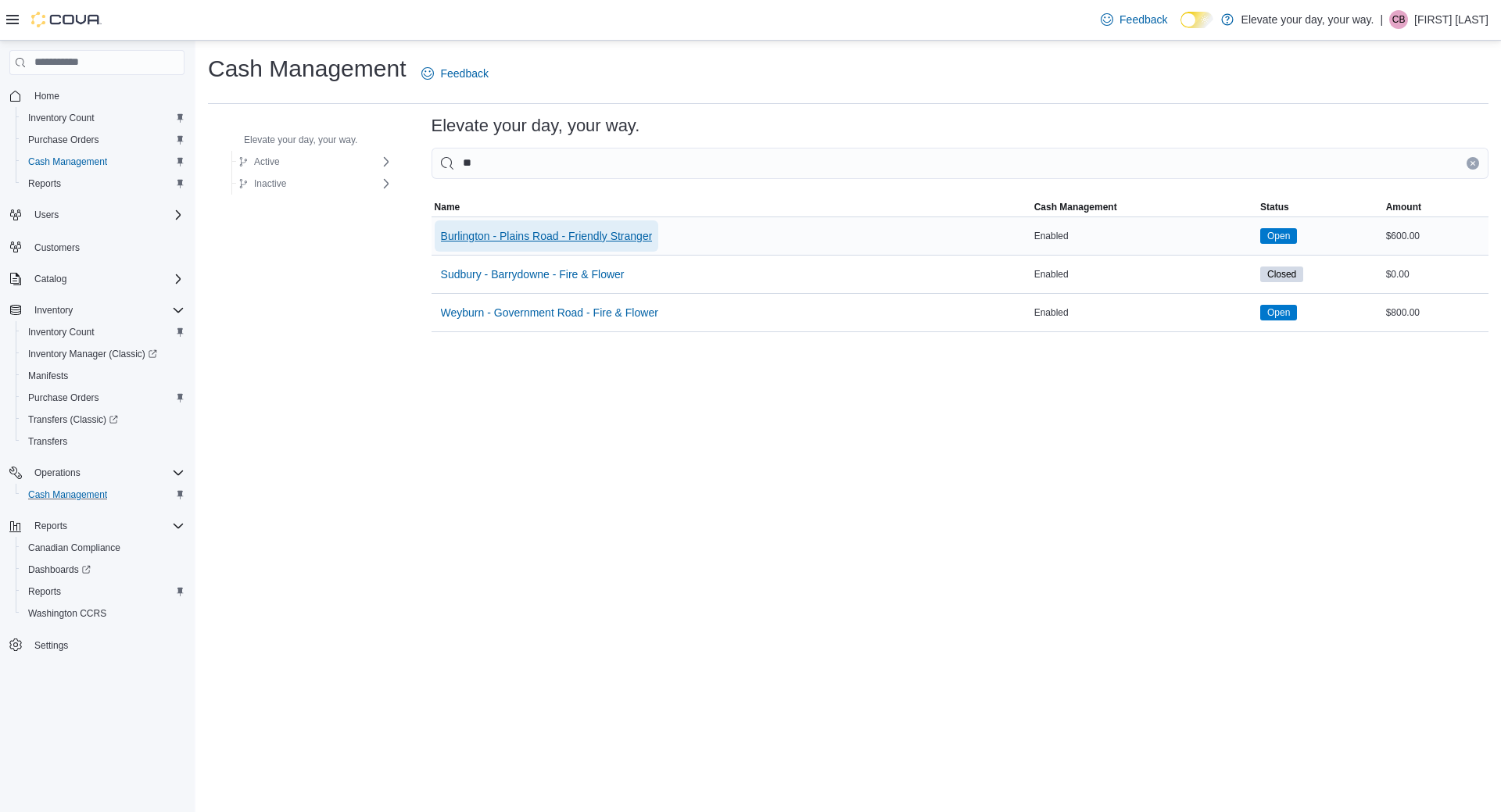 click on "Burlington - Plains Road - Friendly Stranger" at bounding box center [546, 236] 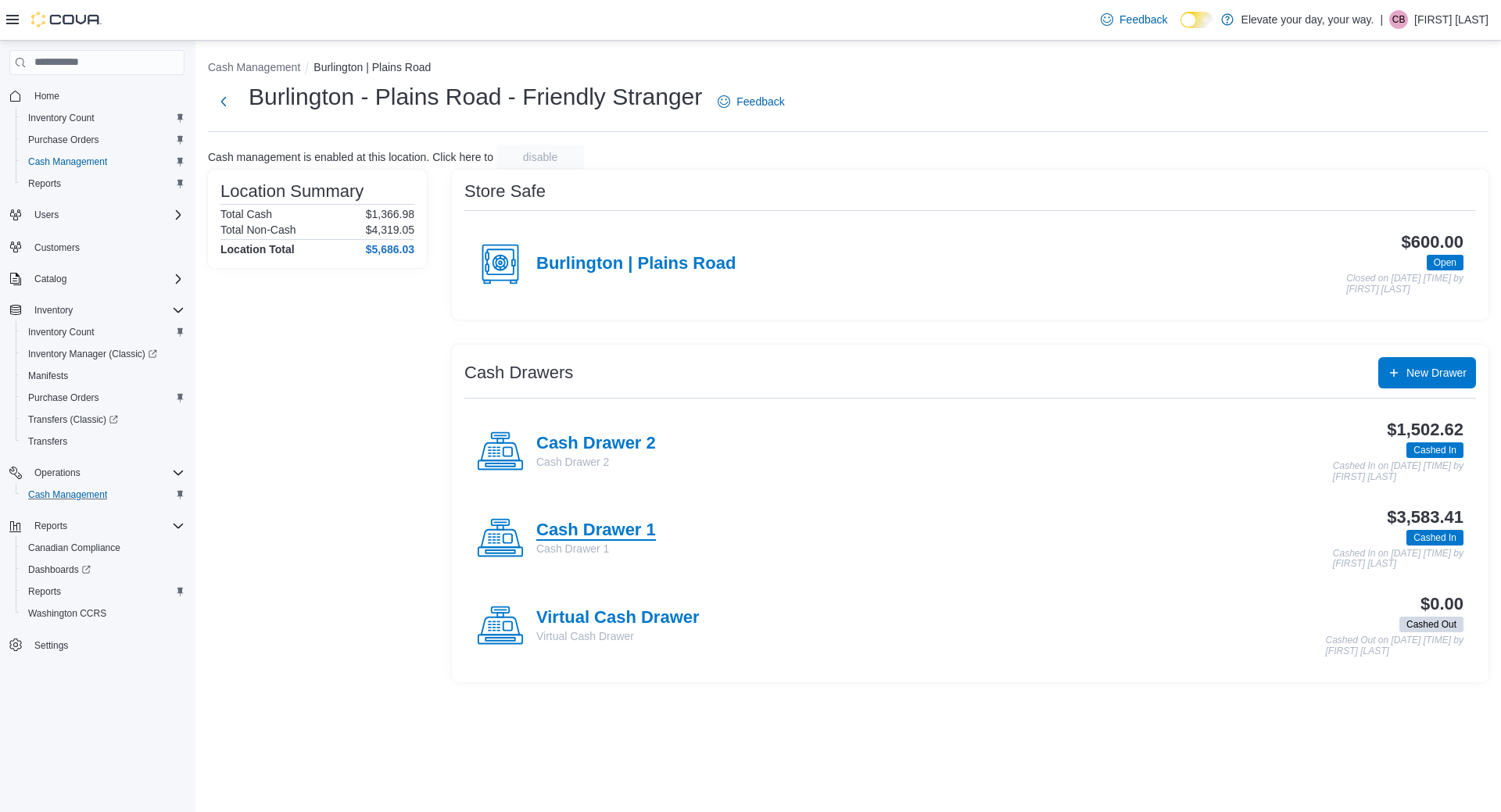 click on "Cash Drawer 1" at bounding box center [596, 531] 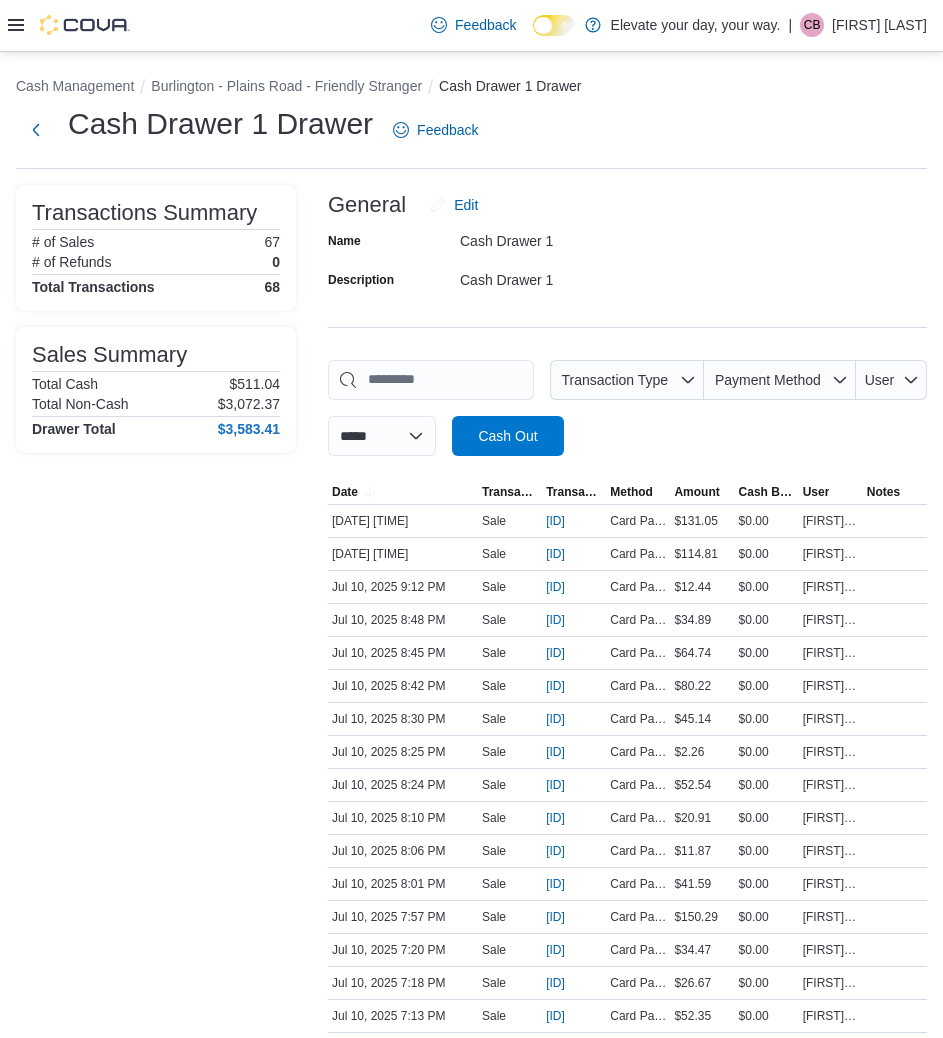 click on "Transactions Summary   # of Sales 67 # of Refunds 0 Total Transactions 68 Sales Summary   Total Cash $511.04 Total Non-Cash $3,072.37 Drawer Total $3,583.41" at bounding box center (156, 1507) 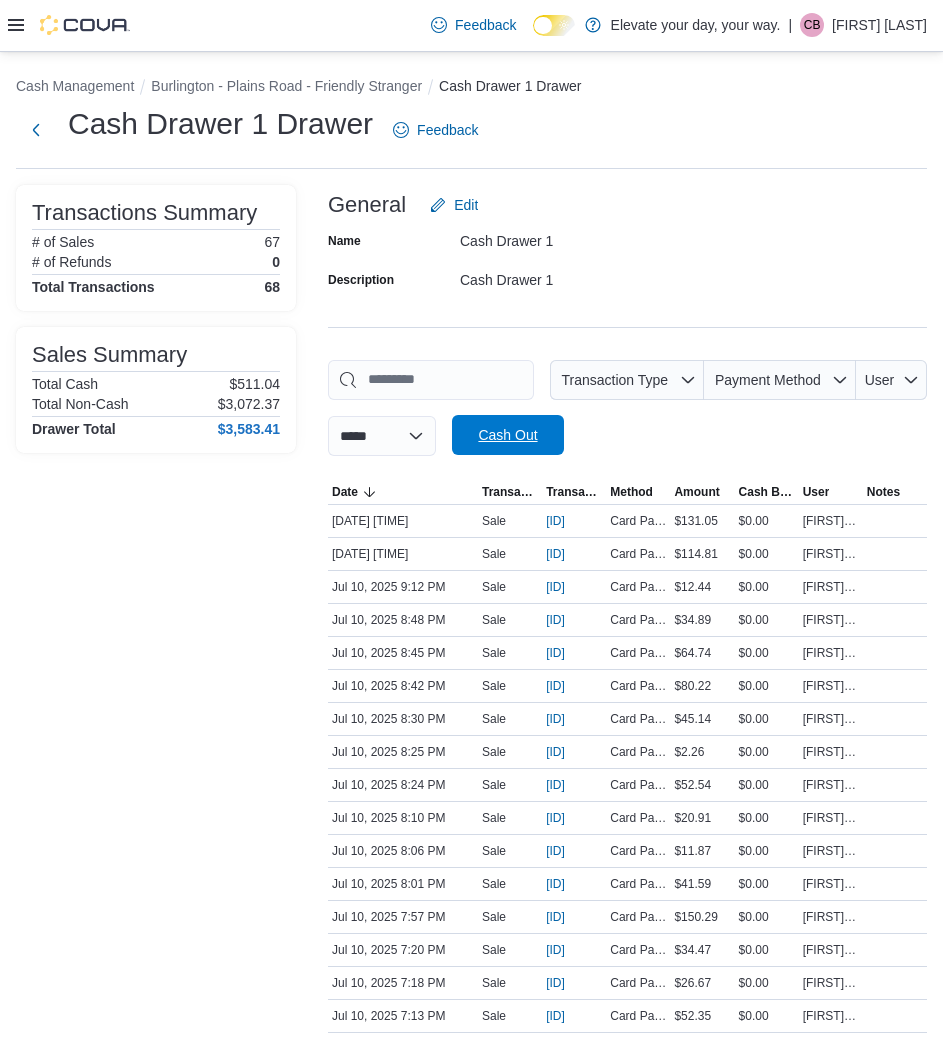 click on "Cash Out" at bounding box center [508, 435] 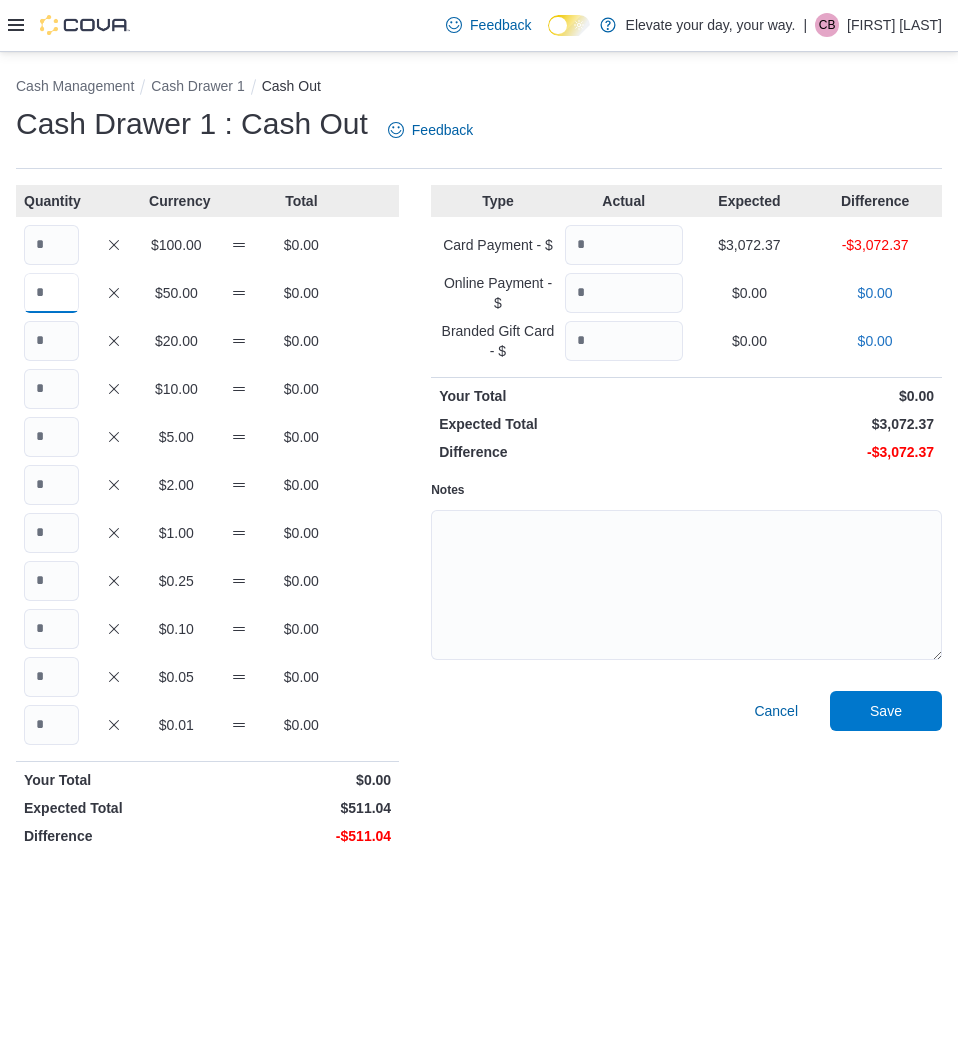 click at bounding box center [51, 293] 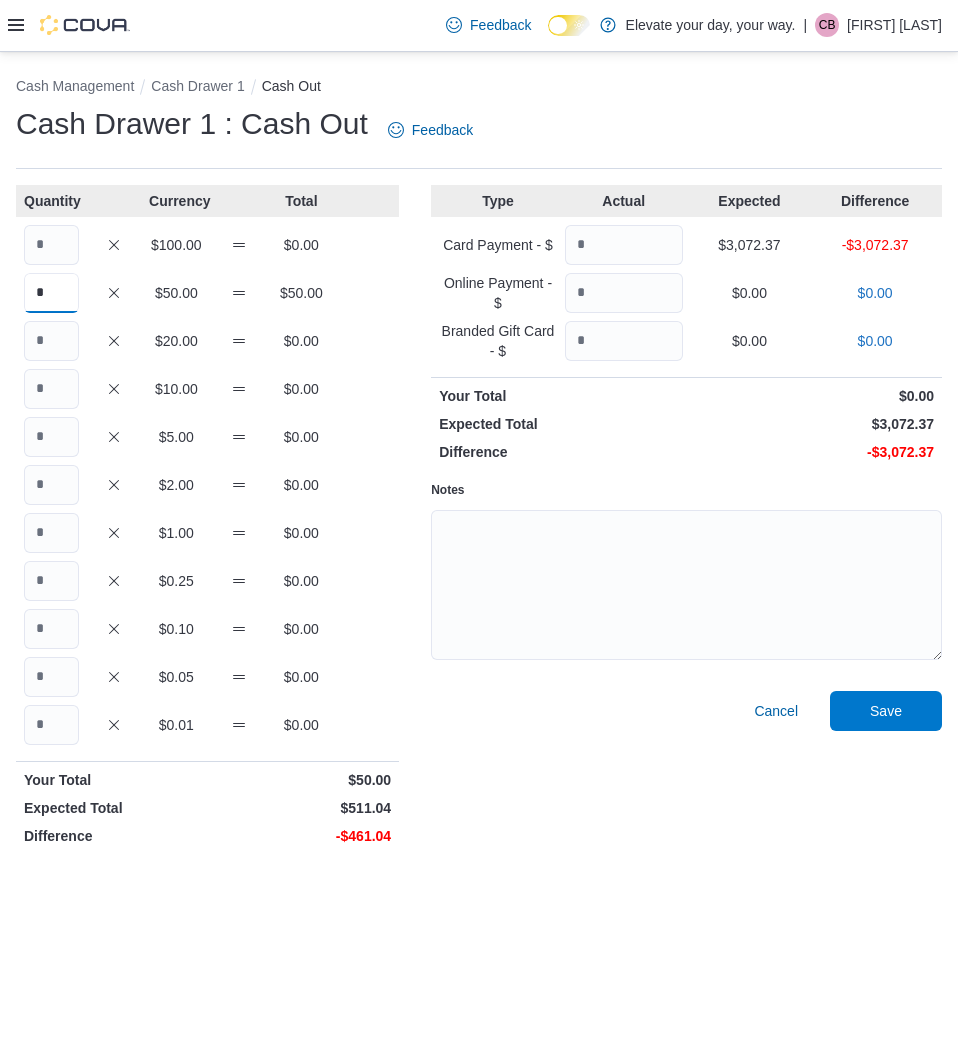 type on "*" 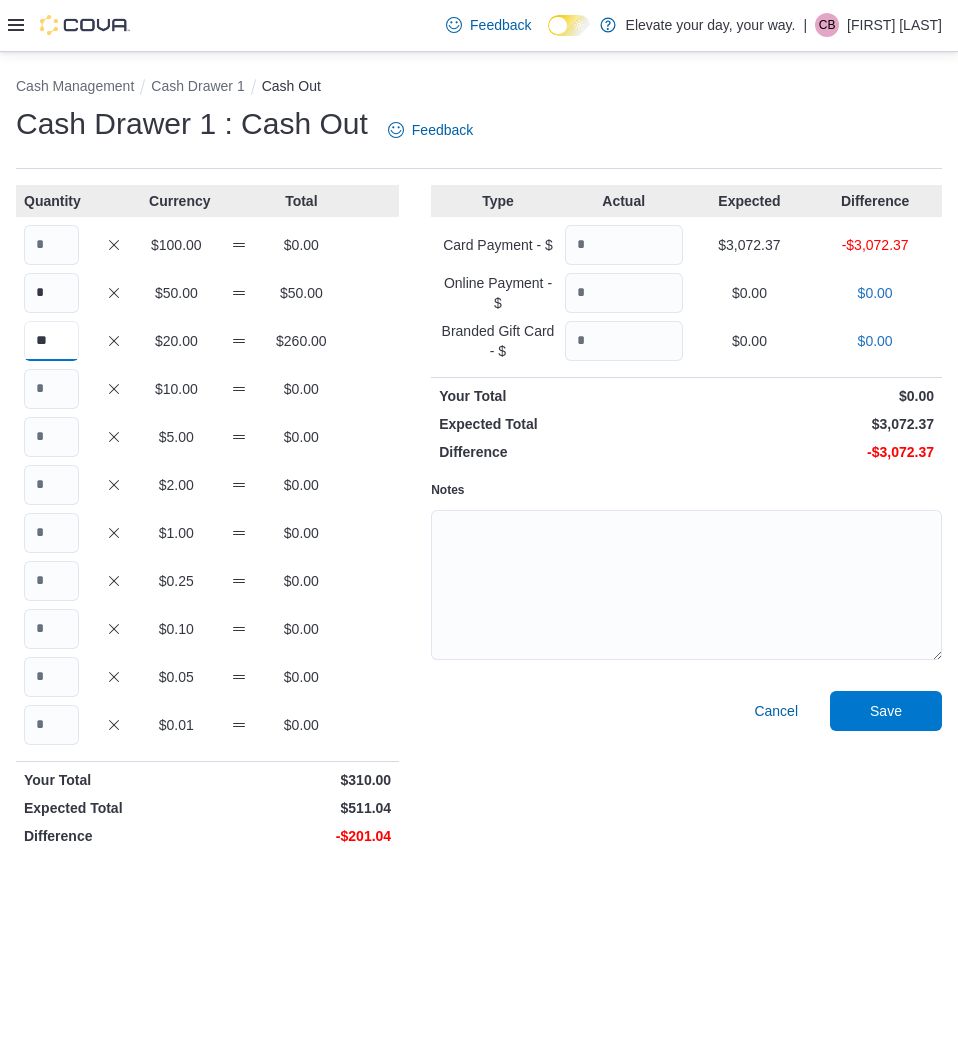 type on "**" 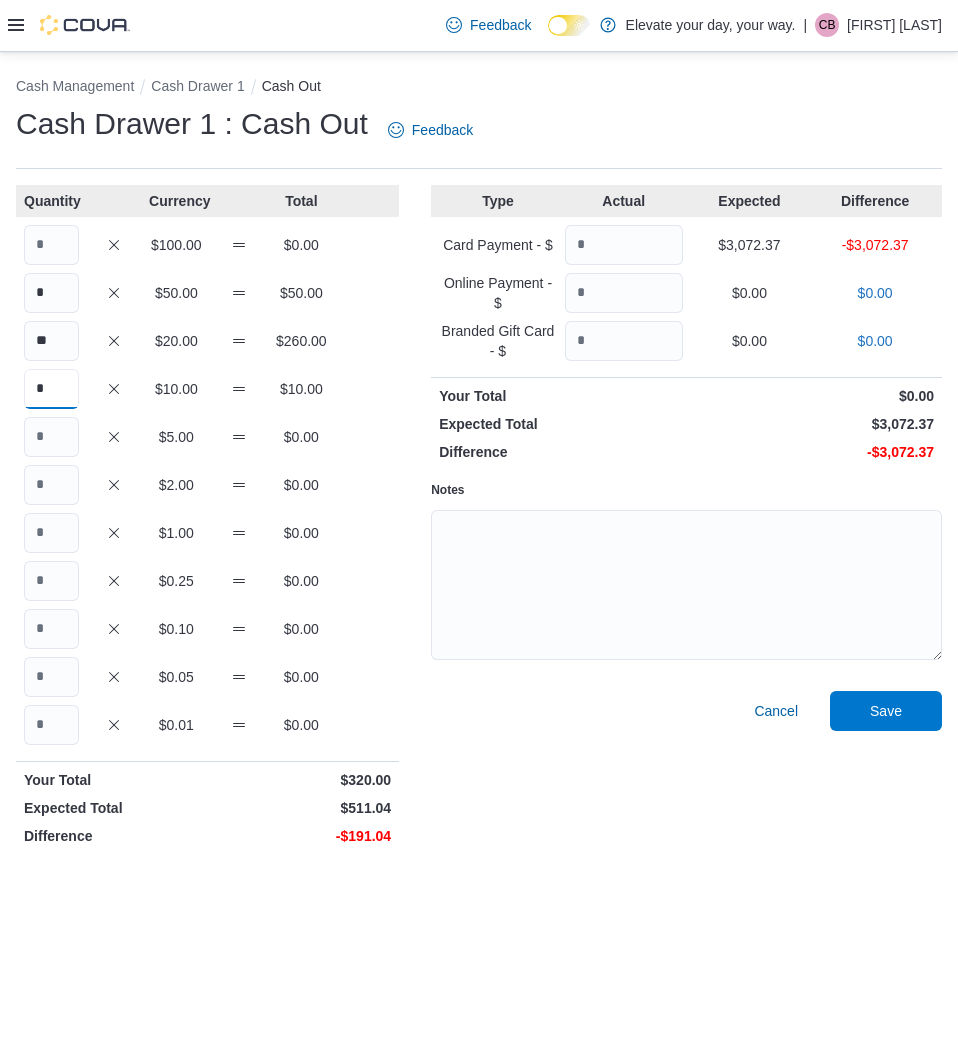 type on "*" 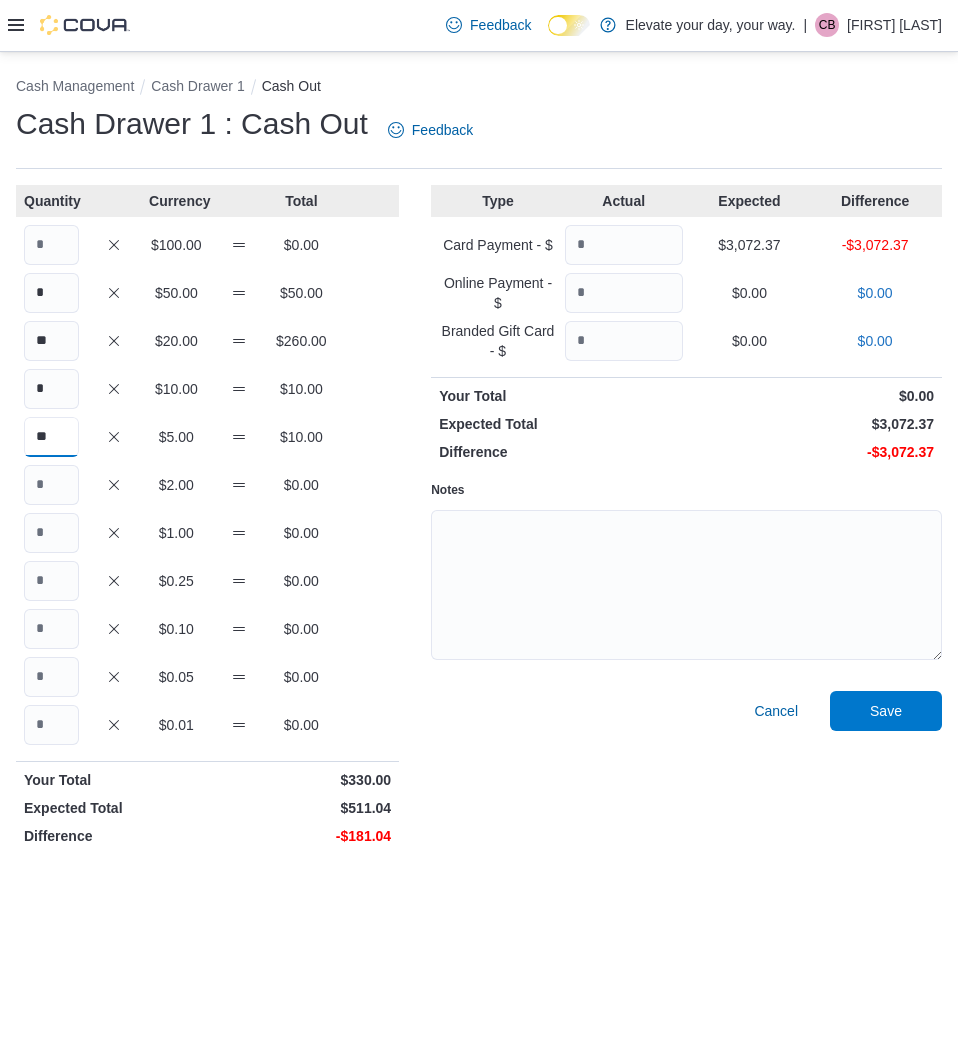 type on "**" 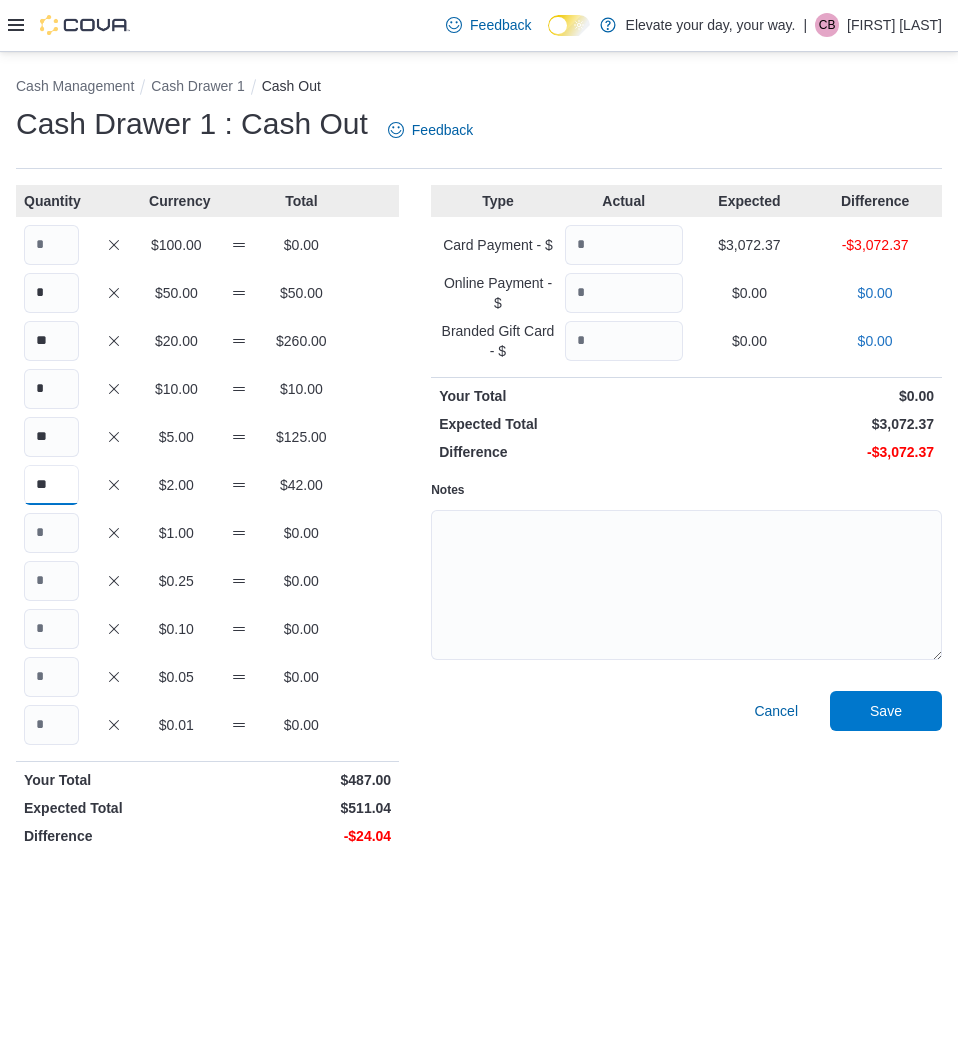type on "**" 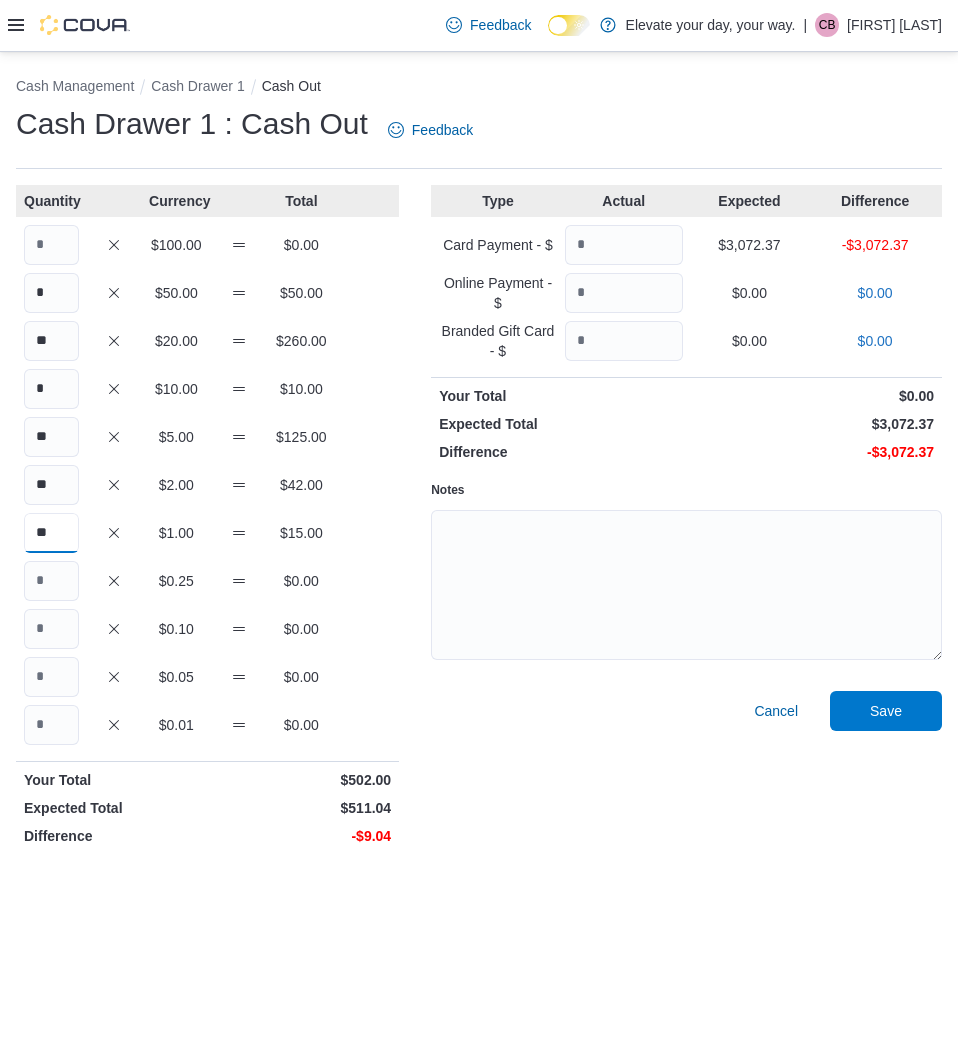 type on "**" 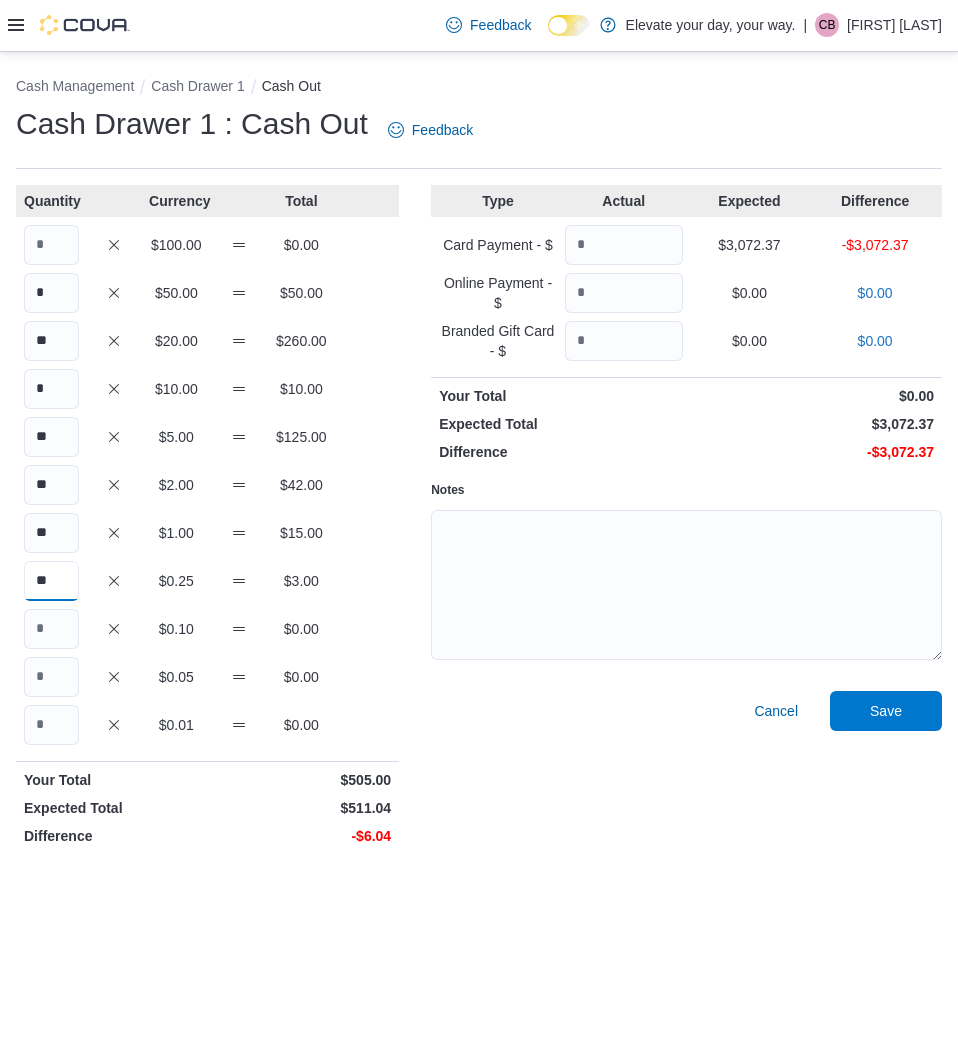 type on "**" 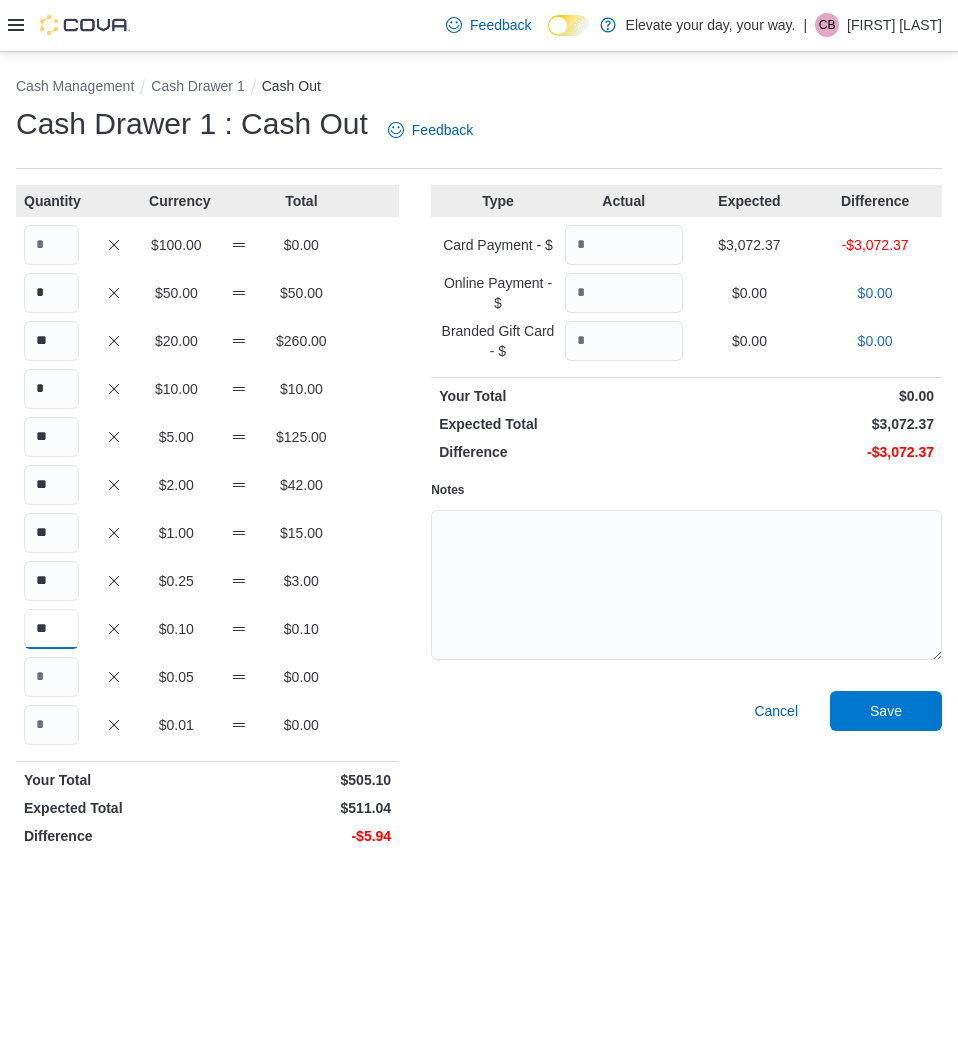 type on "**" 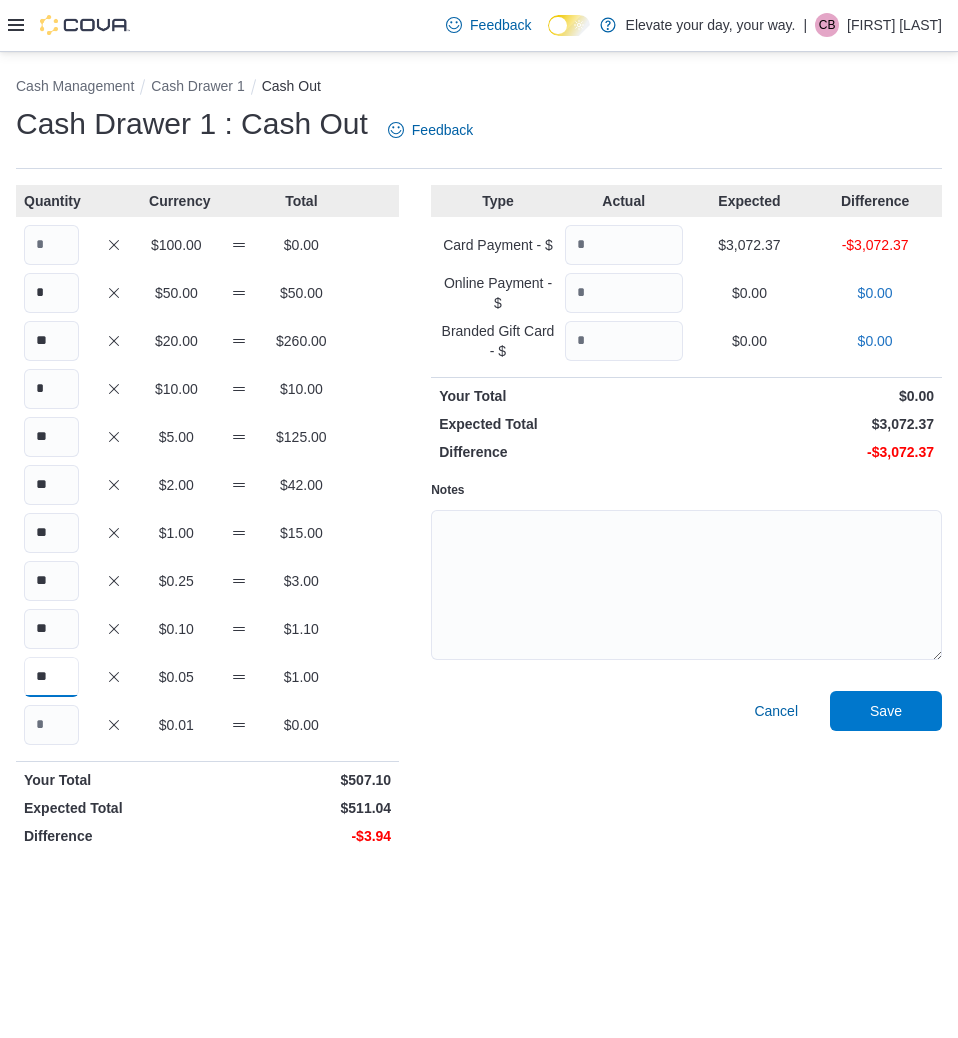 type on "**" 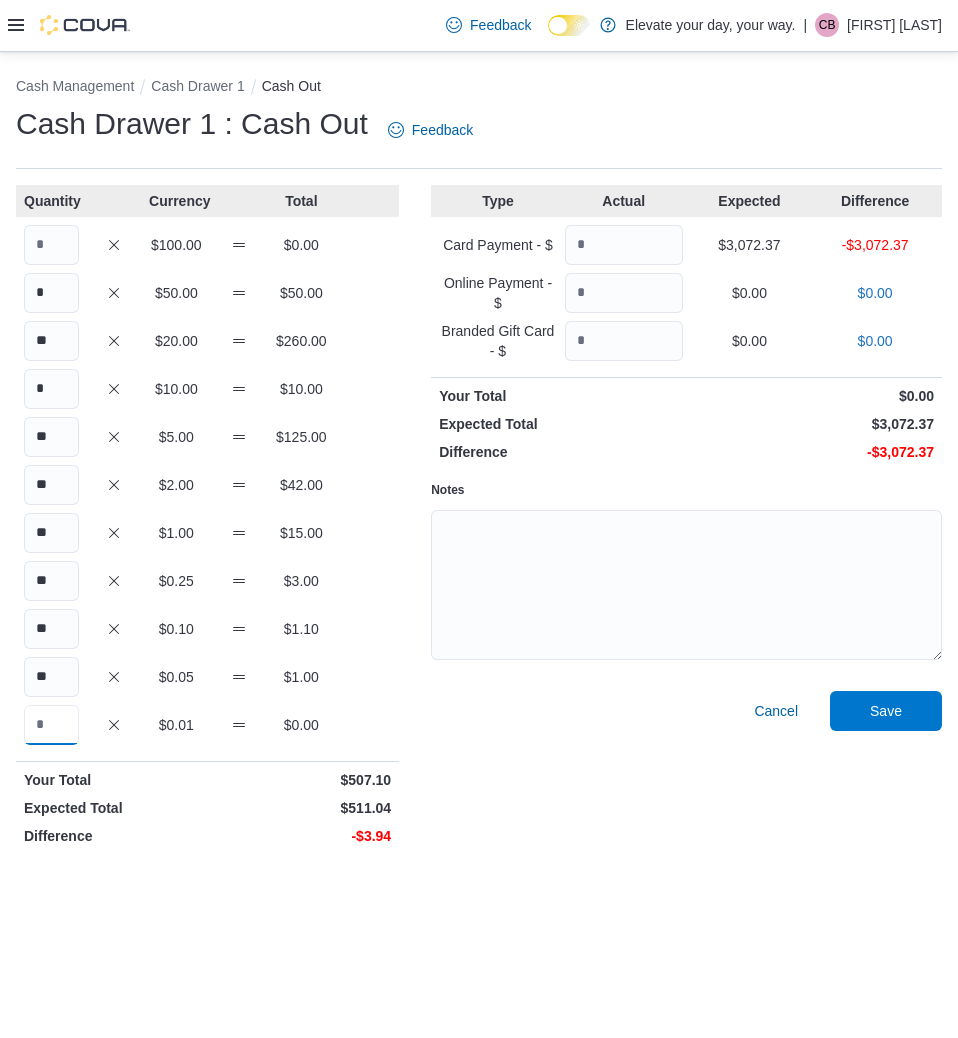 drag, startPoint x: 49, startPoint y: 723, endPoint x: 300, endPoint y: 683, distance: 254.16727 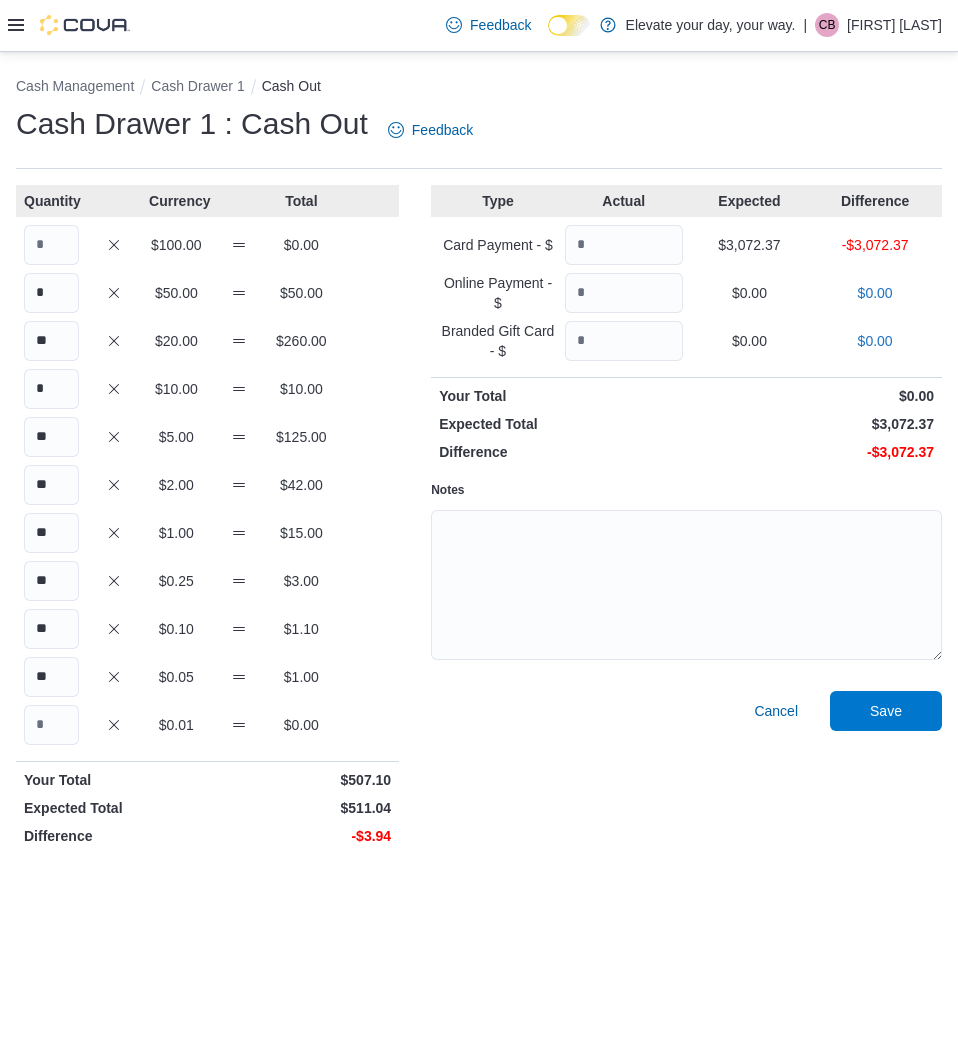 click on "Quantity Currency Total $100.00 $0.00 * $50.00 $50.00 ** $20.00 $260.00 * $10.00 $10.00 ** $5.00 $125.00 ** $2.00 $42.00 ** $1.00 $15.00 ** $0.25 $3.00 ** $0.10 $1.10 ** $0.05 $1.00 $0.01 $0.00 Your Total $507.10 Expected Total $511.04 Difference  -$3.94 Type Actual Expected Difference Card Payment - $ $3,072.37 -$3,072.37 Online Payment - $ $0.00 $0.00 Branded Gift Card - $ $0.00 $0.00 Your Total $0.00 Expected Total $3,072.37 Difference -$3,072.37 Notes  Cancel Save" at bounding box center [479, 519] 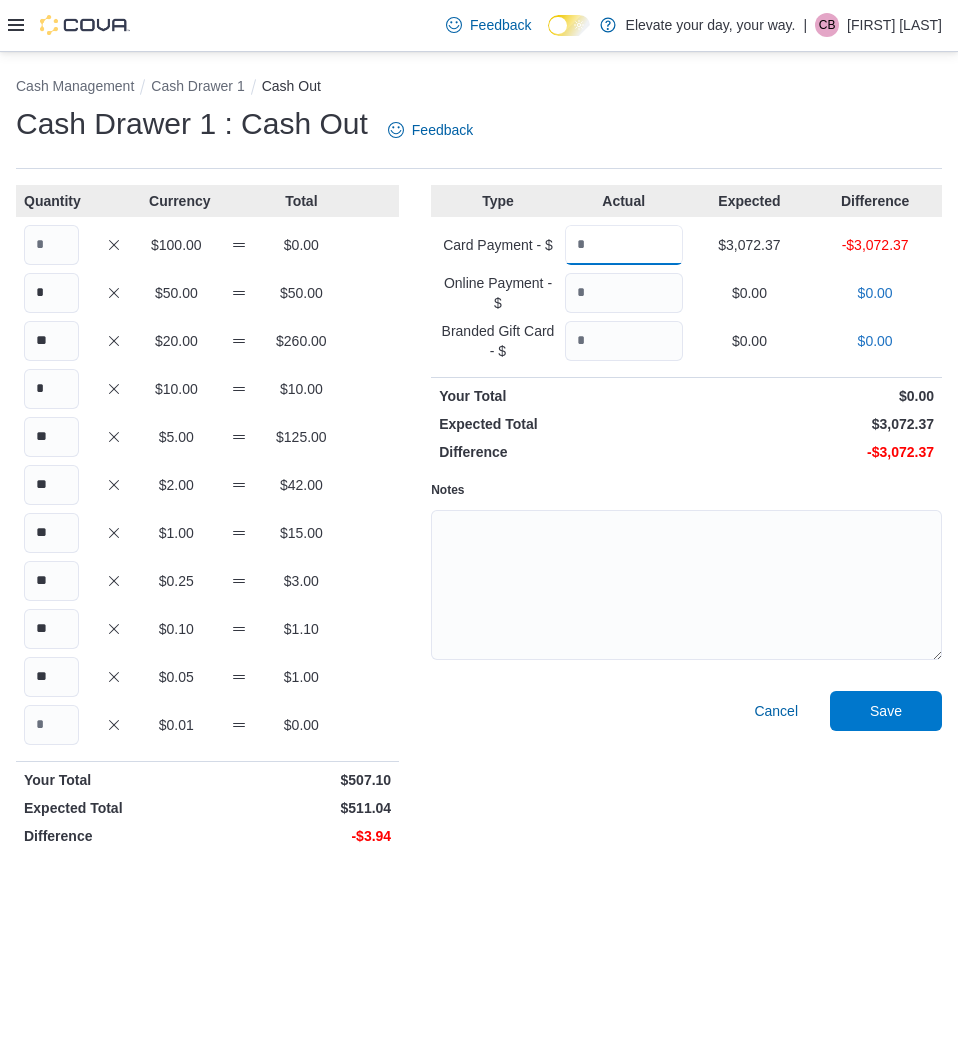 click at bounding box center (624, 245) 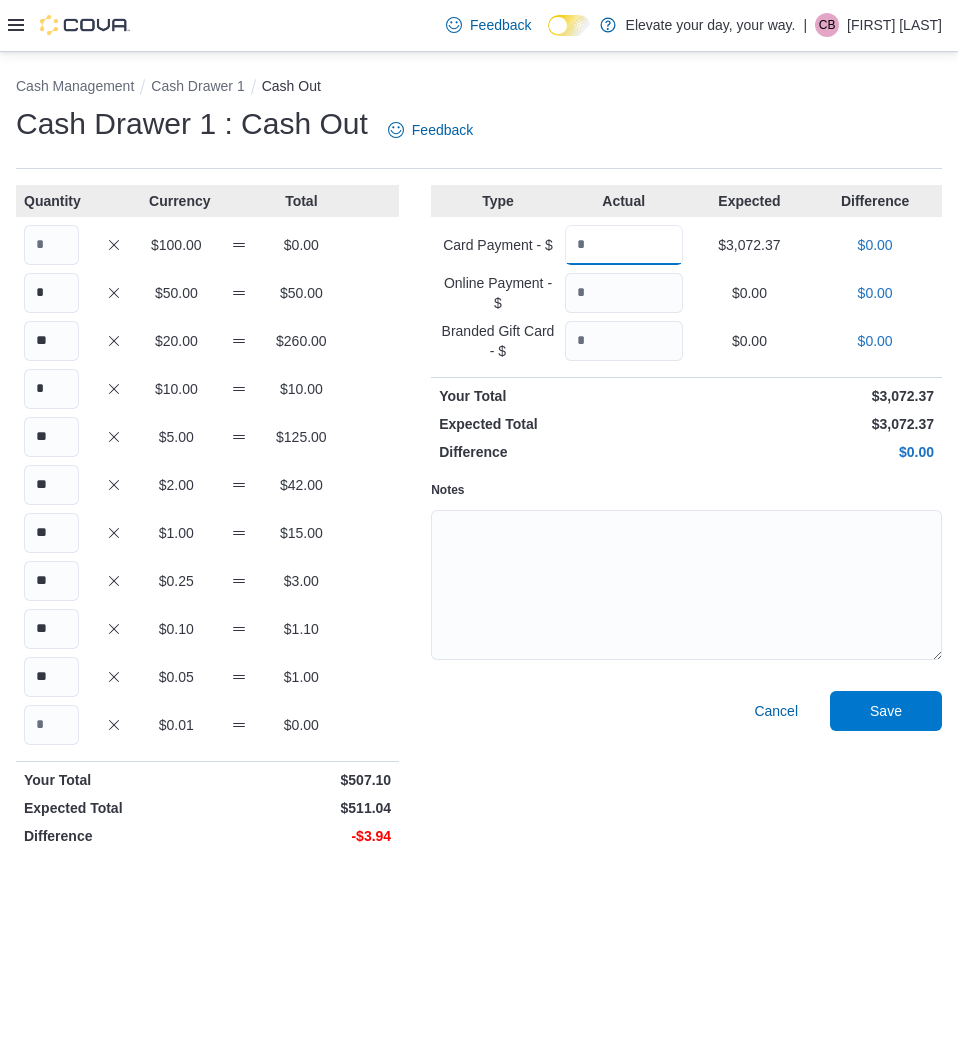 type on "*******" 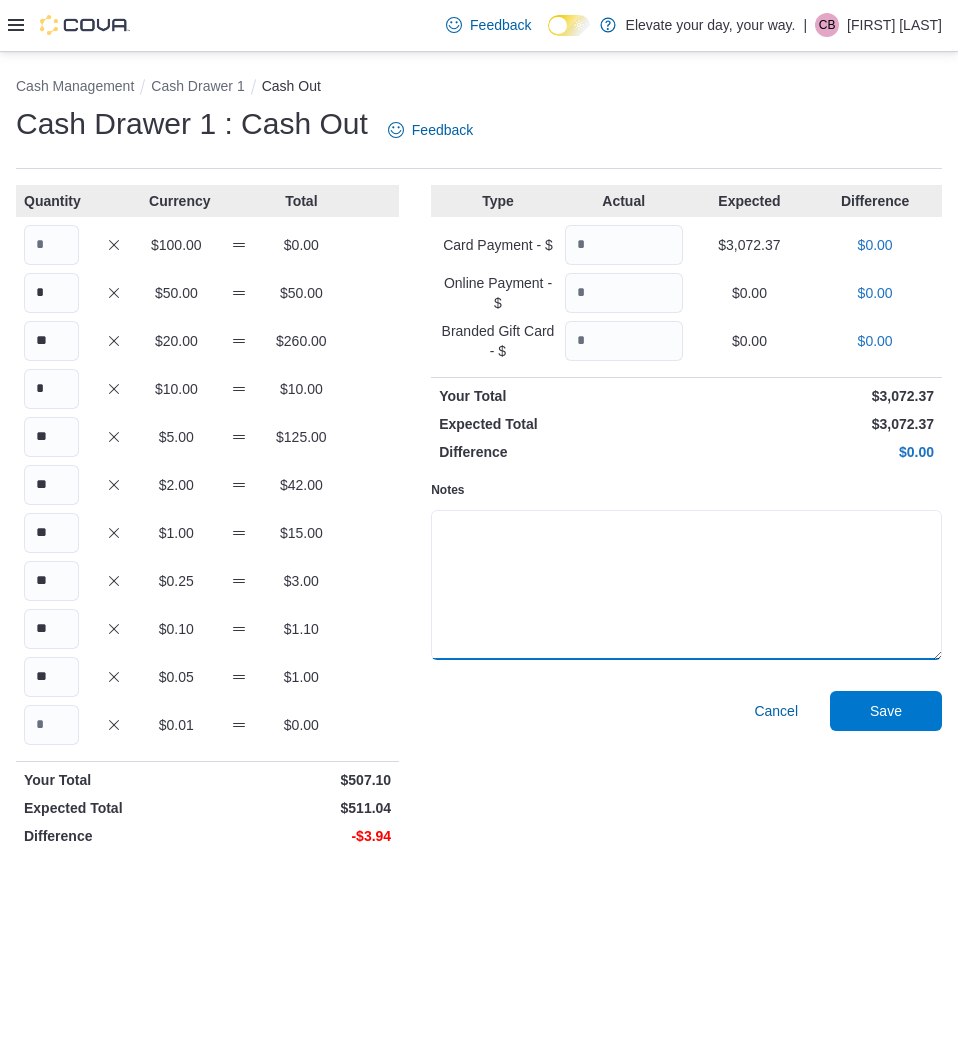 drag, startPoint x: 775, startPoint y: 589, endPoint x: 755, endPoint y: 595, distance: 20.880613 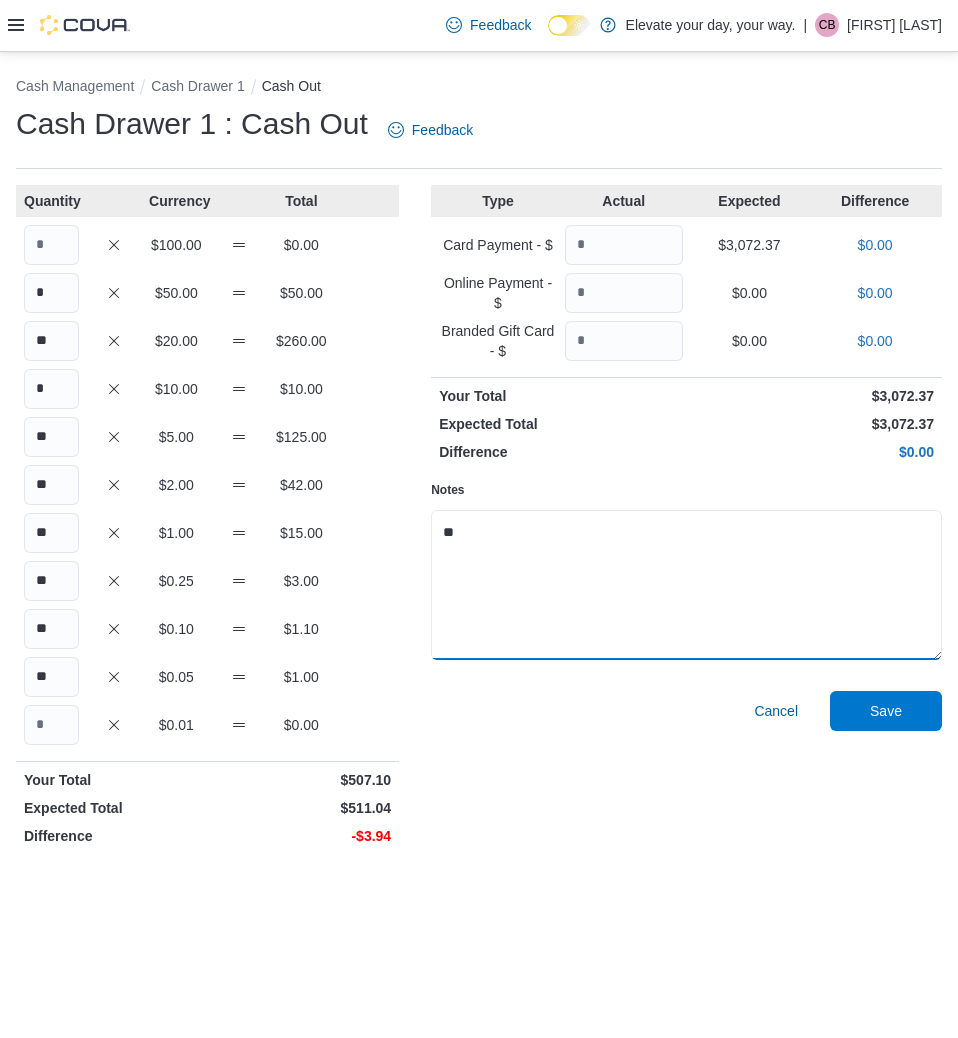 type on "*" 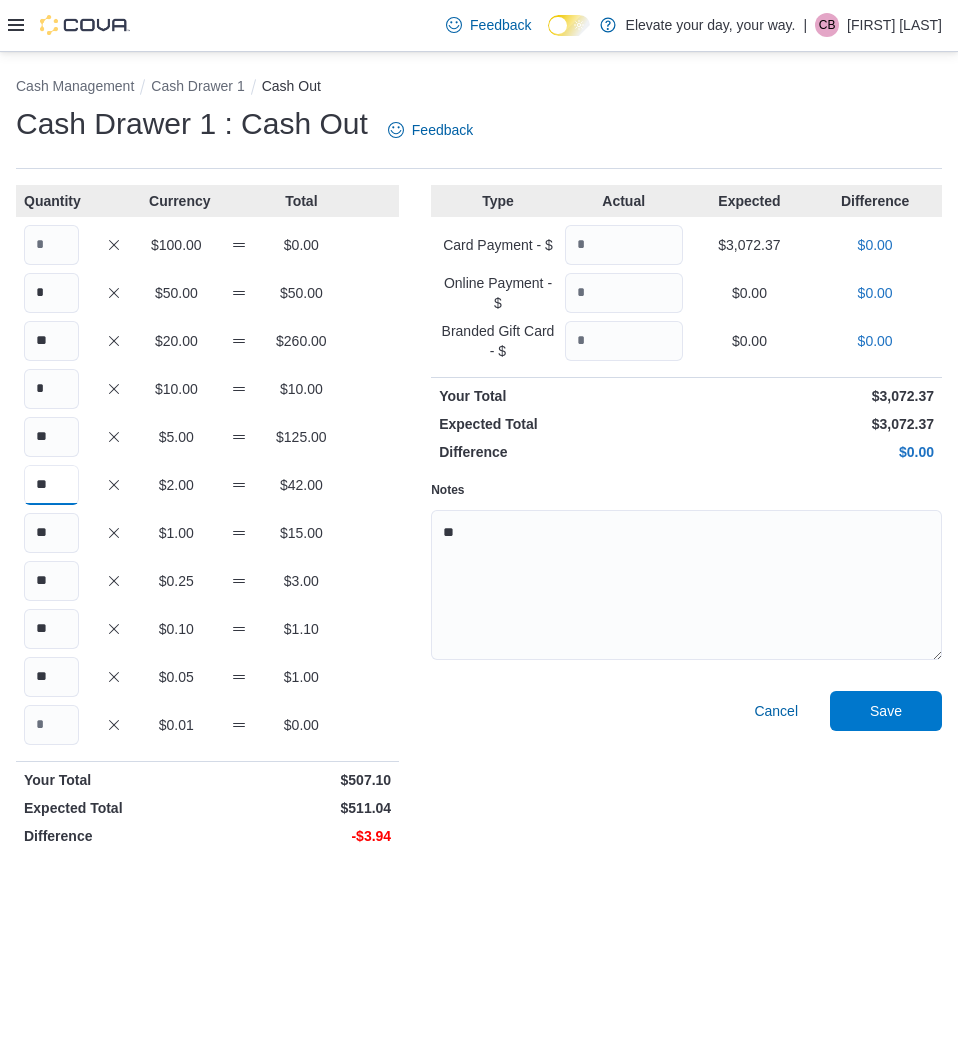 click on "**" at bounding box center [51, 485] 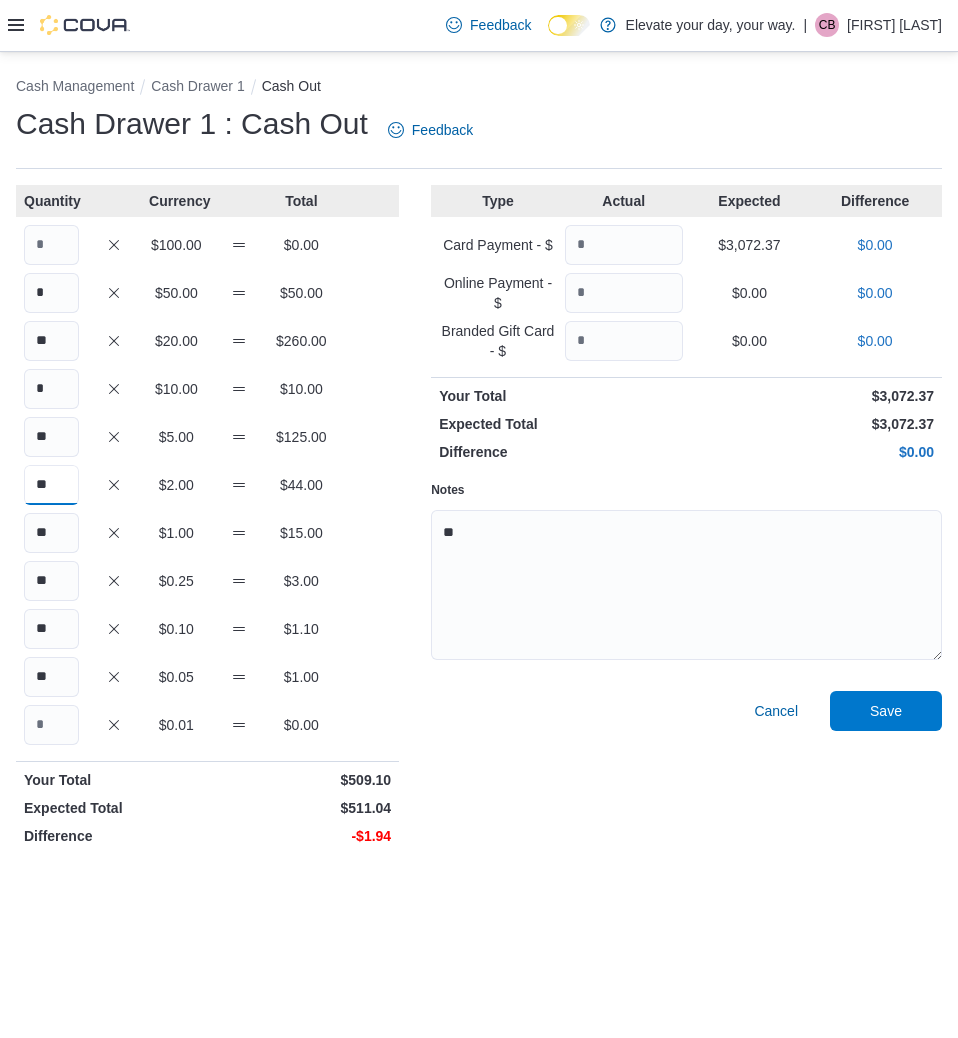 type on "**" 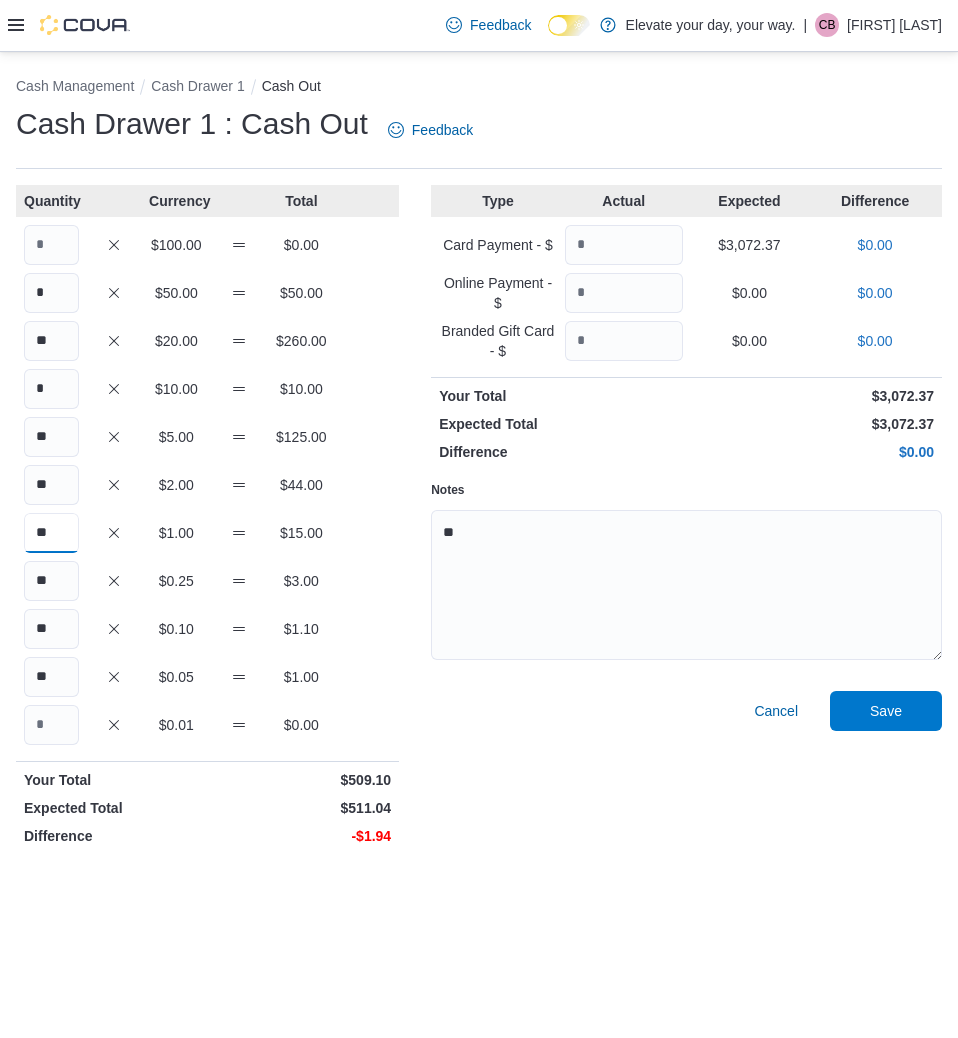 click on "**" at bounding box center [51, 533] 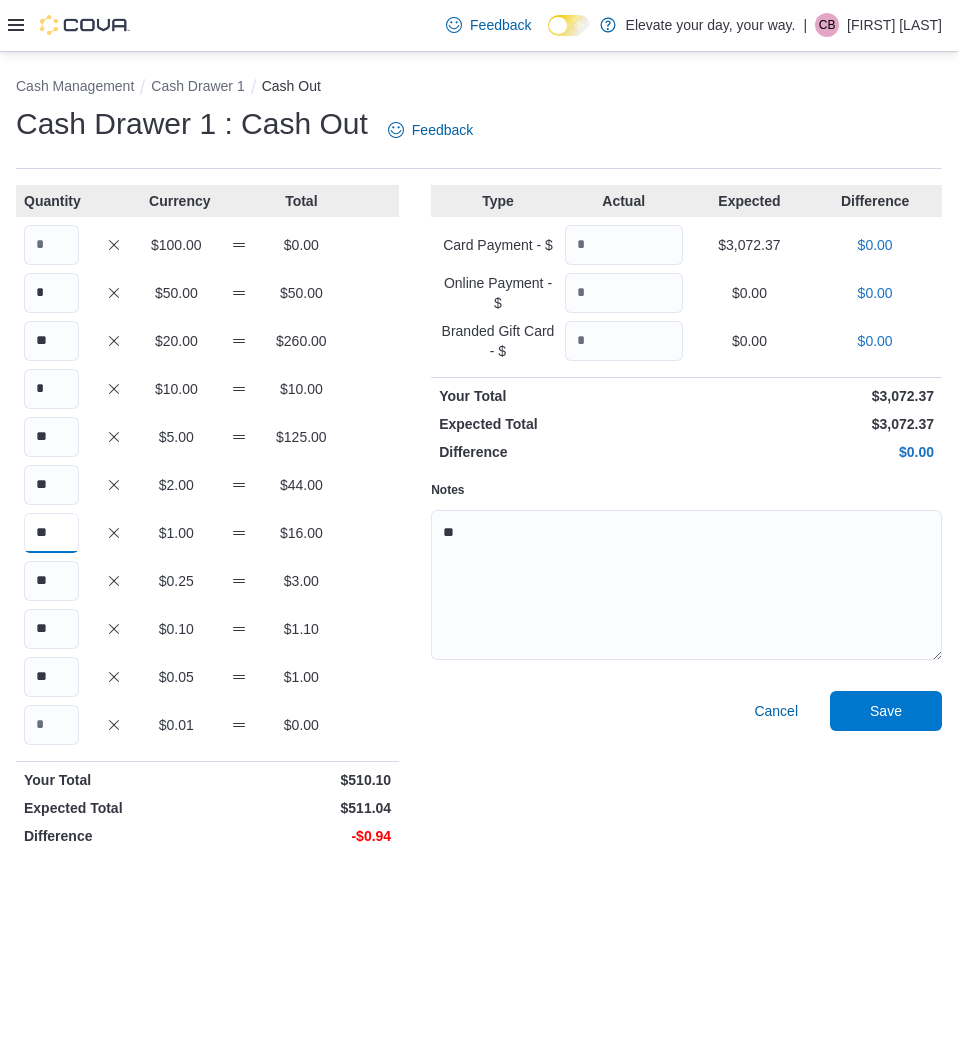 type on "**" 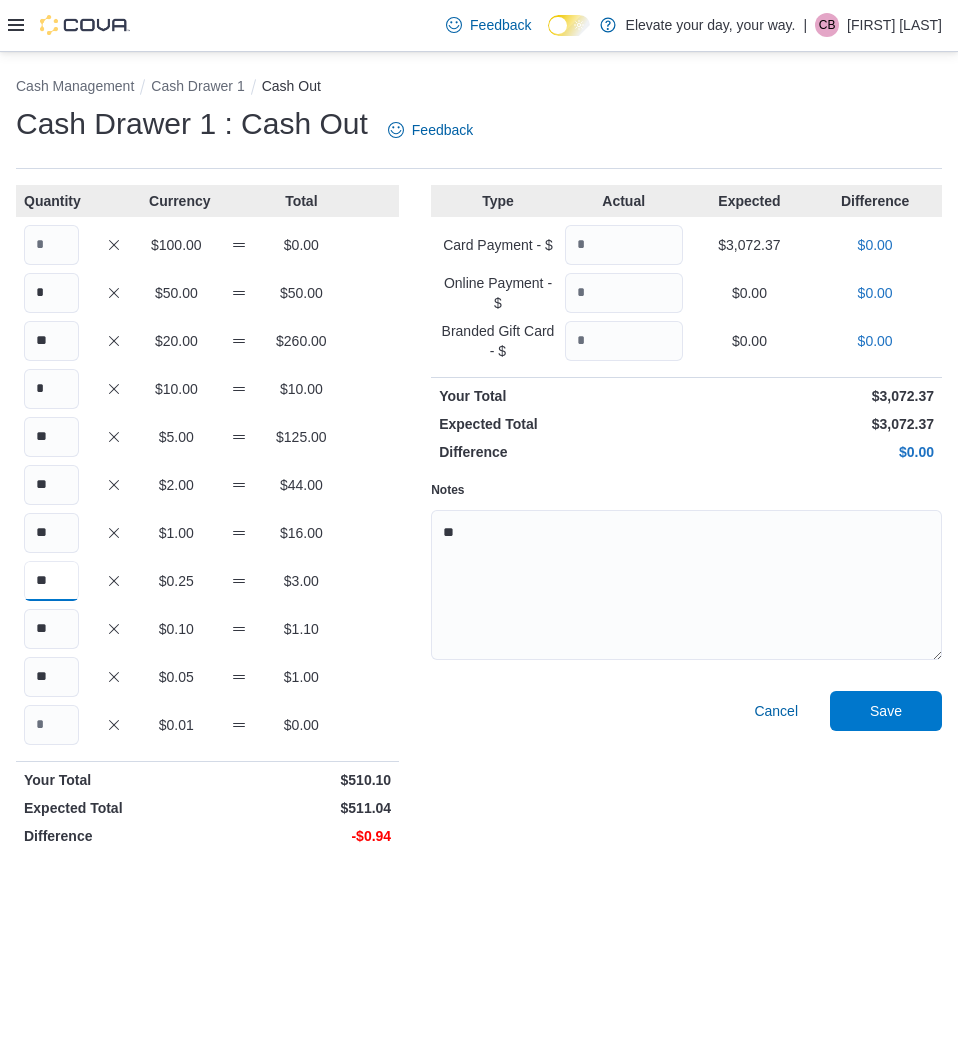 drag, startPoint x: 55, startPoint y: 576, endPoint x: -99, endPoint y: 576, distance: 154 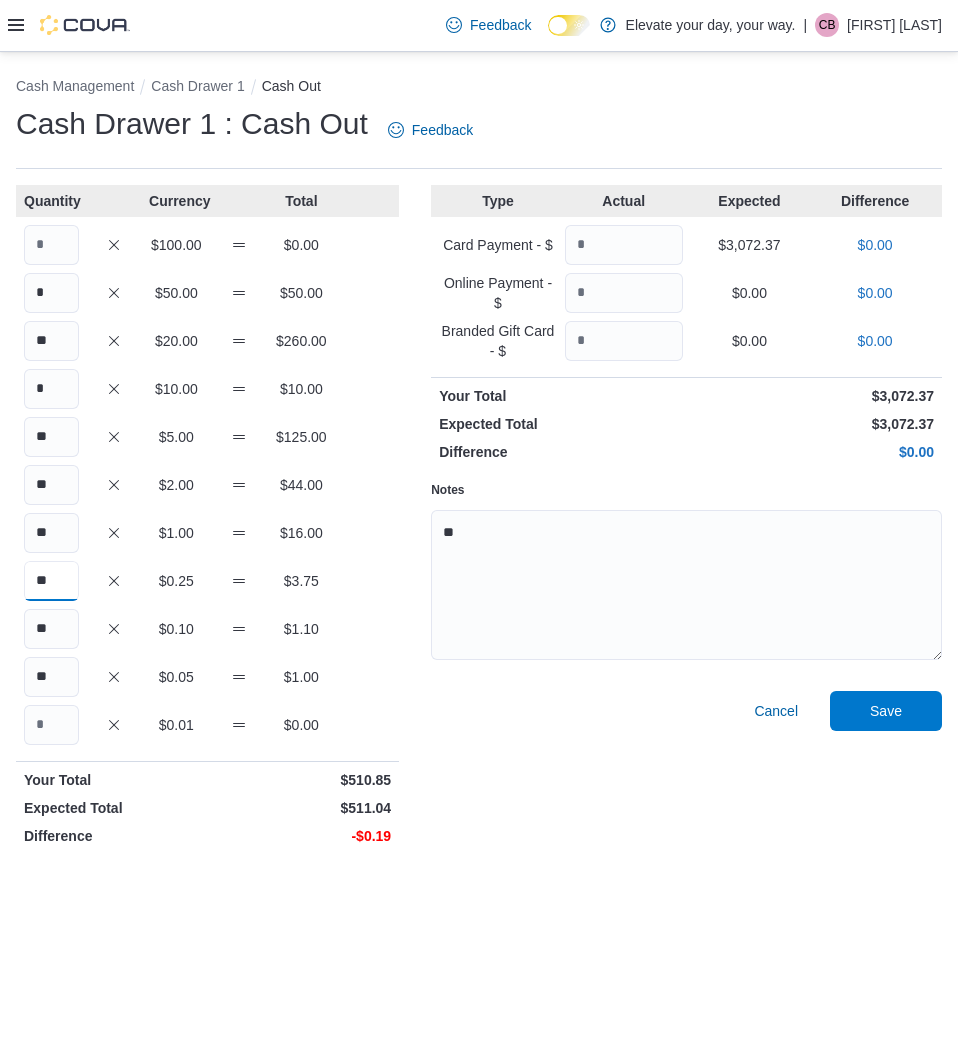 type on "**" 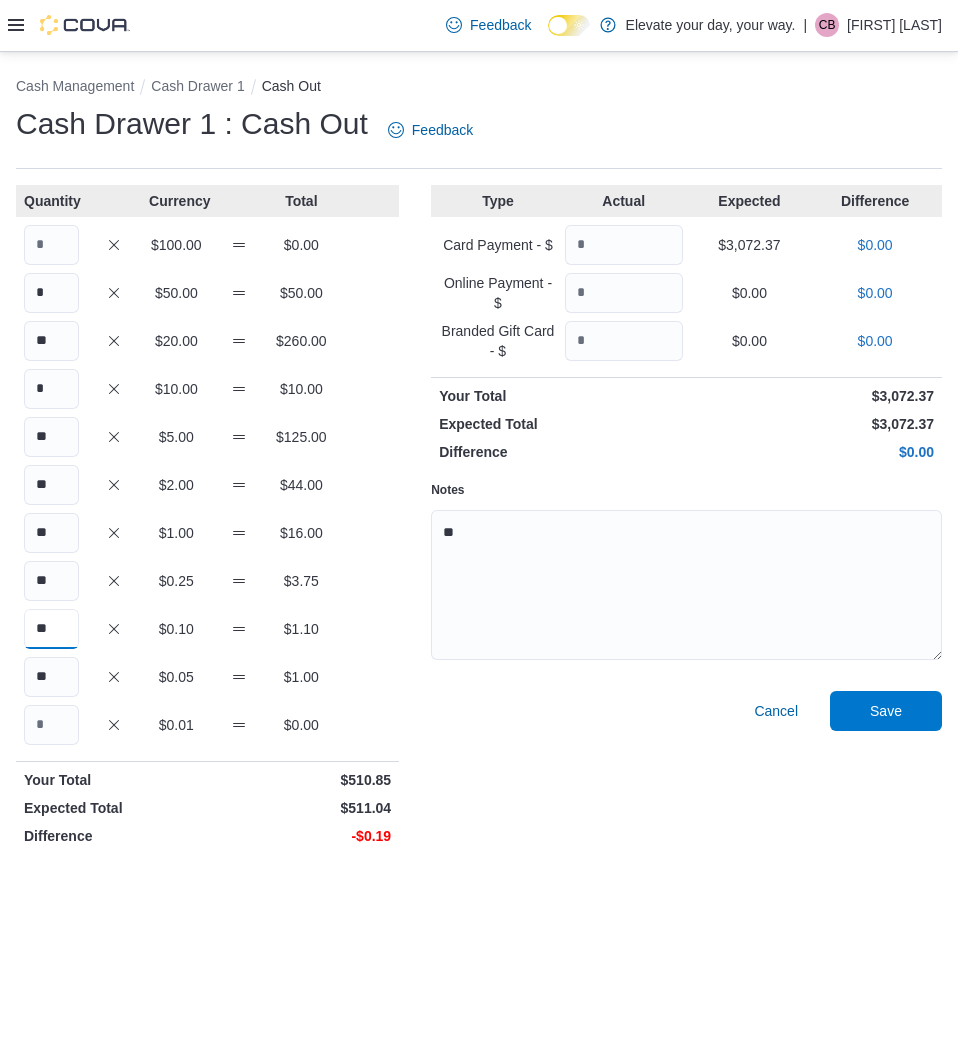 drag, startPoint x: 61, startPoint y: 633, endPoint x: -57, endPoint y: 642, distance: 118.34272 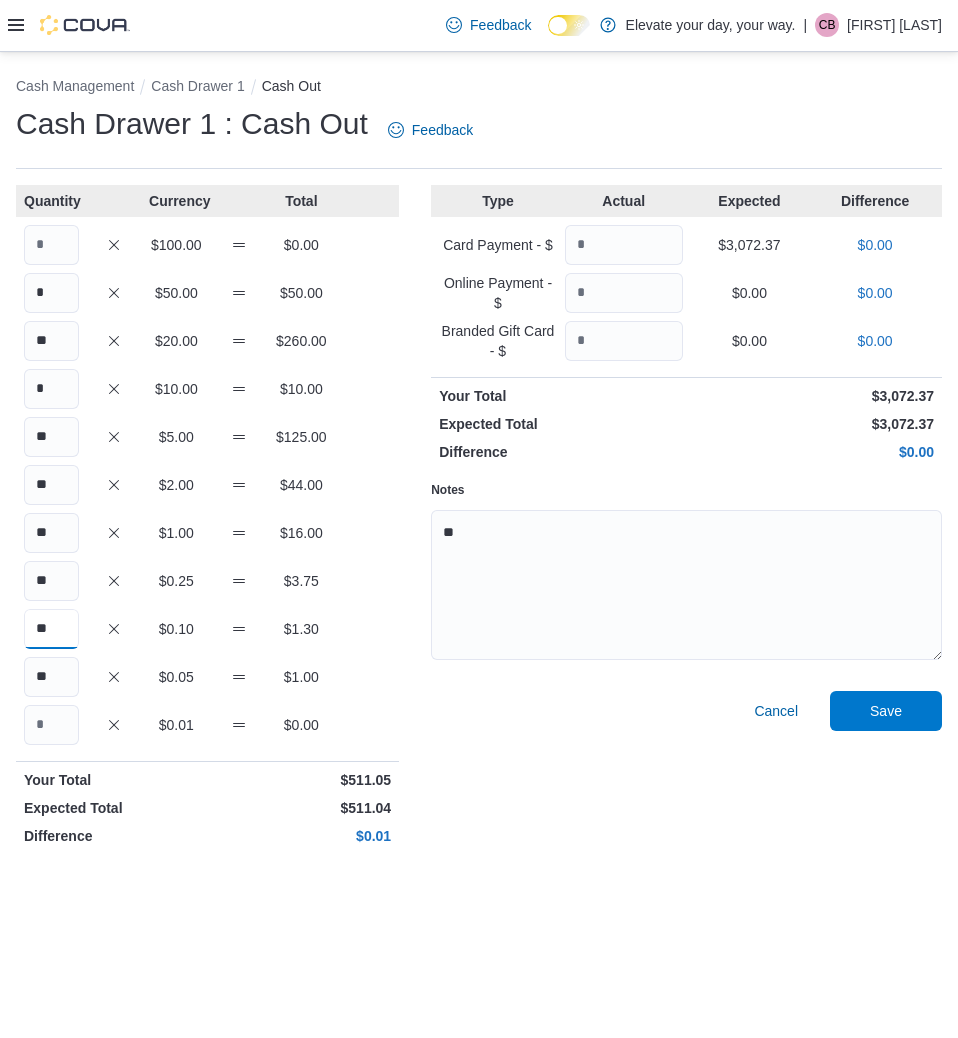 type on "**" 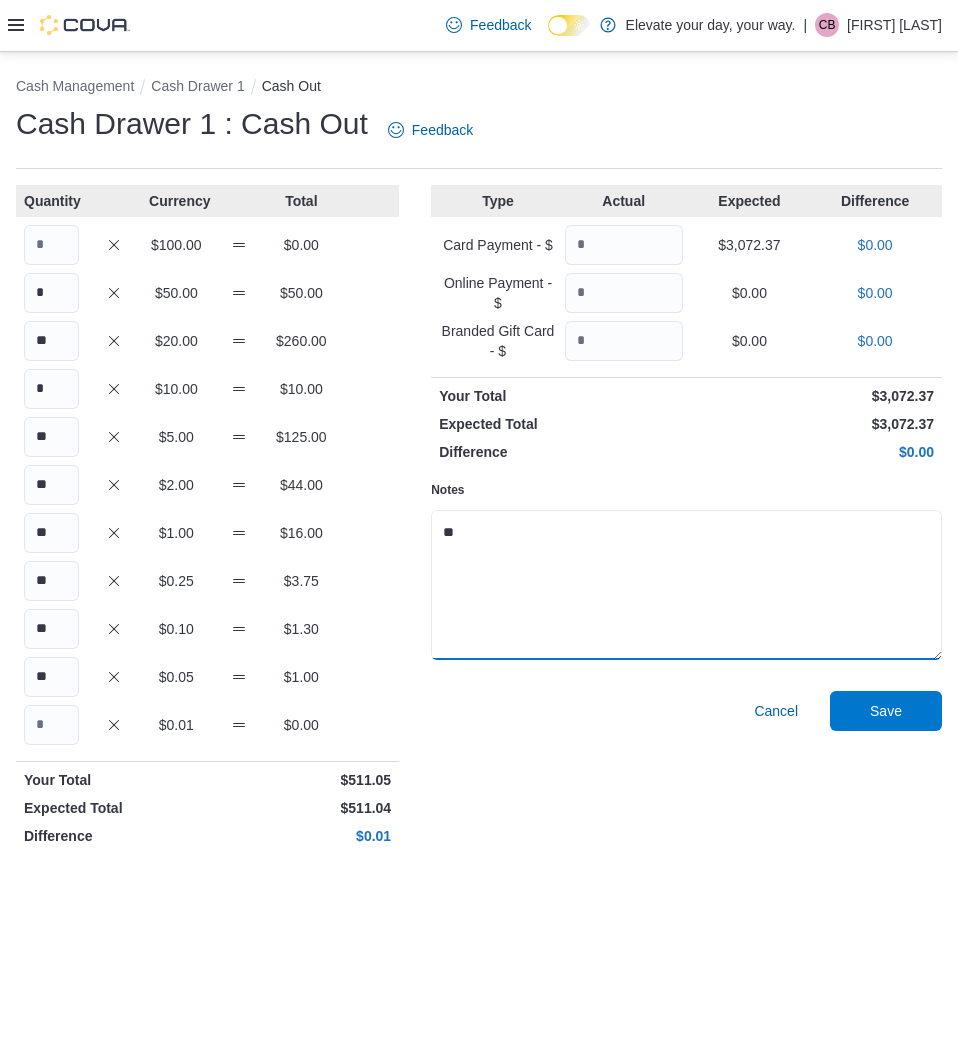 click on "**" at bounding box center [686, 585] 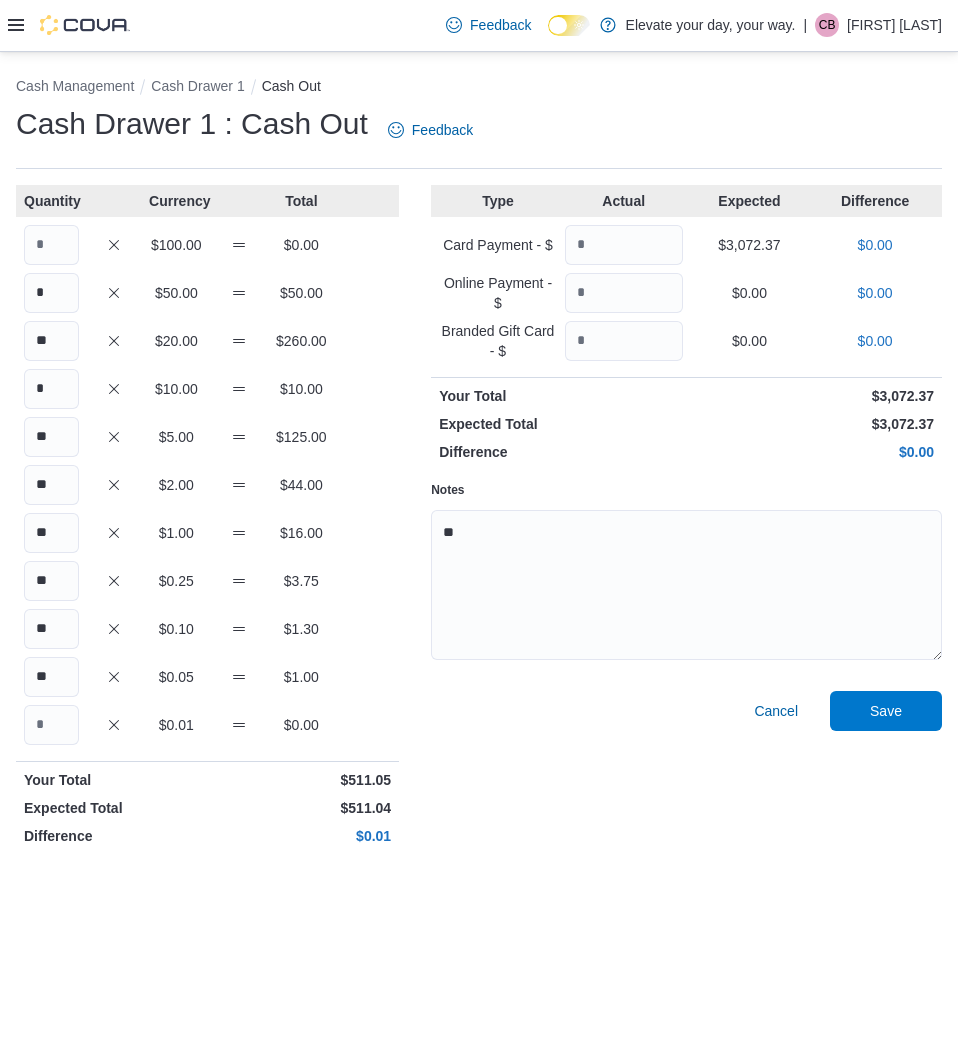 click on "Cancel Save" at bounding box center [686, 772] 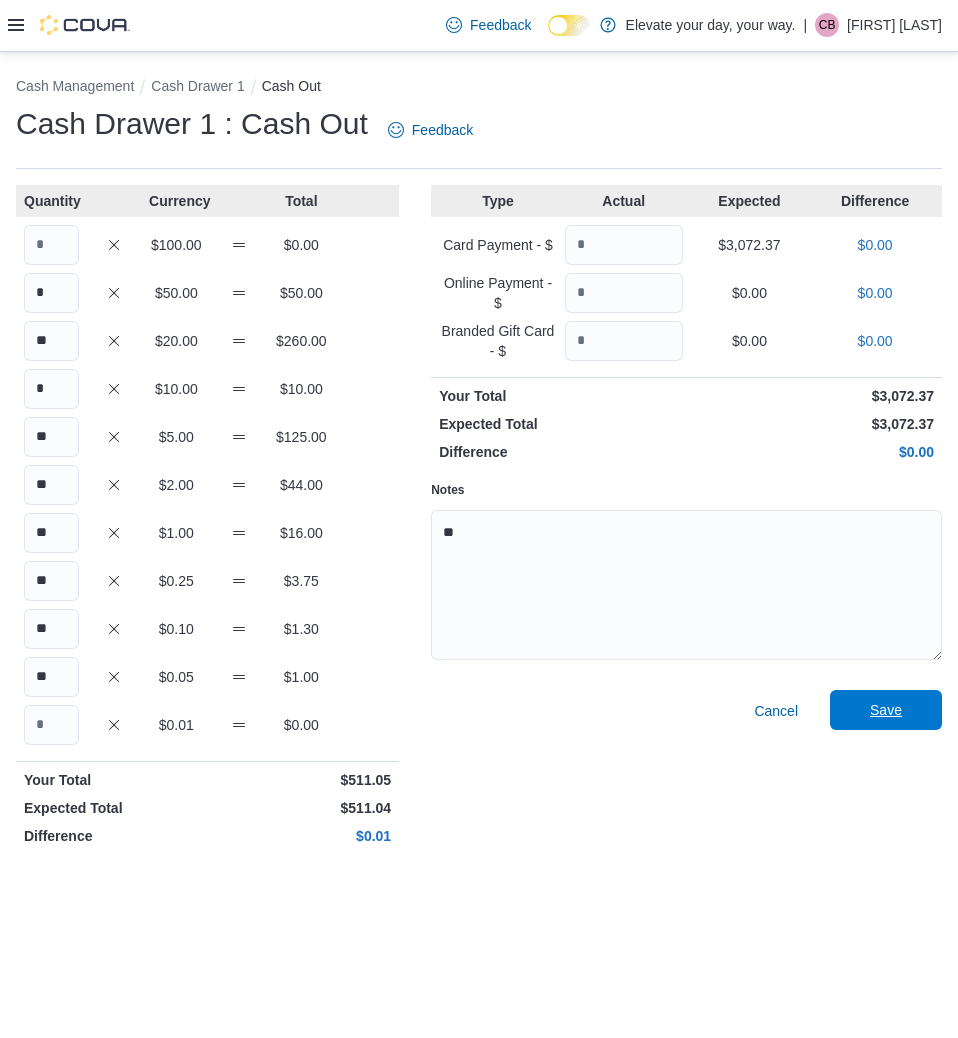 click on "Save" at bounding box center (886, 710) 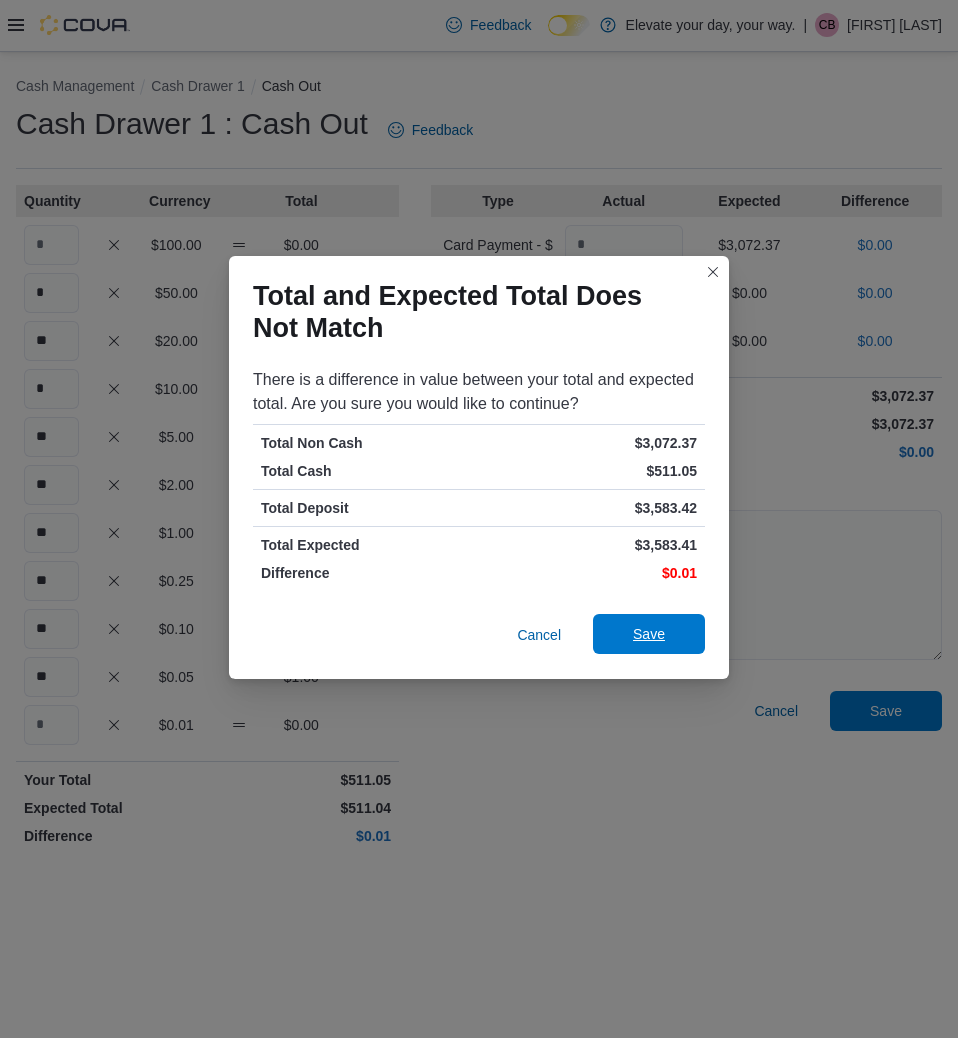 click on "Save" at bounding box center (649, 634) 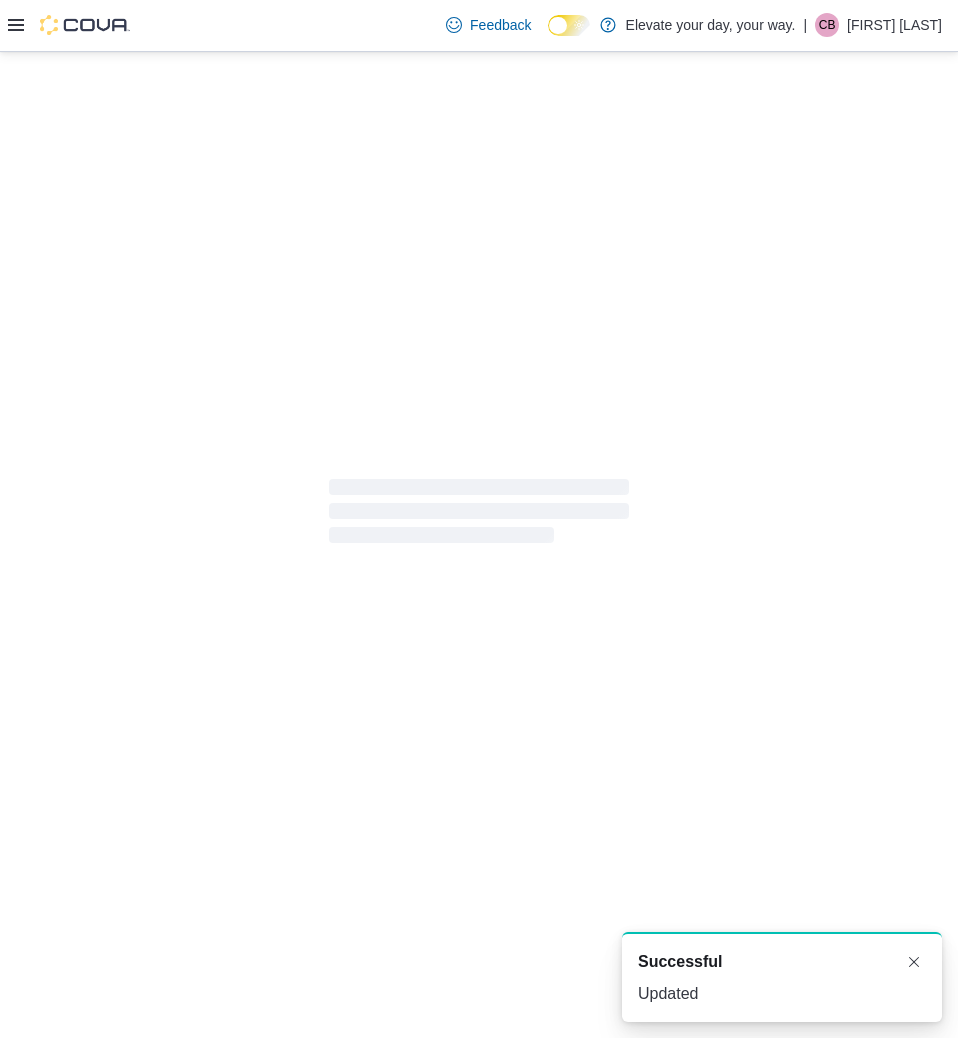 scroll, scrollTop: 0, scrollLeft: 0, axis: both 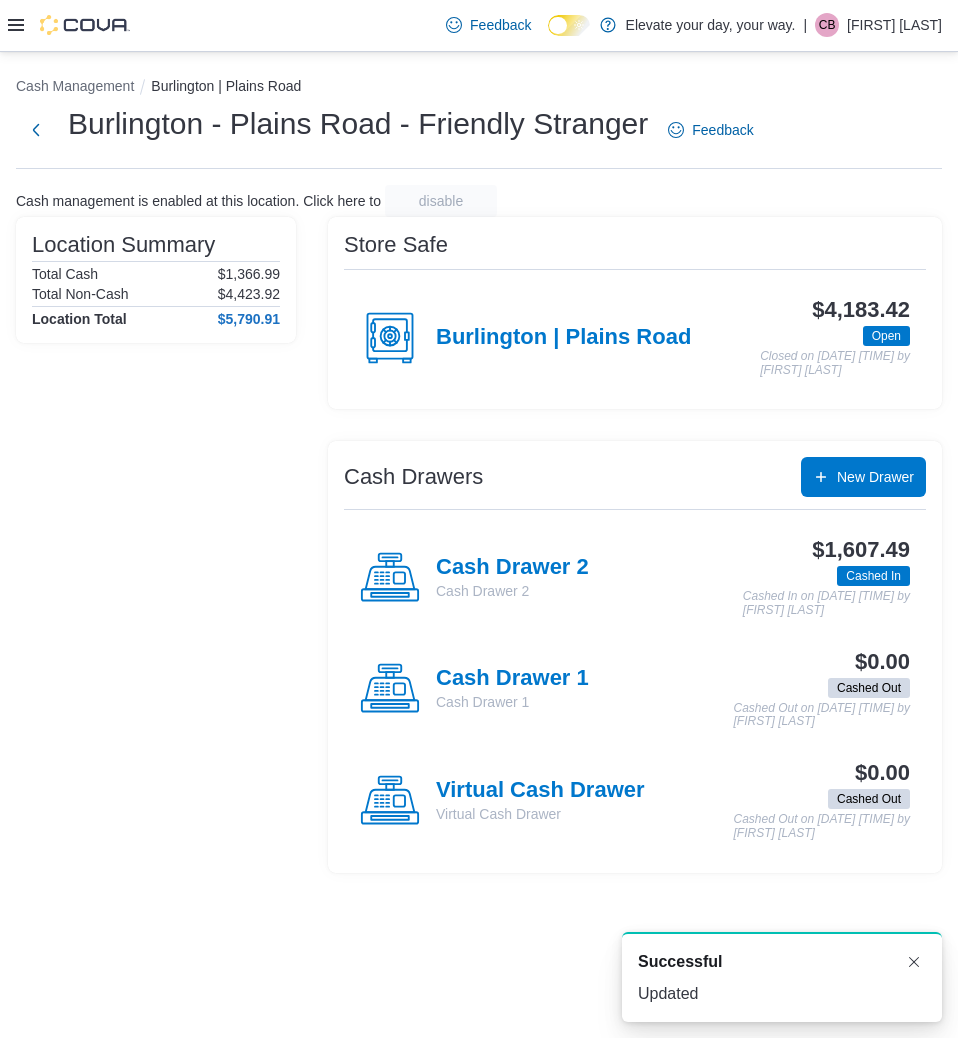 click on "Cash Drawer 2" at bounding box center [512, 591] 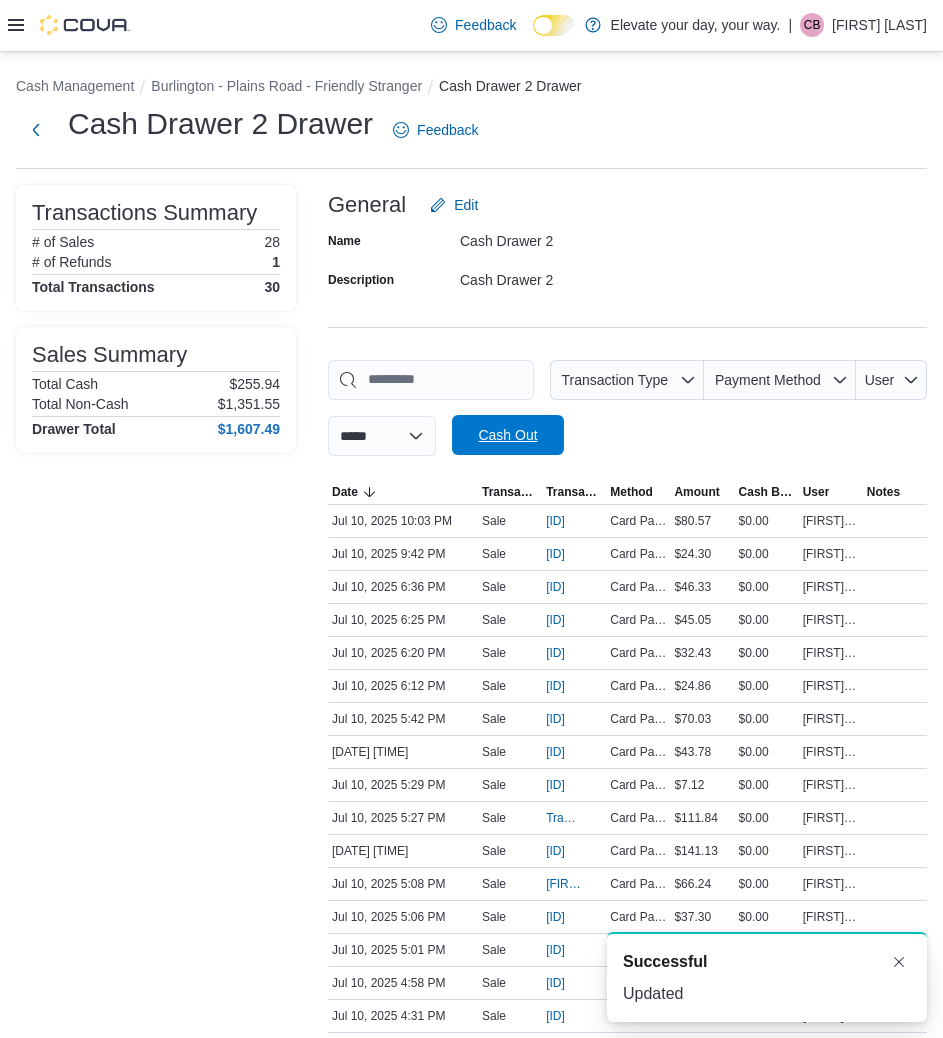 click on "Cash Out" at bounding box center [507, 435] 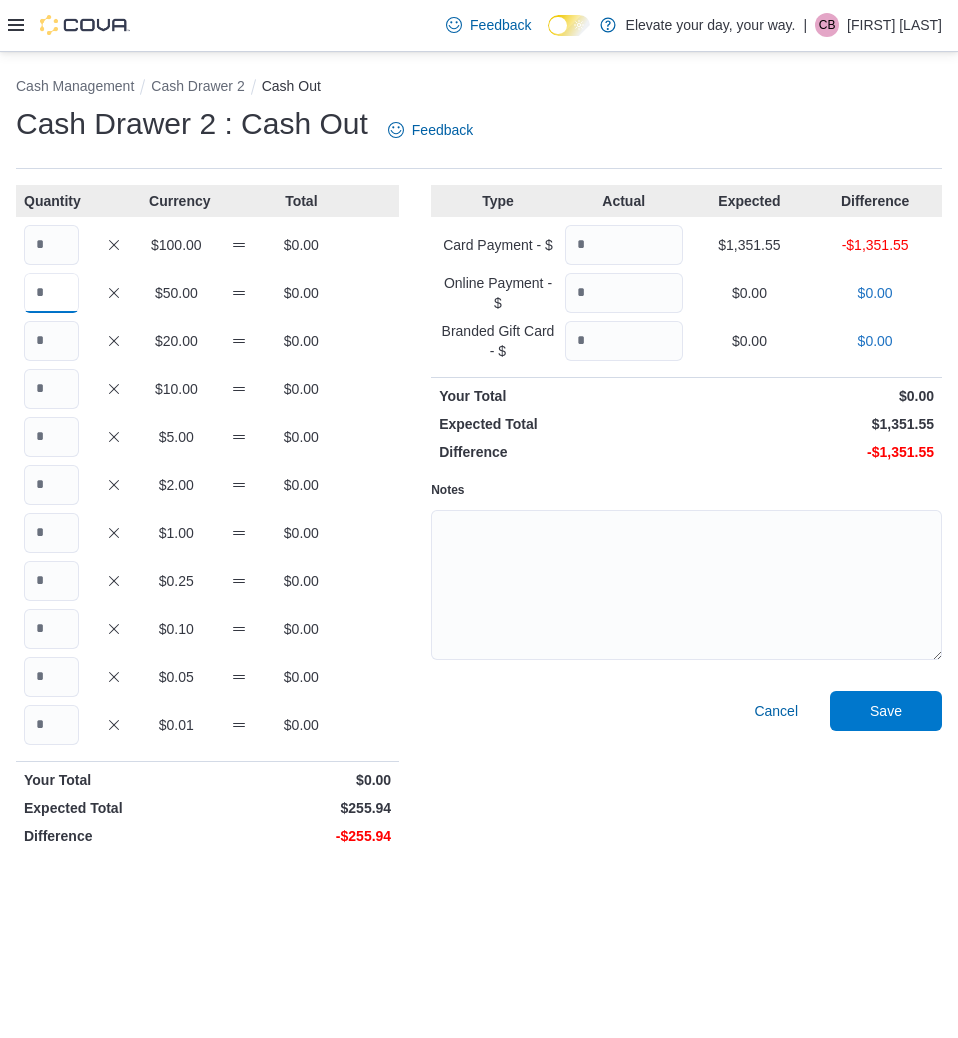 click at bounding box center (51, 293) 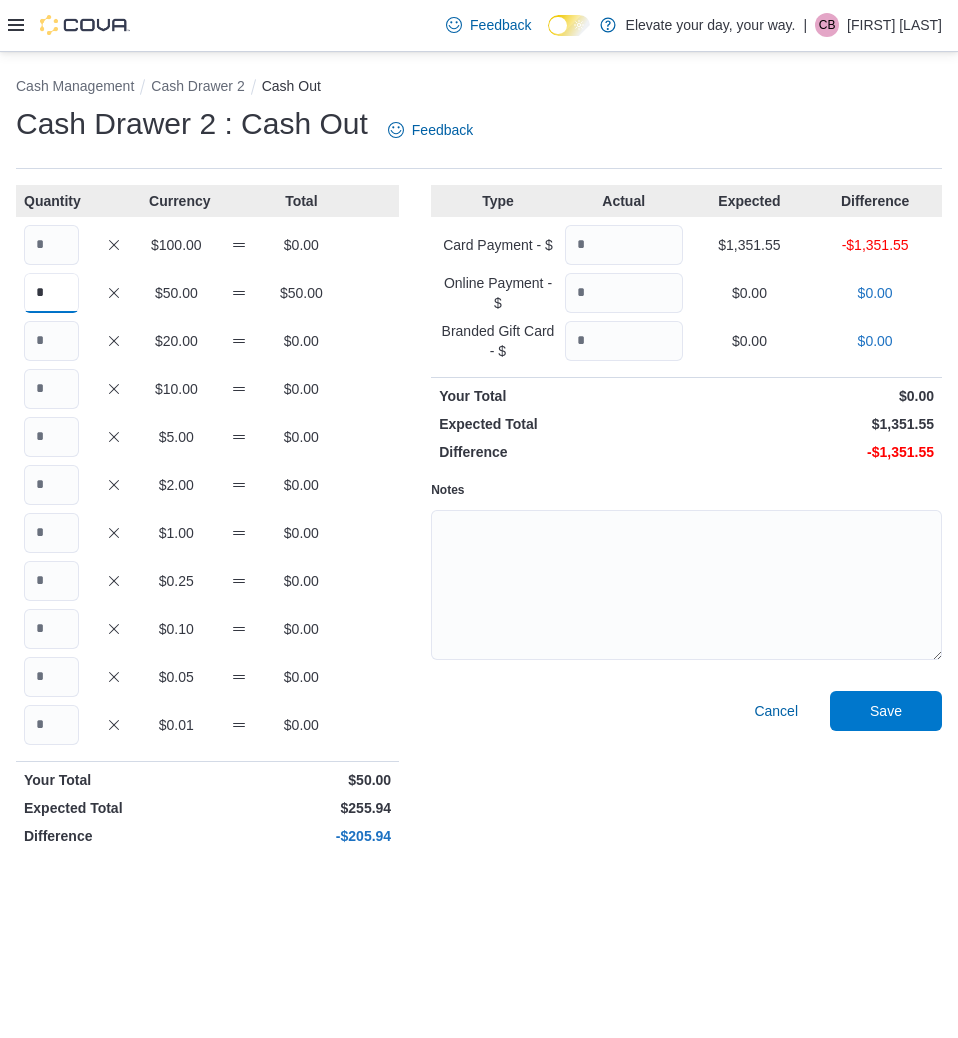 type on "*" 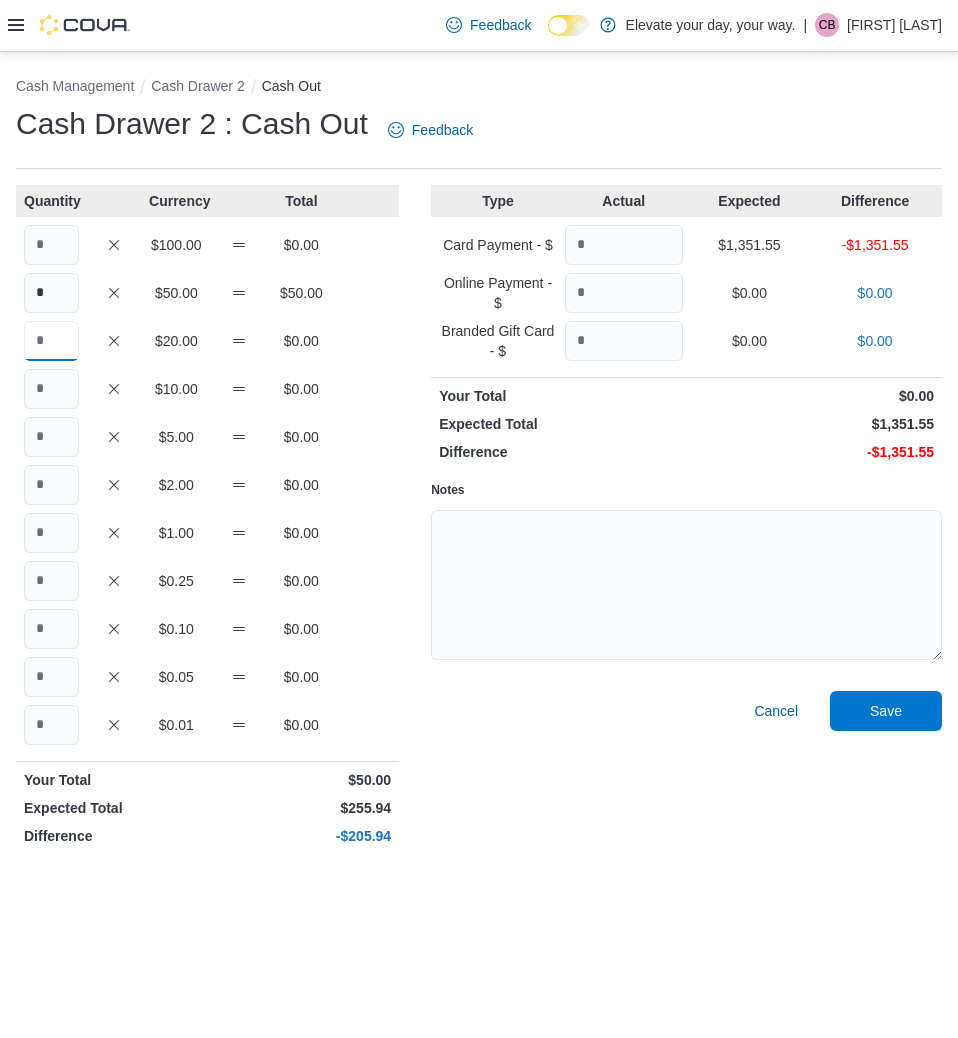 click at bounding box center [51, 341] 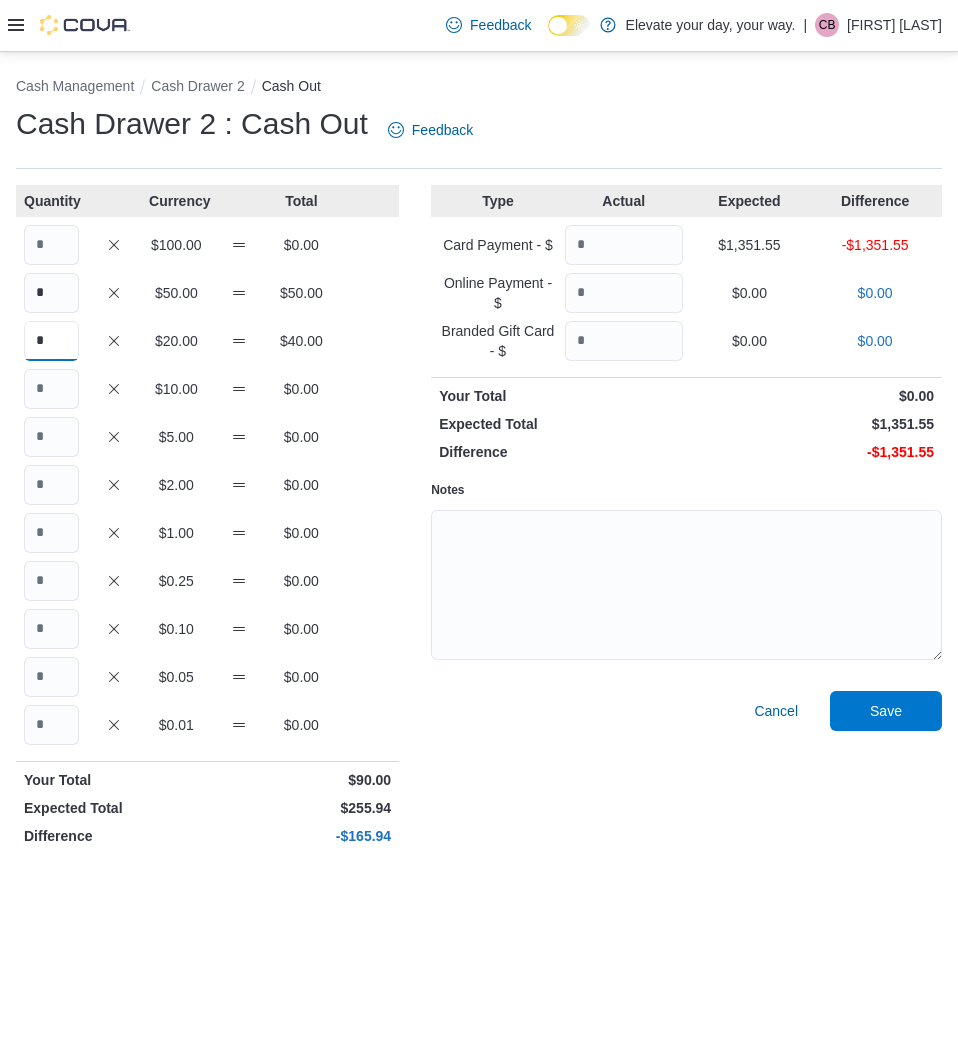 type on "*" 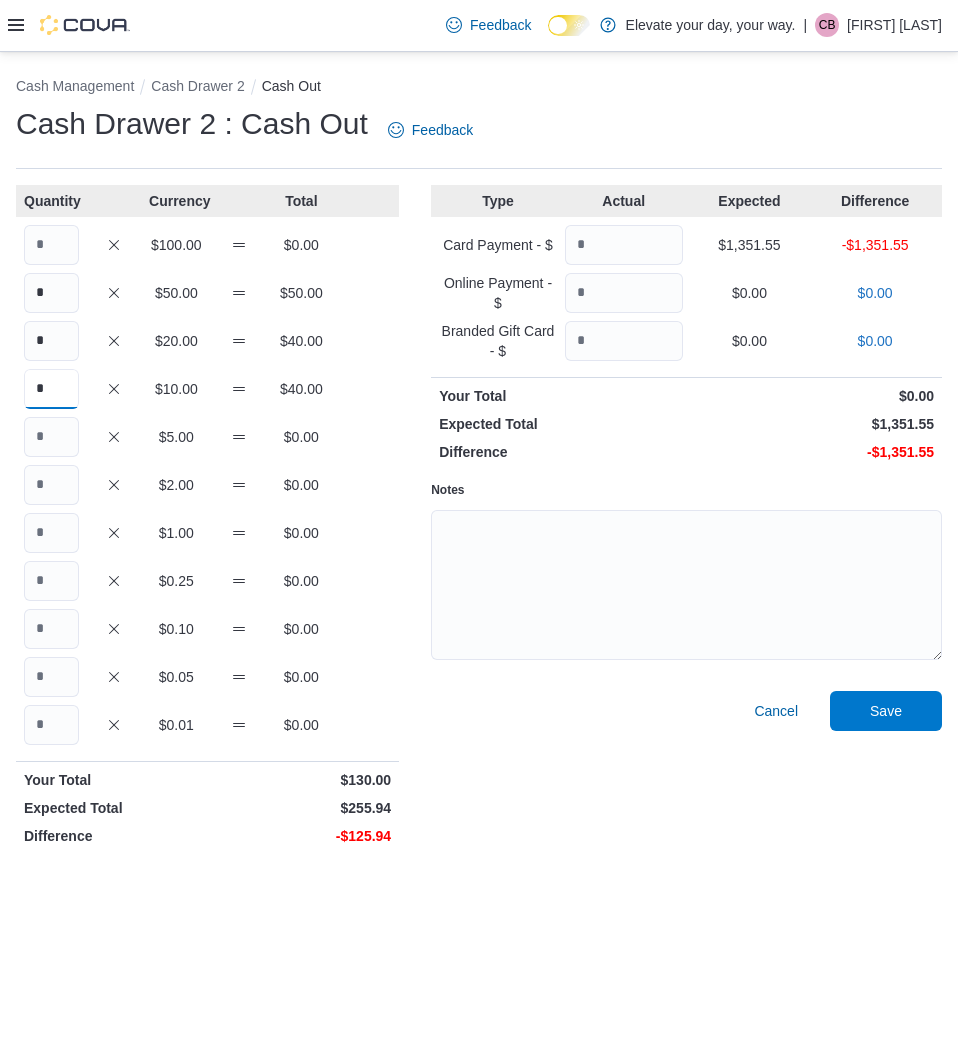 type on "*" 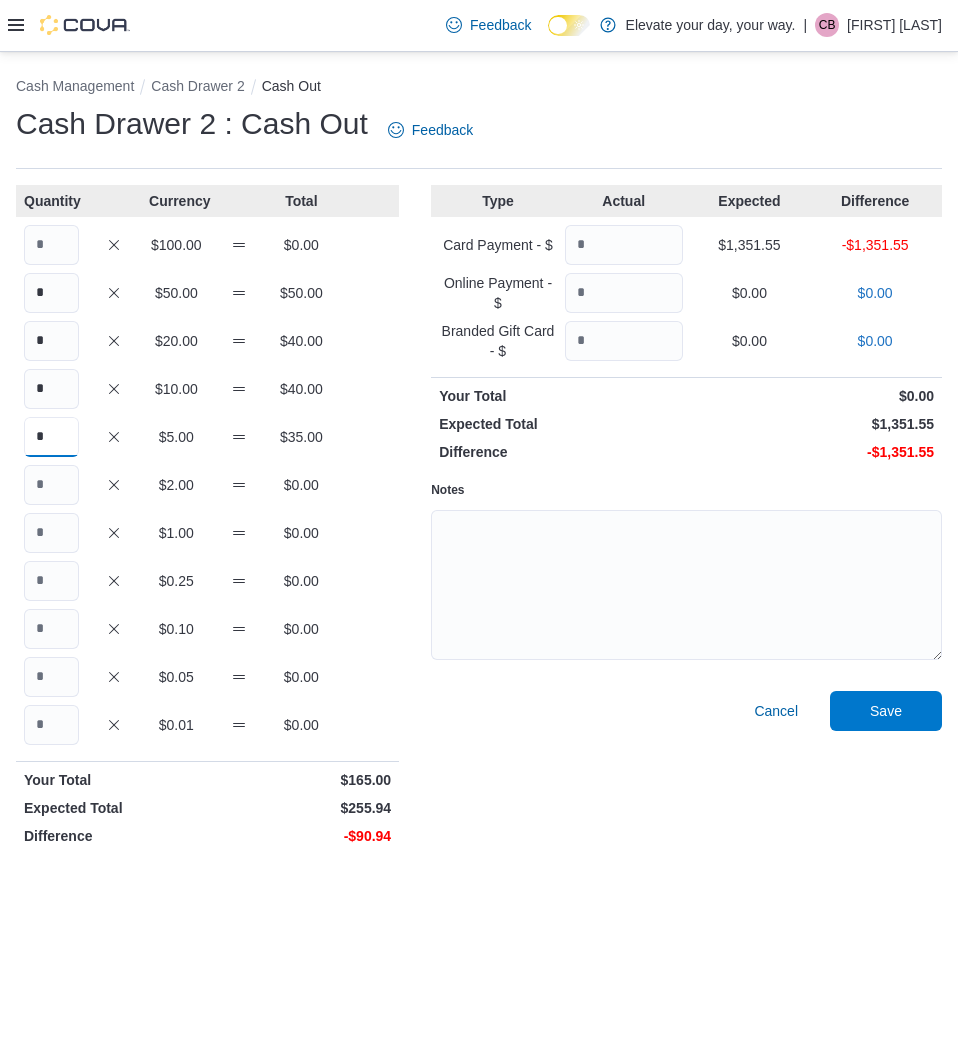 type on "*" 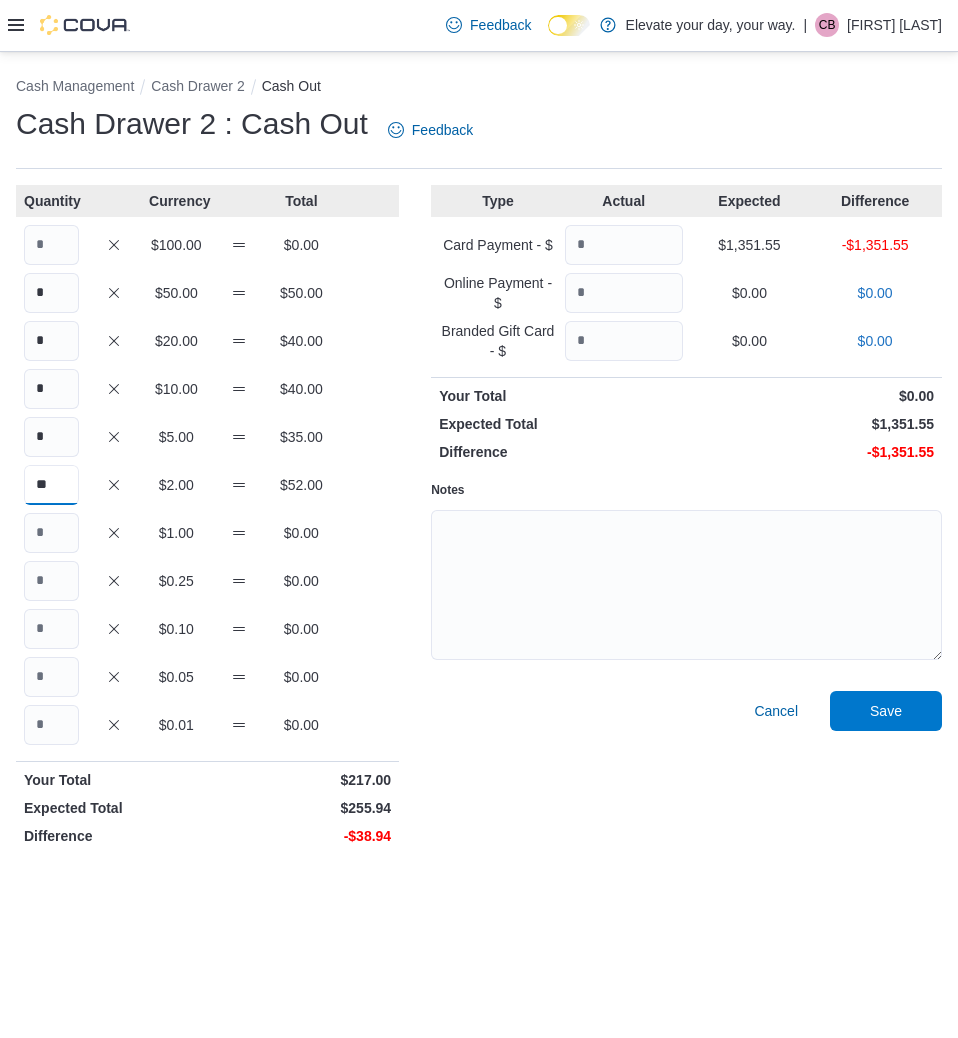 type on "**" 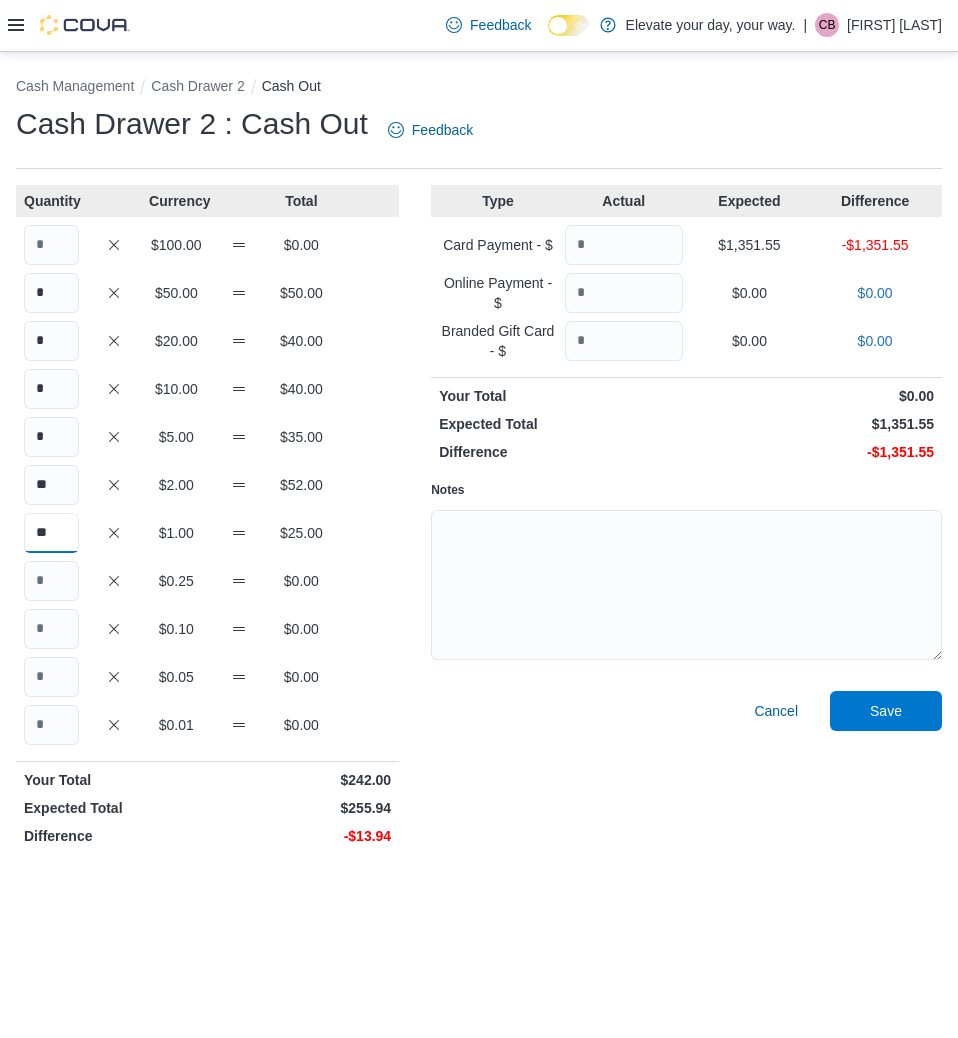 type on "**" 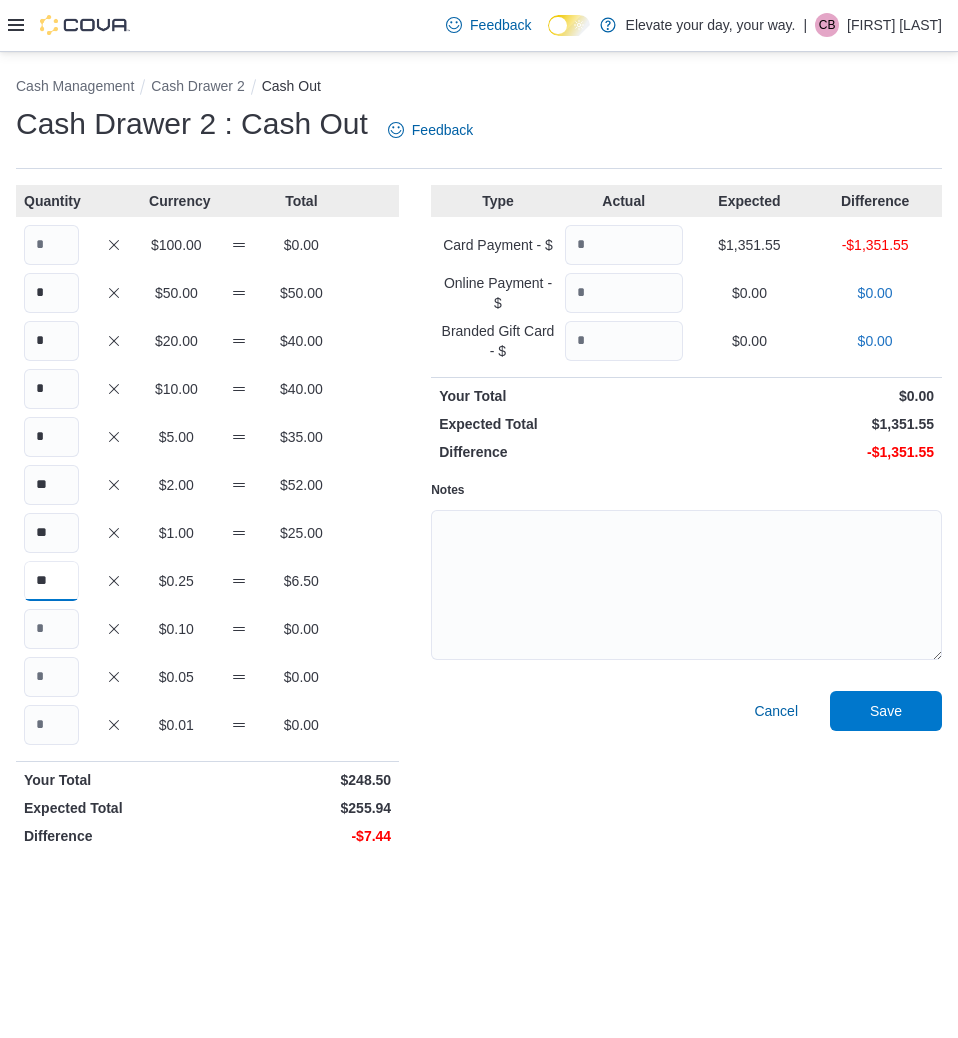 type on "**" 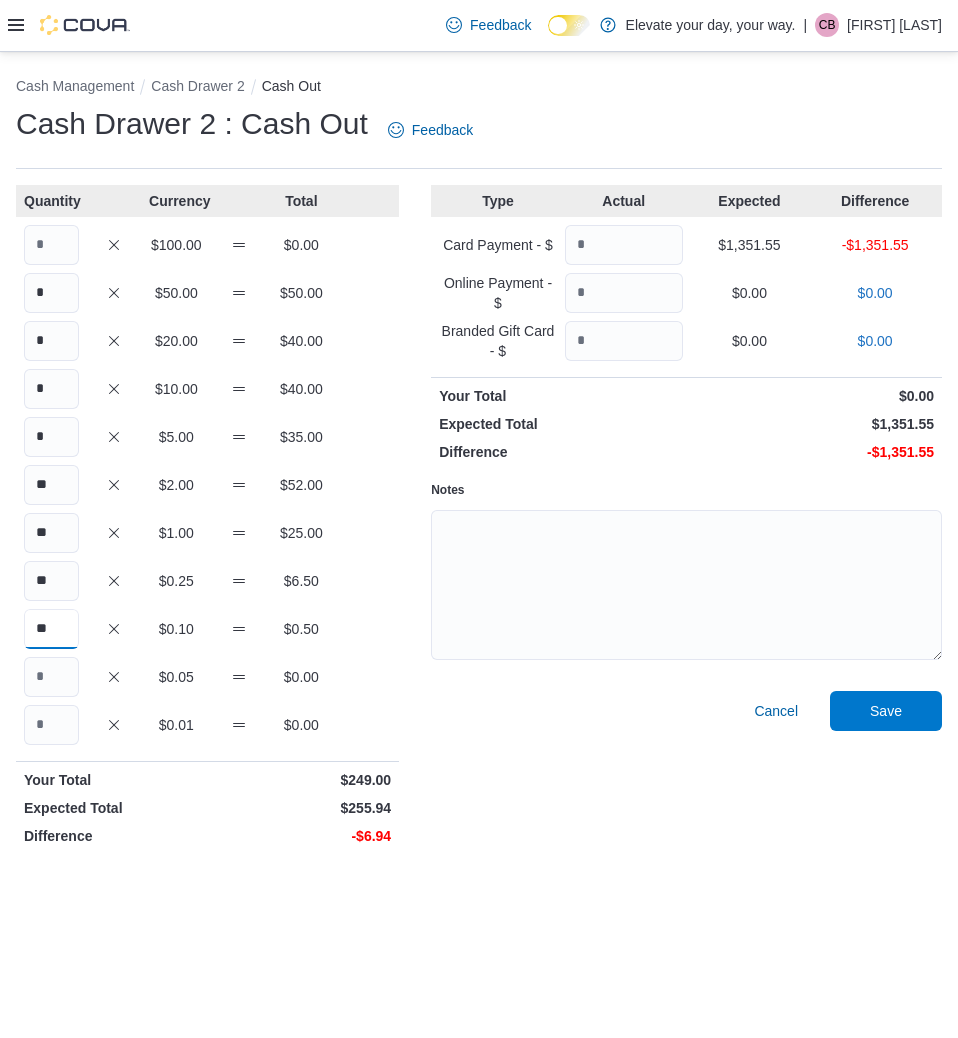 type on "**" 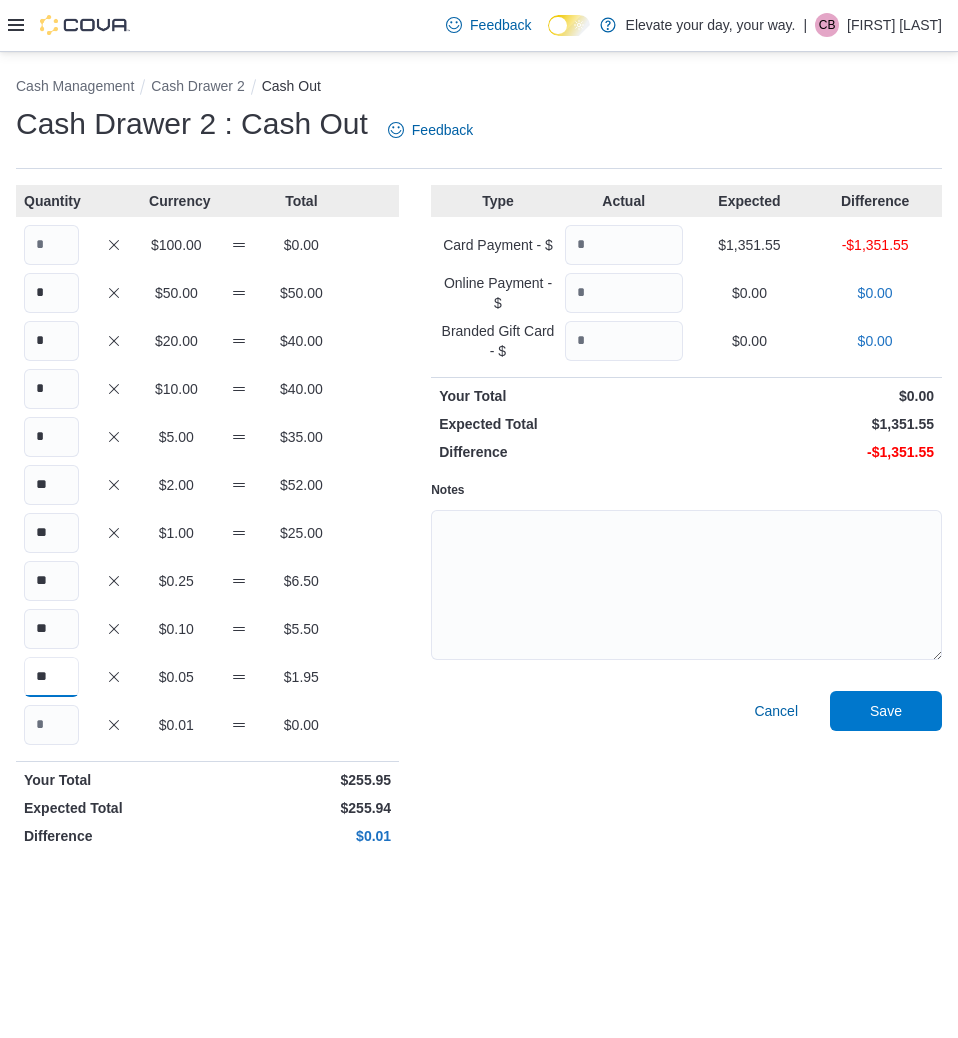type on "**" 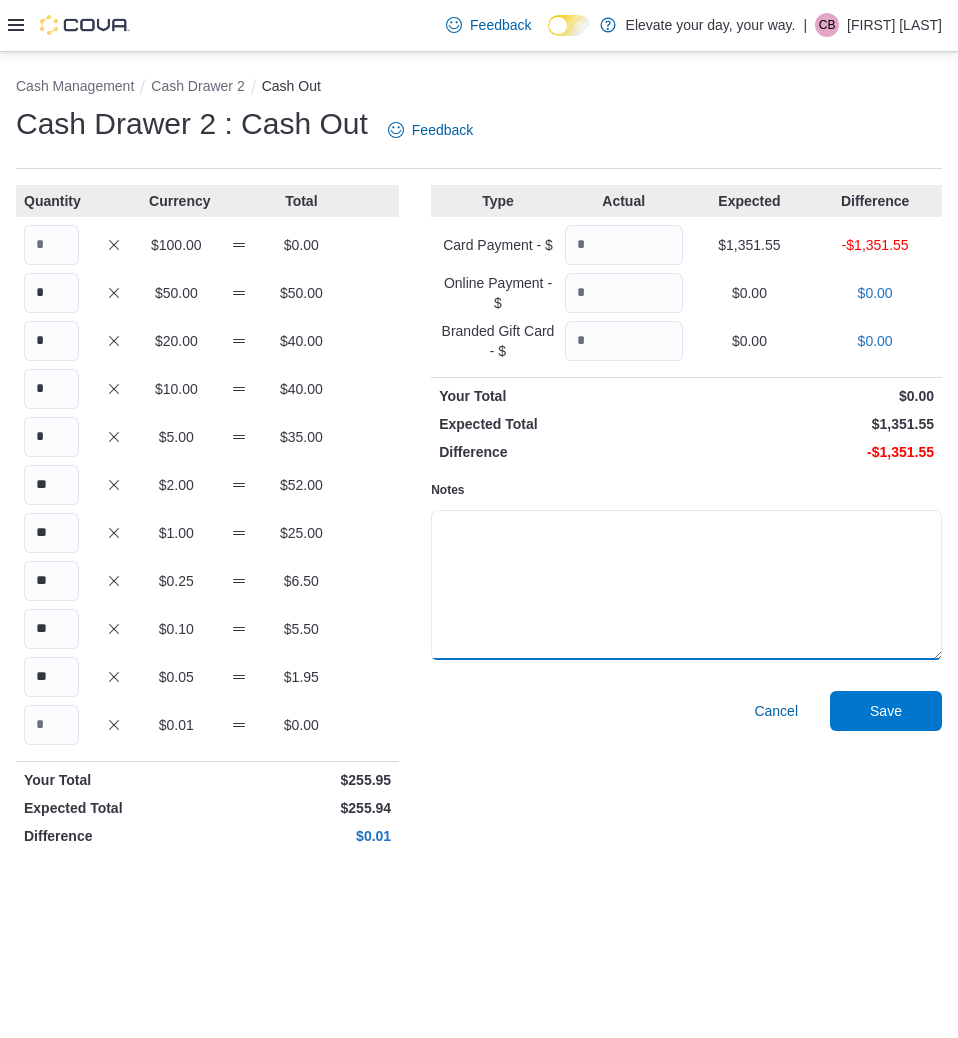 click on "Notes" at bounding box center [686, 585] 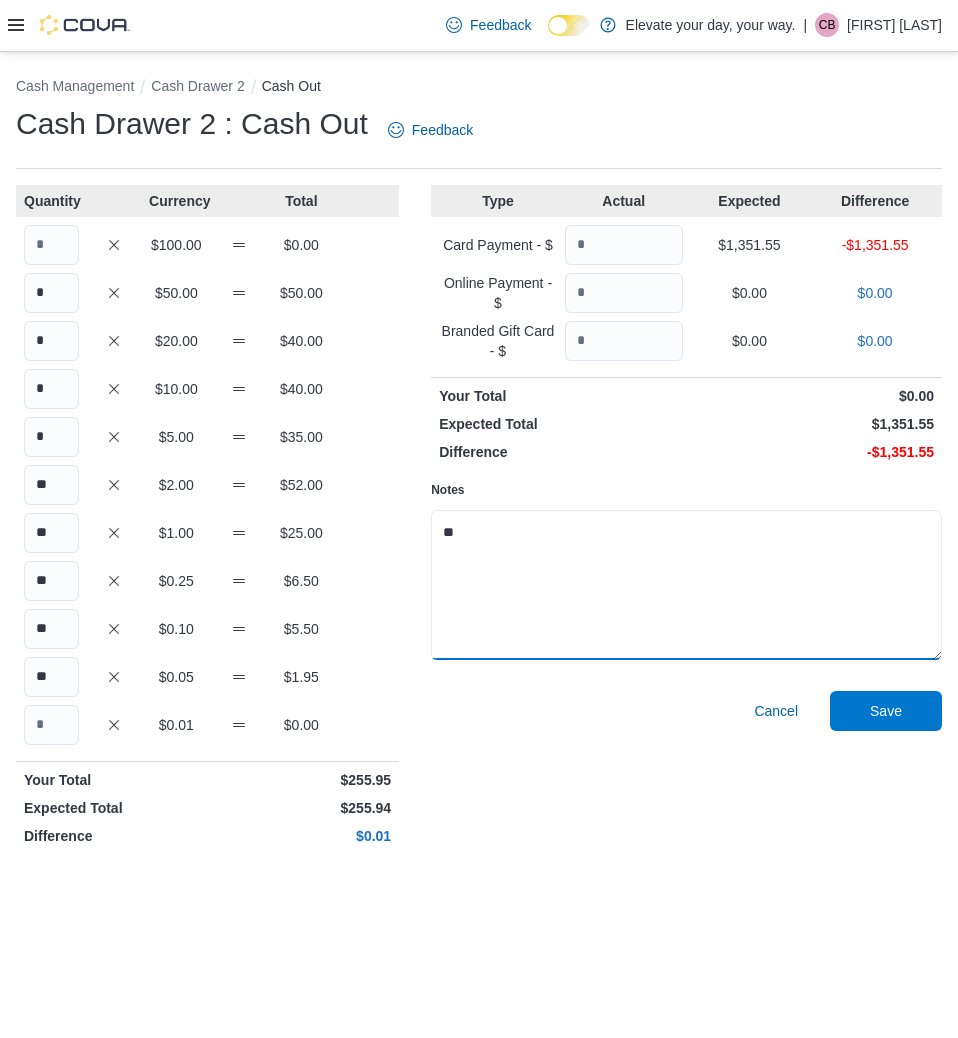 type on "**" 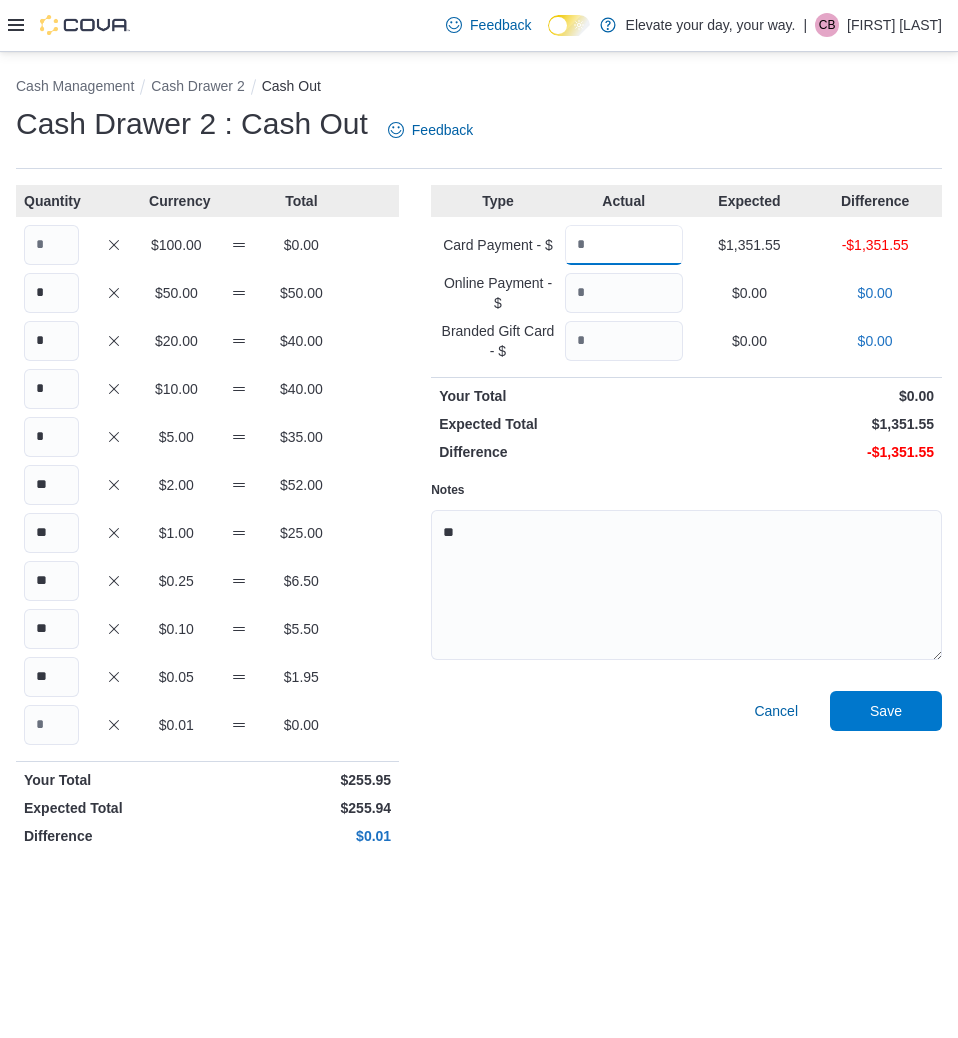 click at bounding box center (624, 245) 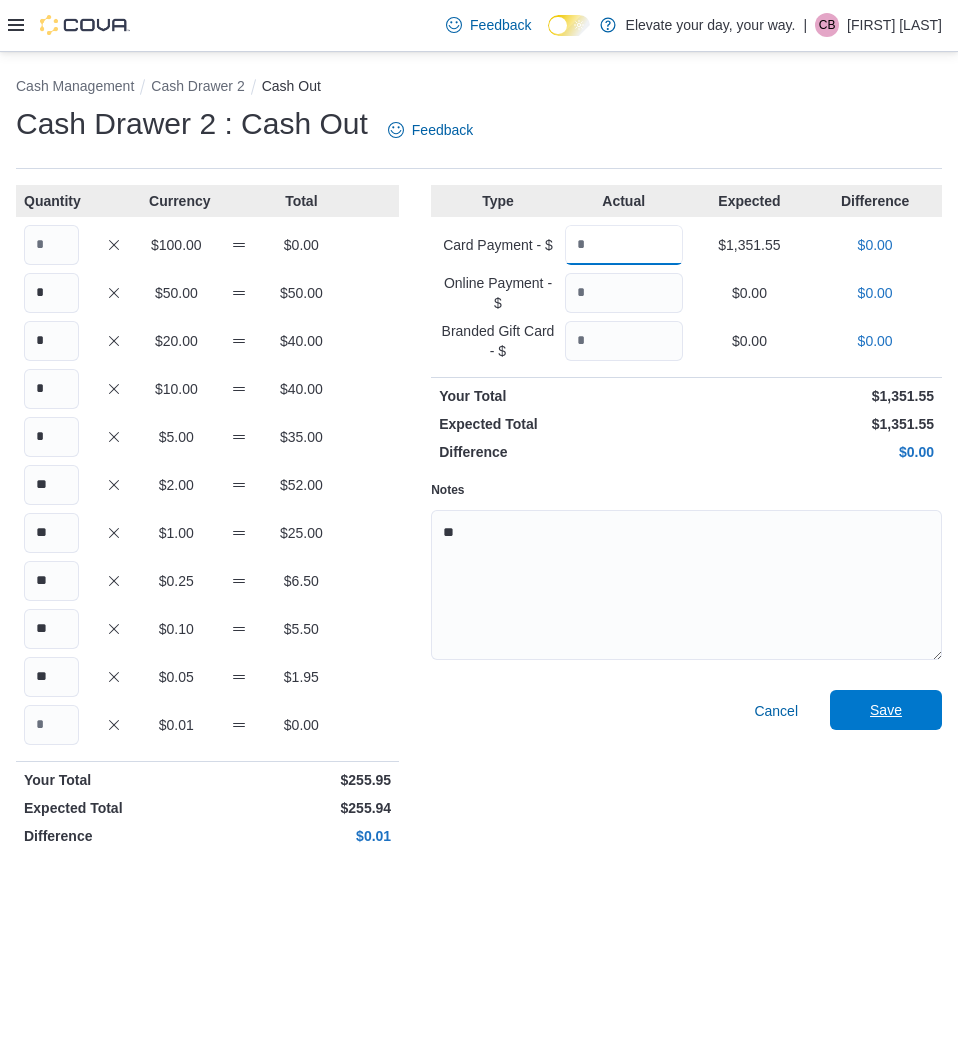 type on "*******" 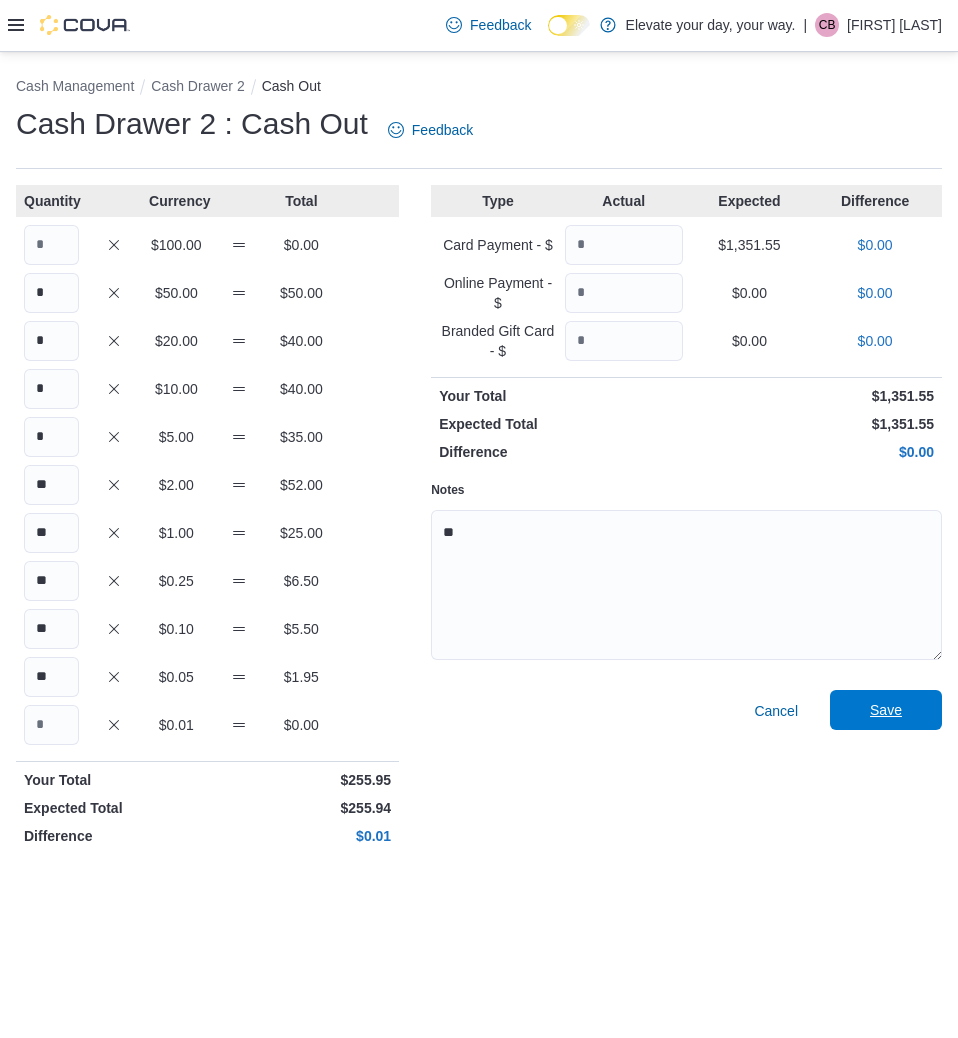 click on "Save" at bounding box center [886, 710] 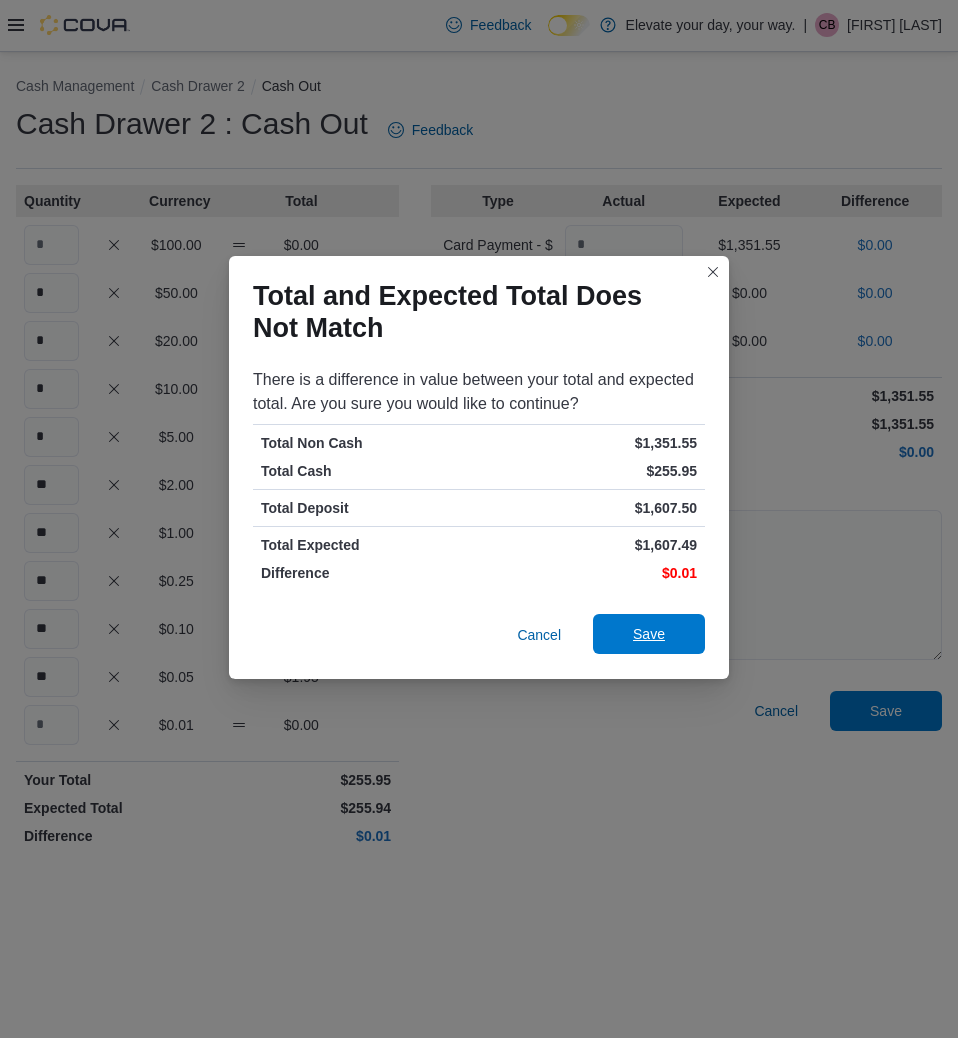 click on "Save" at bounding box center (649, 634) 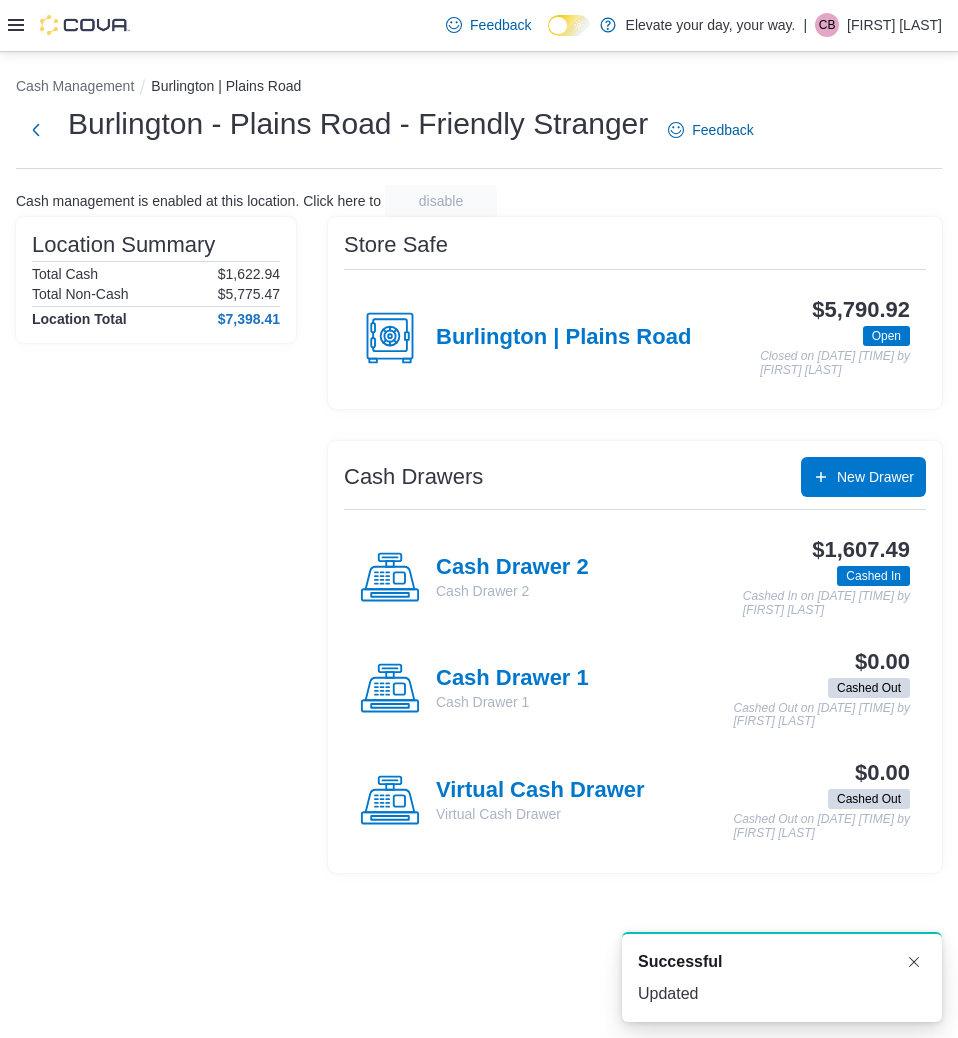 scroll, scrollTop: 0, scrollLeft: 0, axis: both 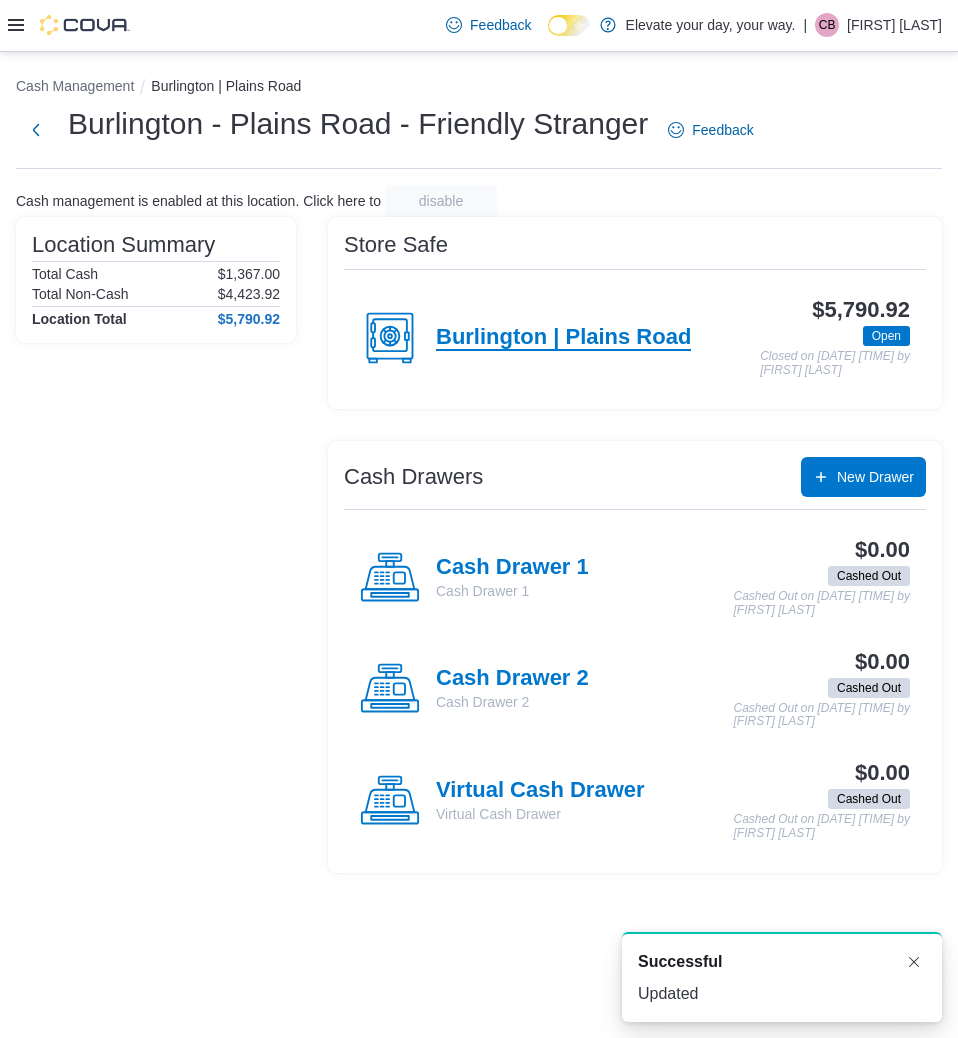 click on "Burlington | Plains Road" at bounding box center [563, 338] 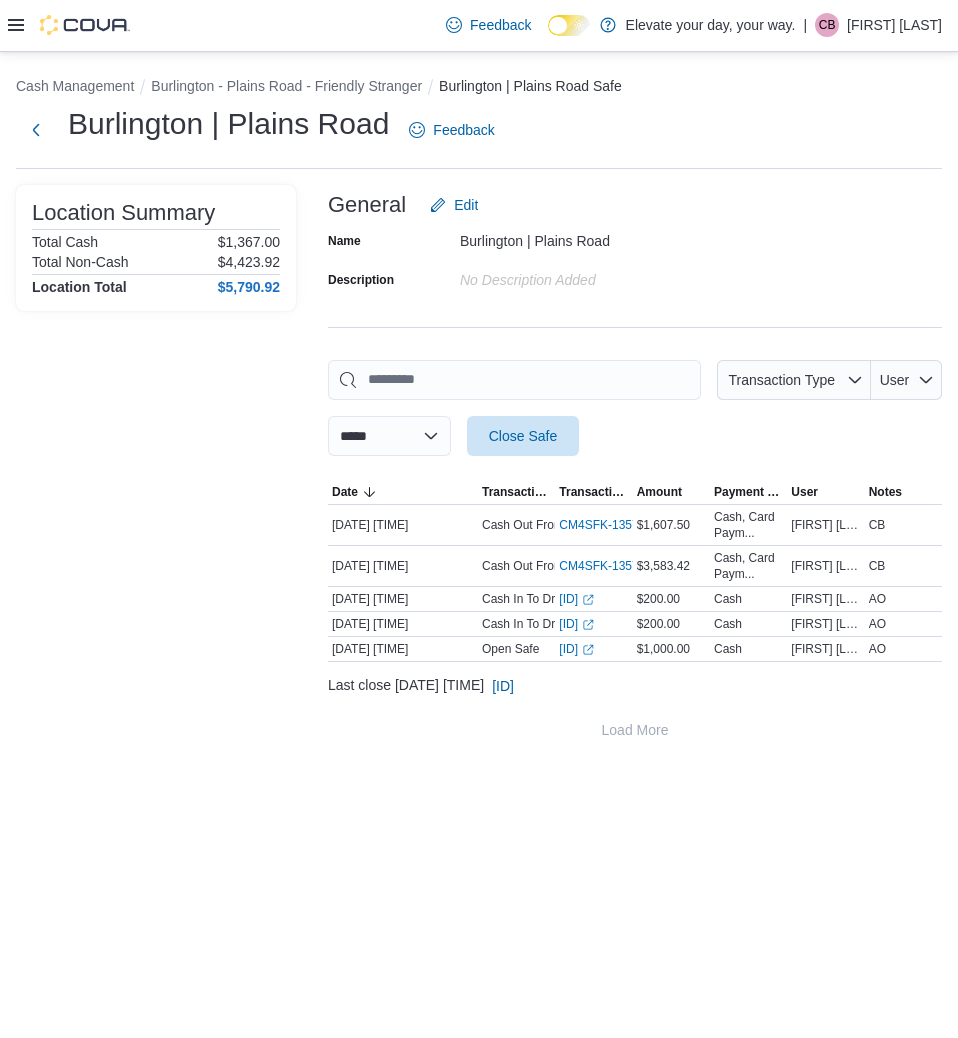 click on "Location Summary   Total Cash $1,367.00 Total Non-Cash $4,423.92 Location Total $5,790.92" at bounding box center (156, 467) 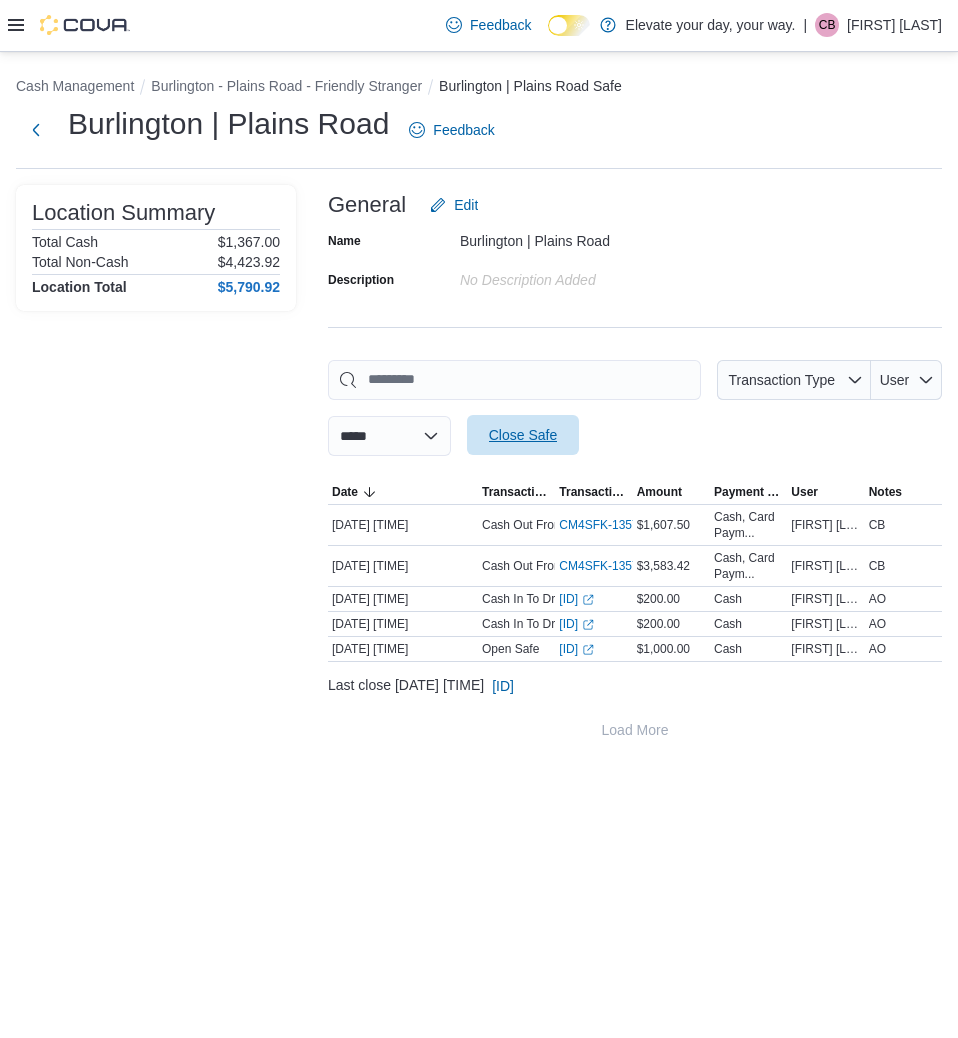 click on "Close Safe" at bounding box center [523, 435] 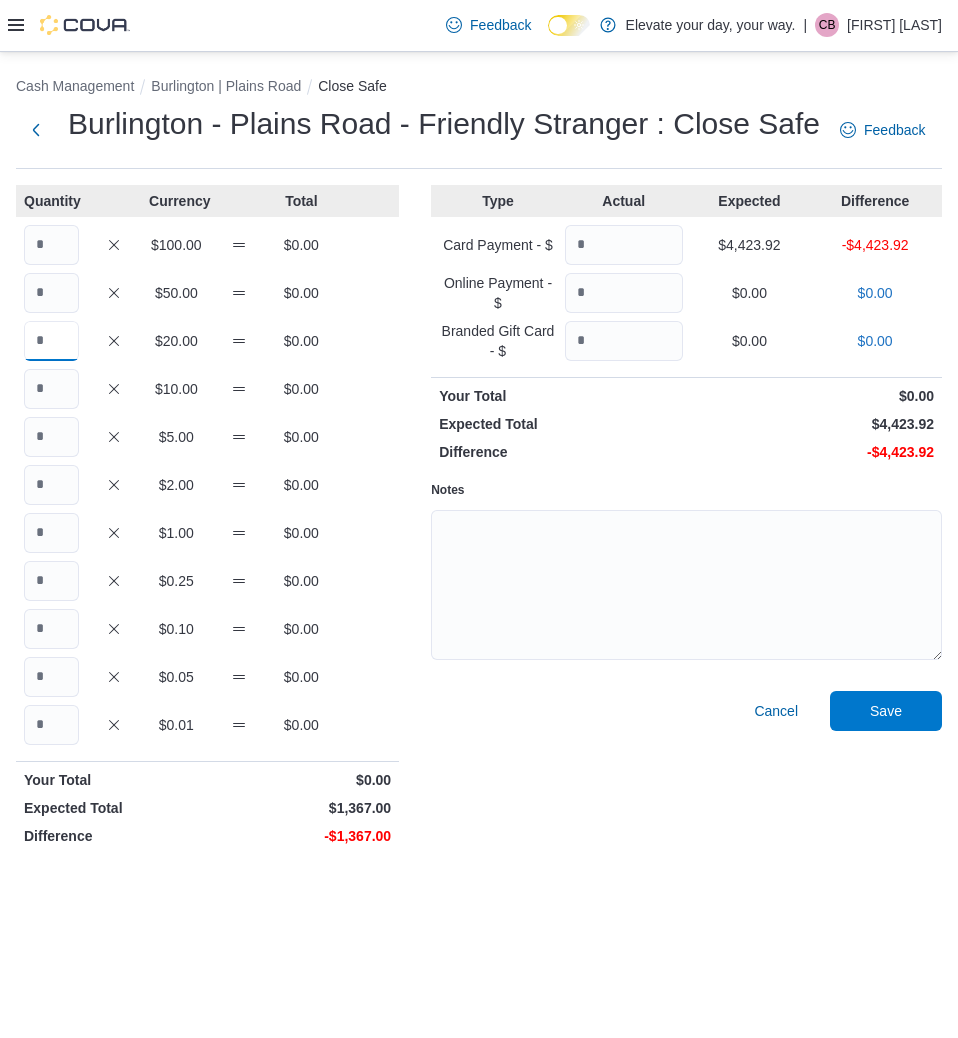 click at bounding box center (51, 341) 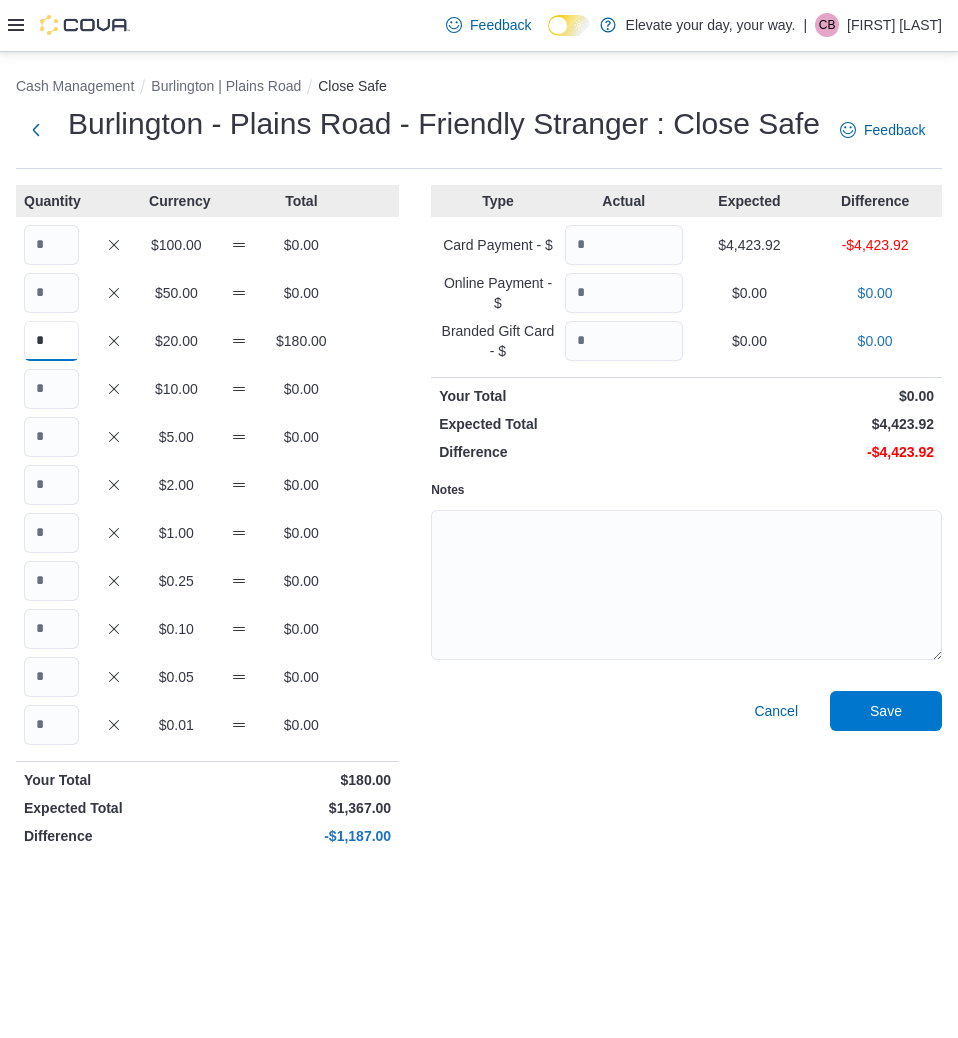 type on "*" 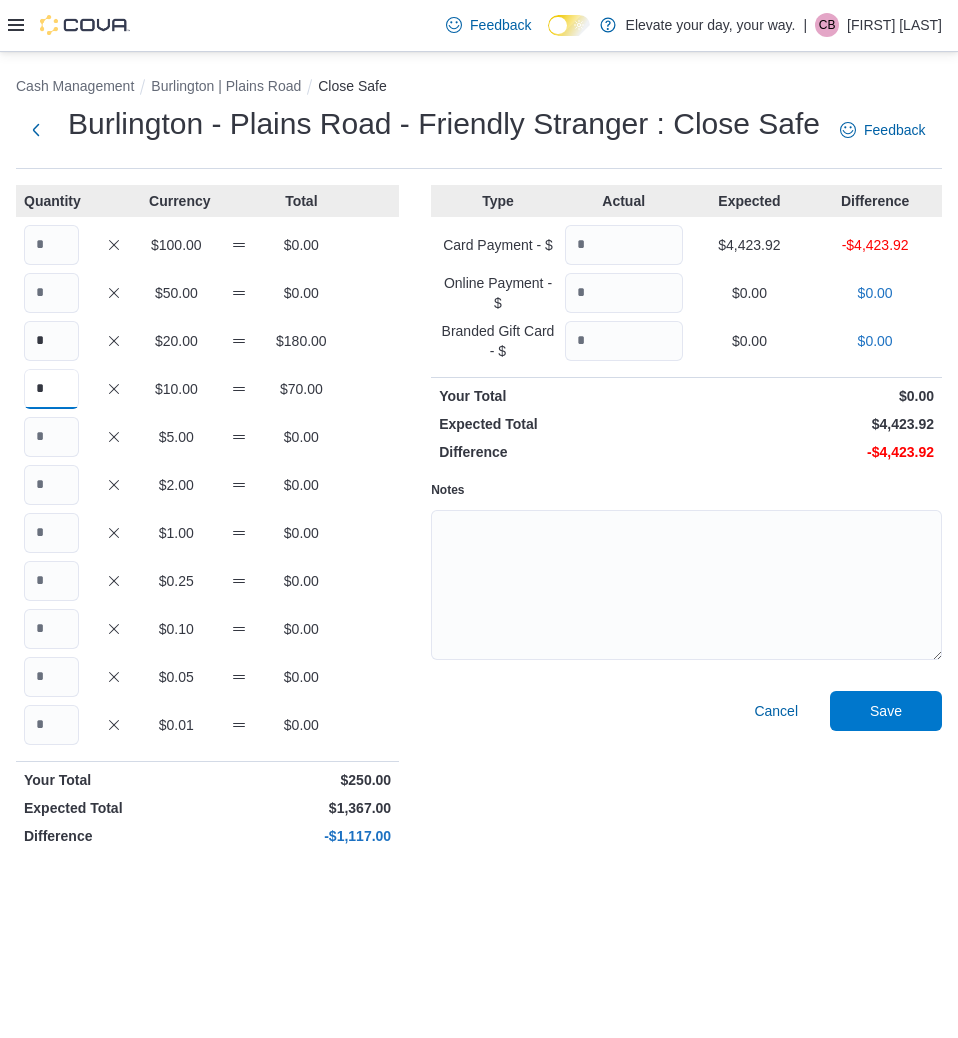 type on "*" 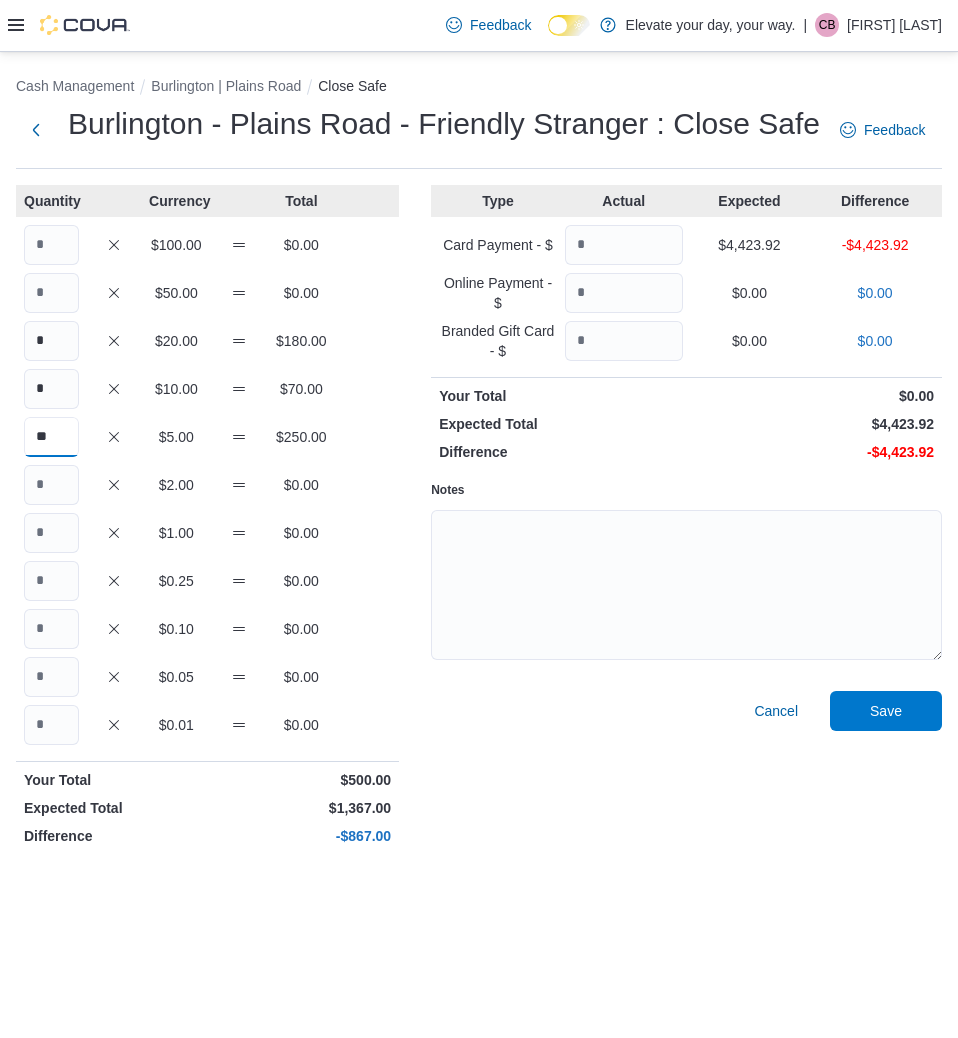type on "**" 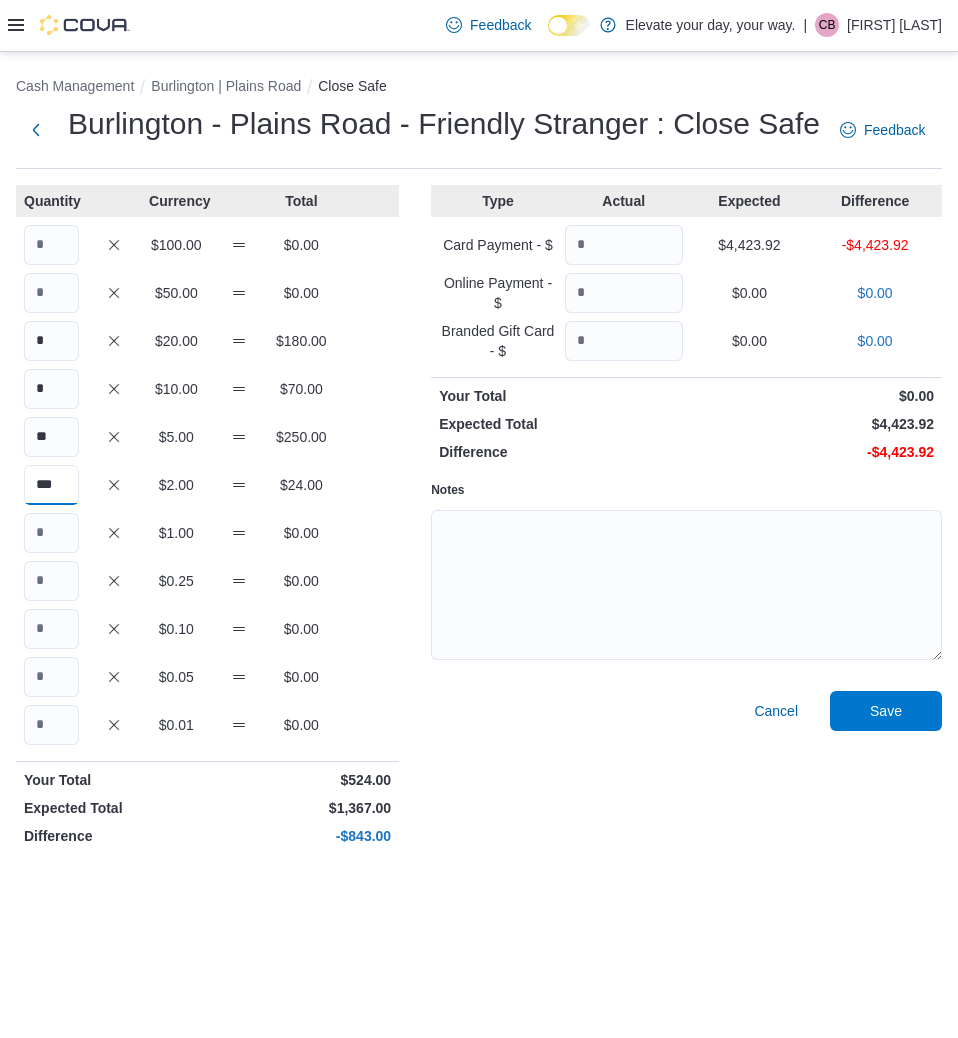 type on "***" 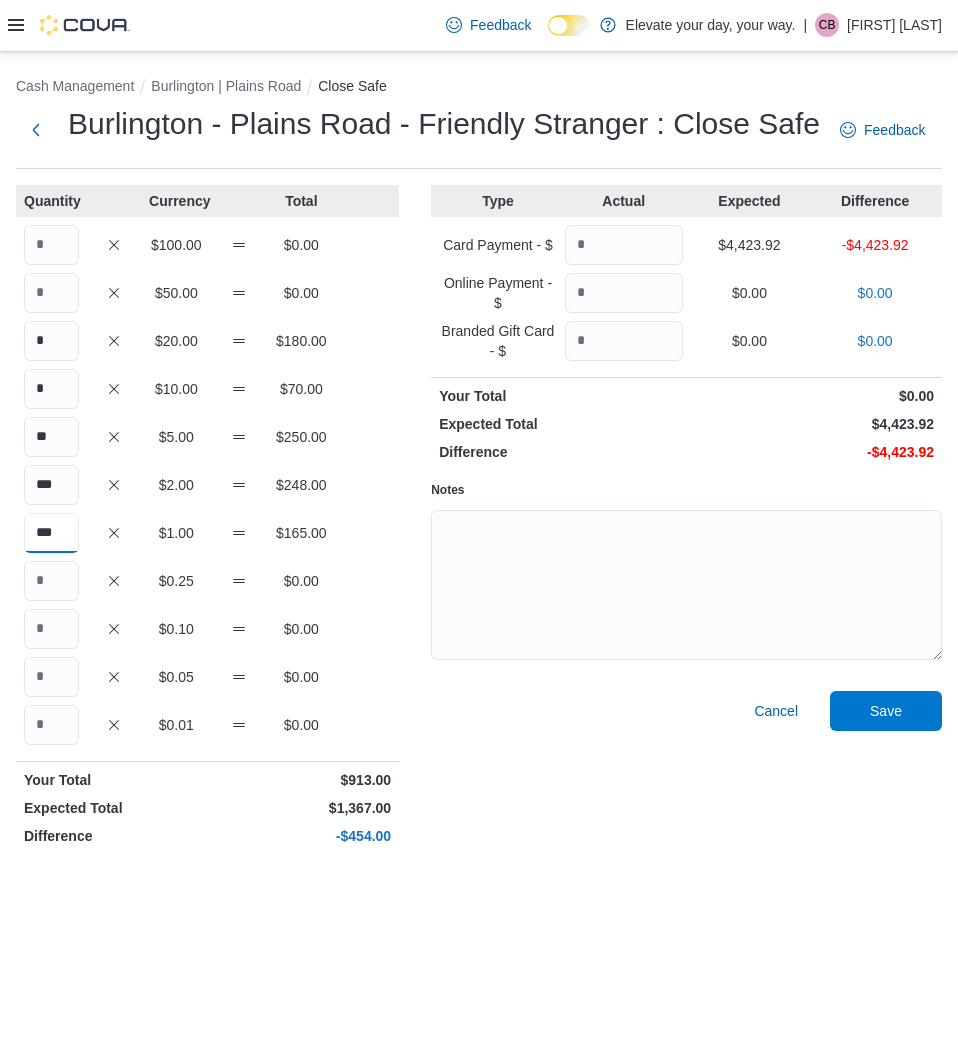 type on "***" 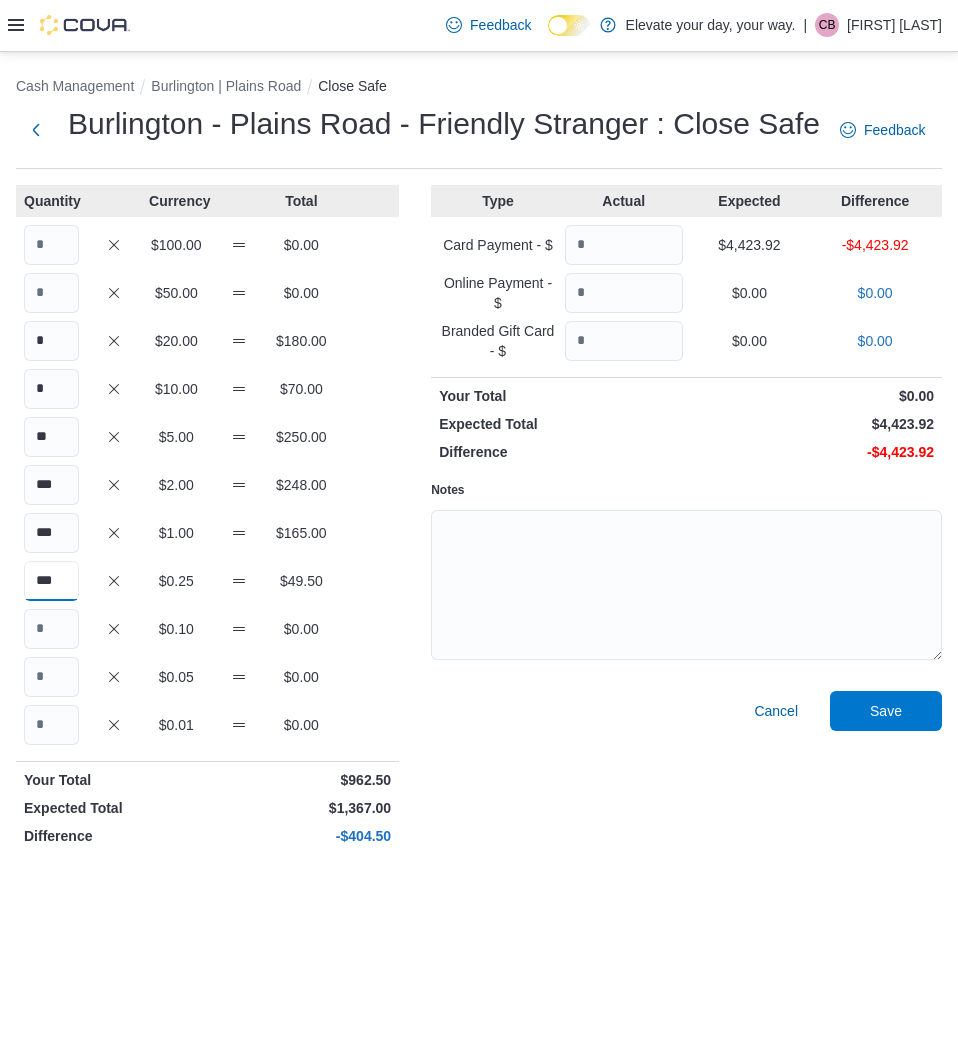 type on "***" 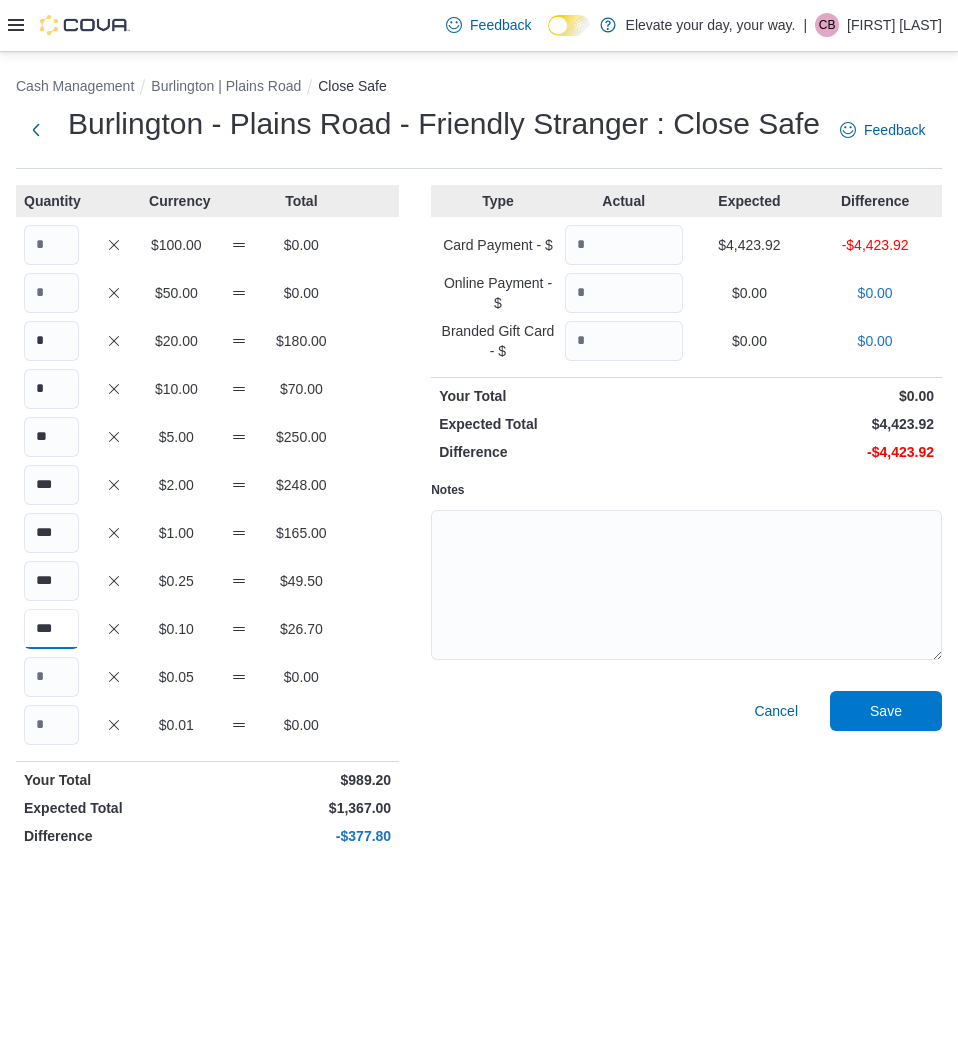 type on "***" 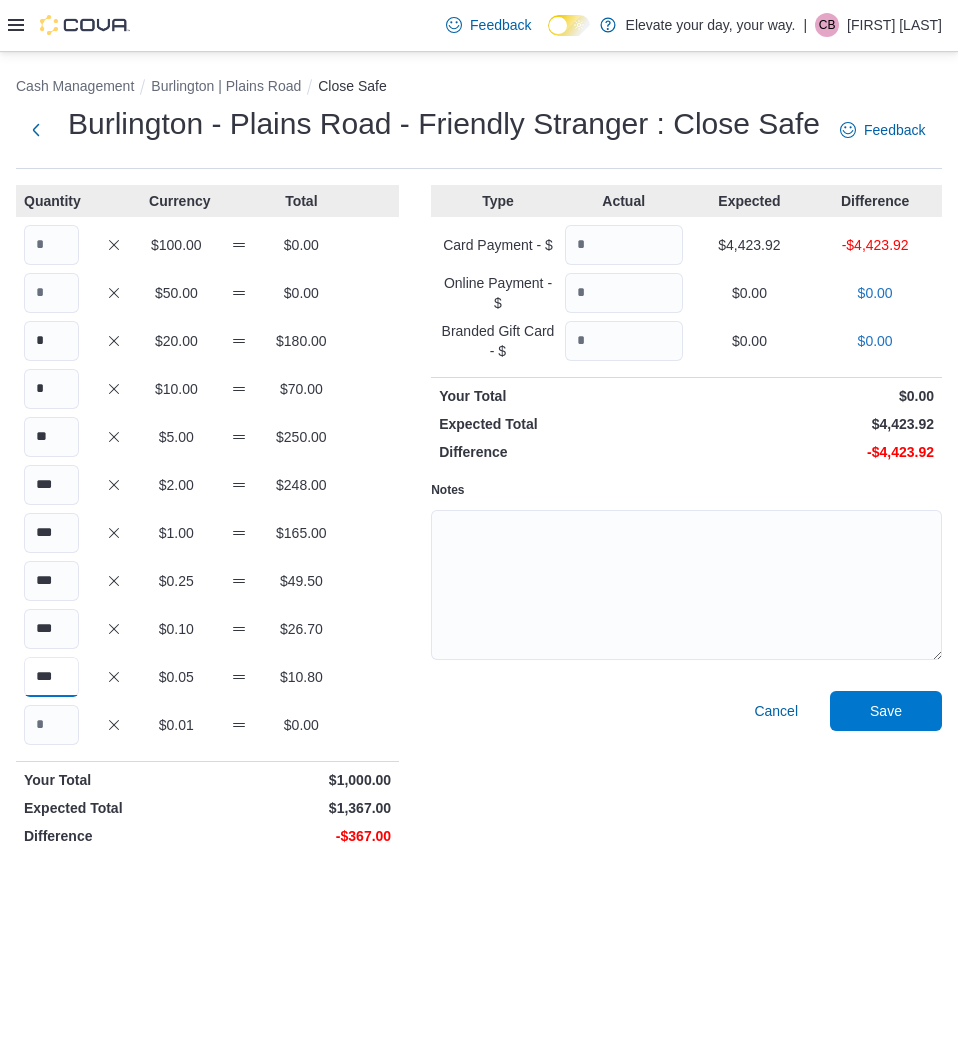 type on "***" 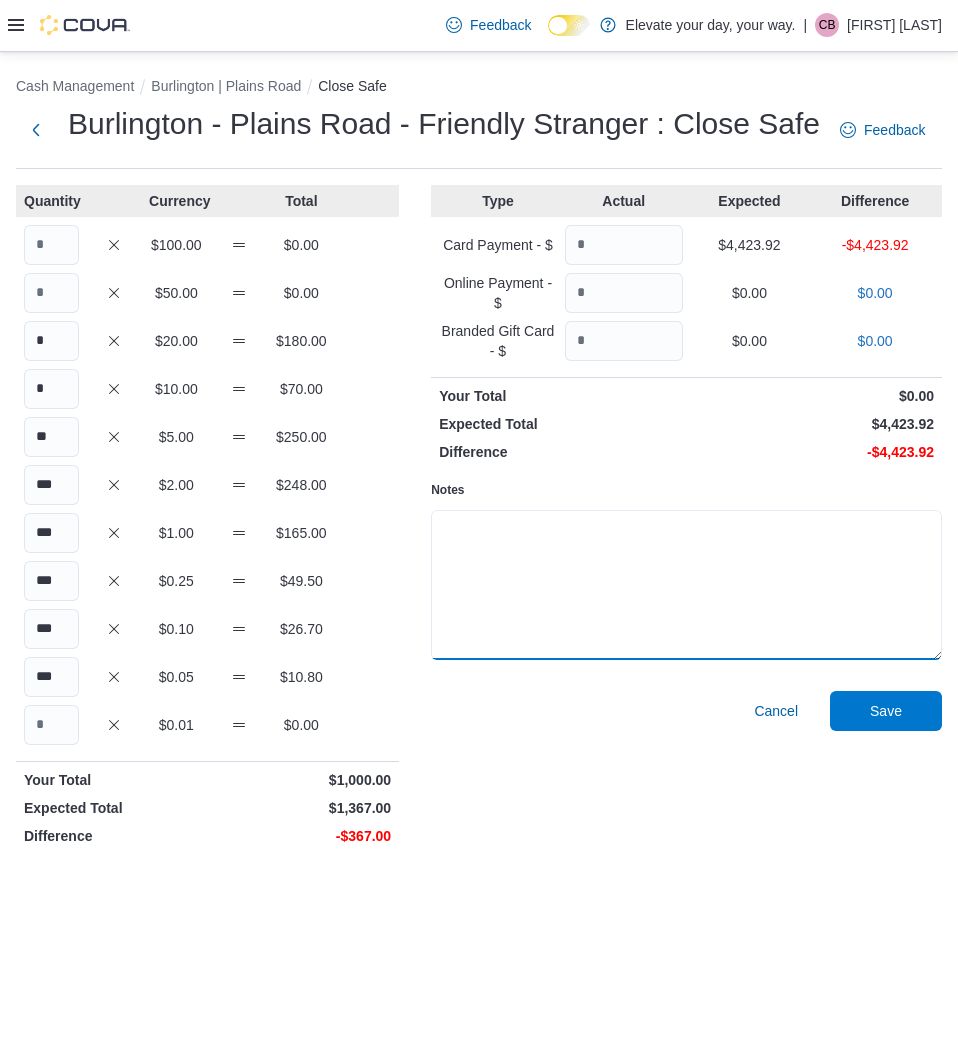 click on "Notes" at bounding box center [686, 585] 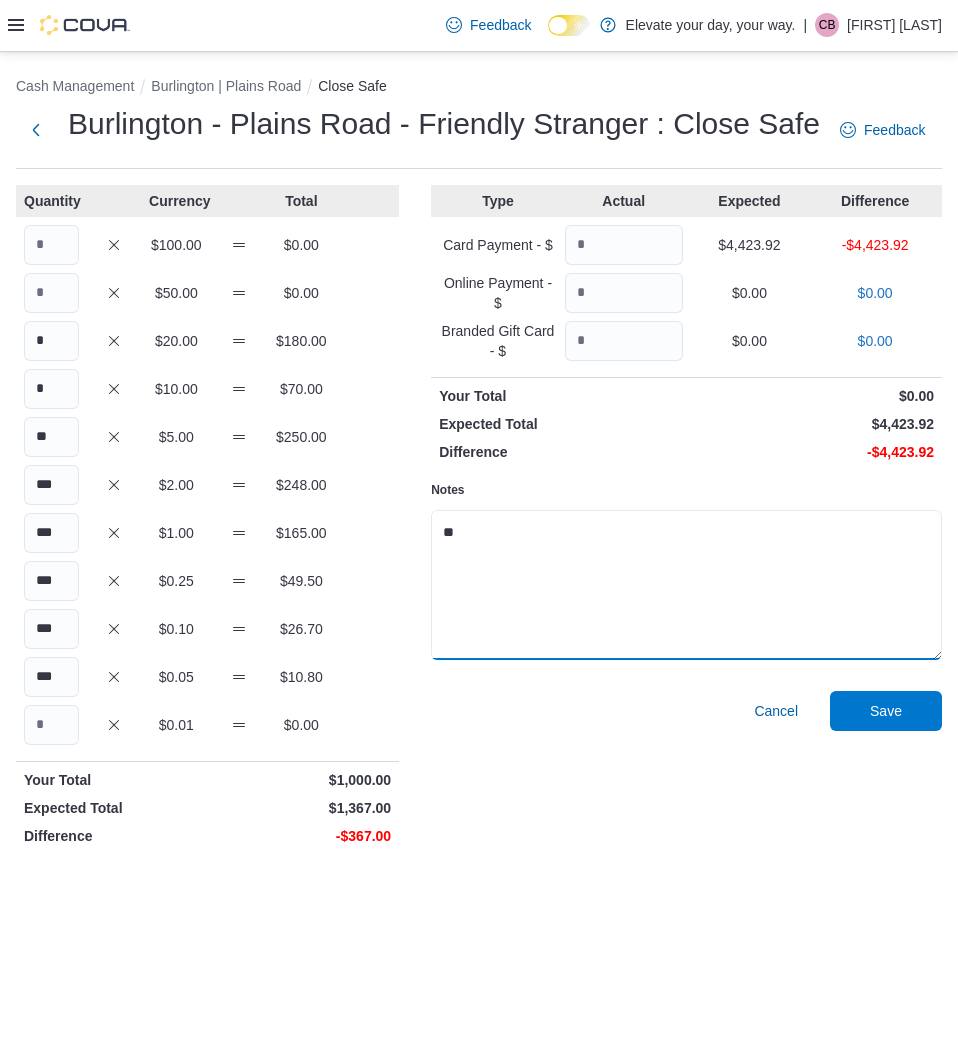 type on "**" 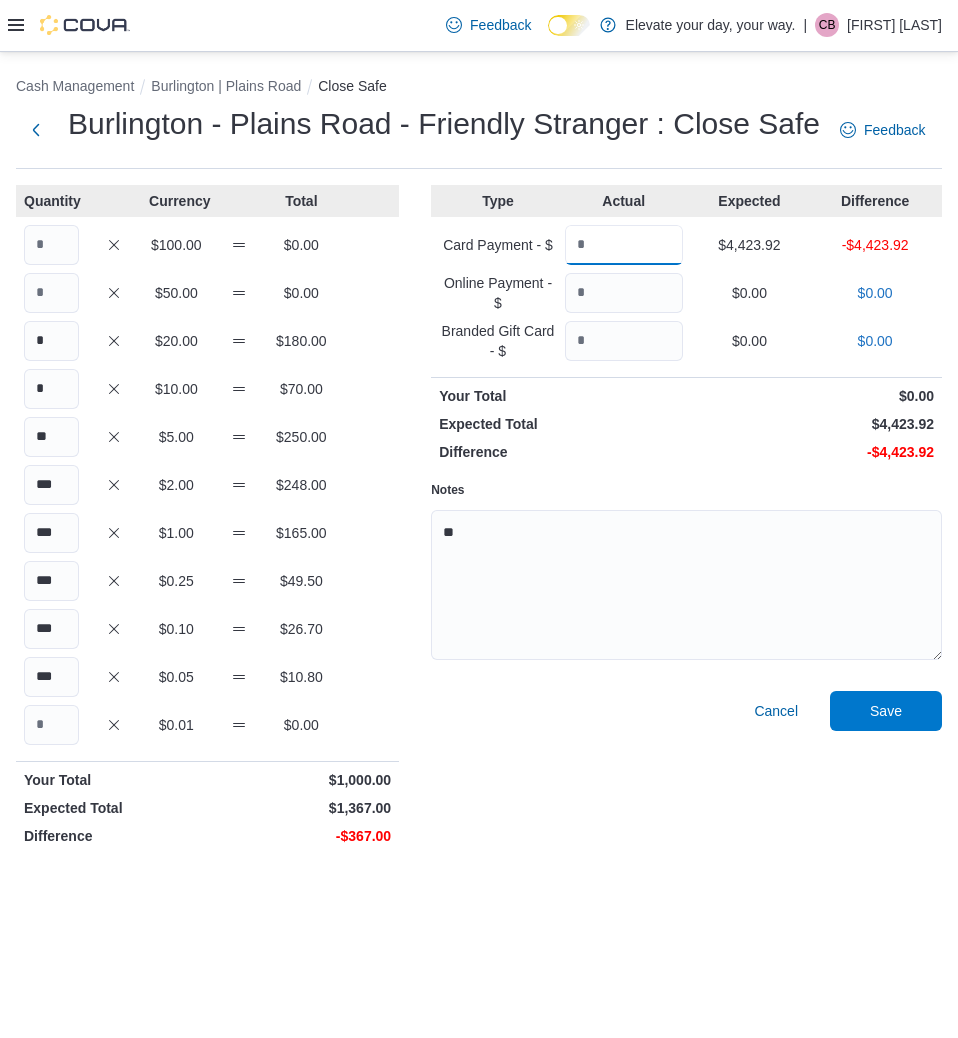 click at bounding box center (624, 245) 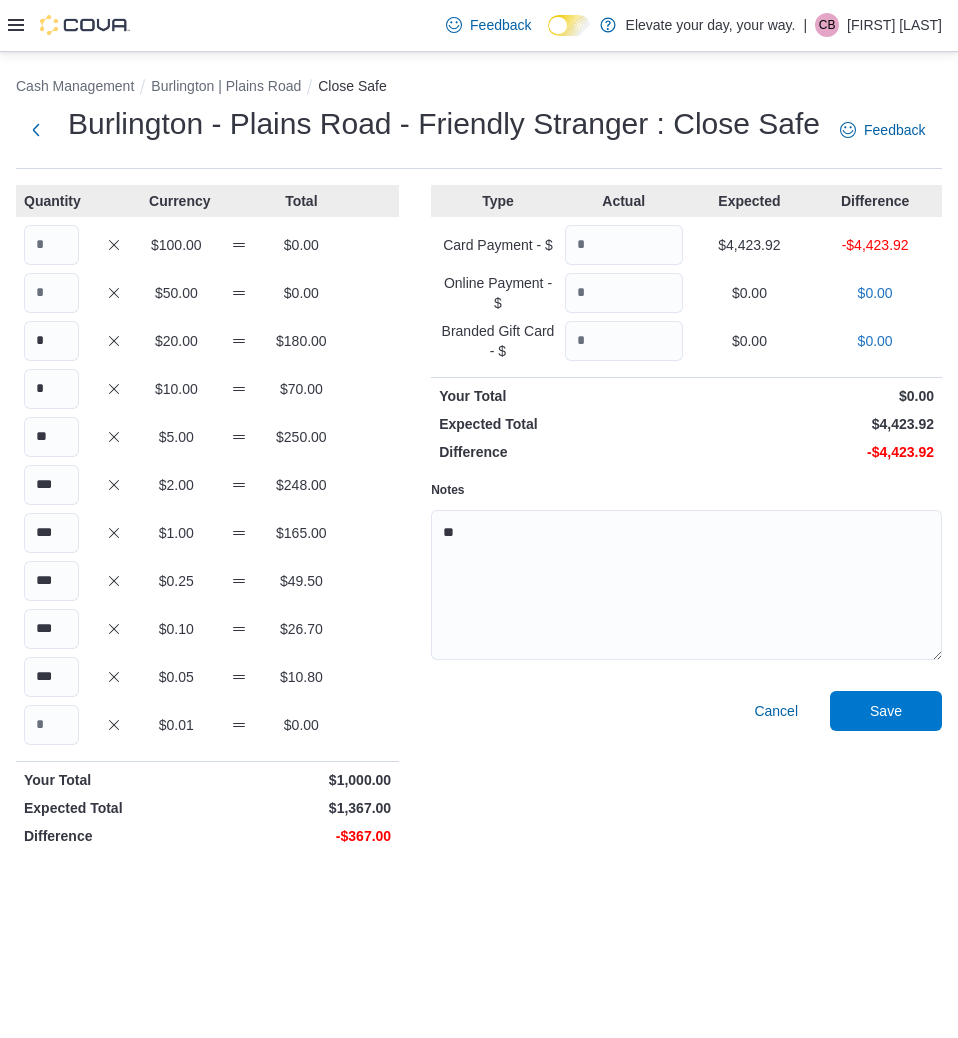 click on "*** $0.25 $49.50" at bounding box center (207, 581) 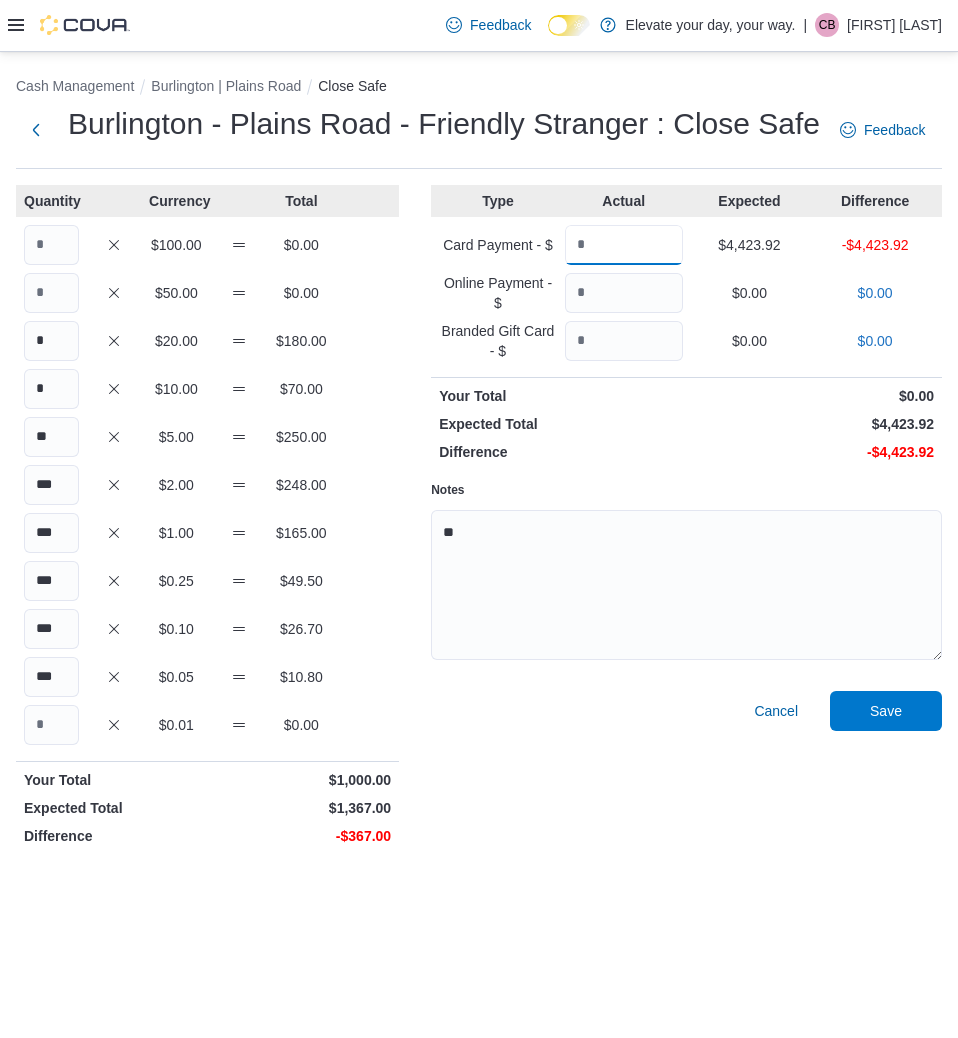 click at bounding box center [624, 245] 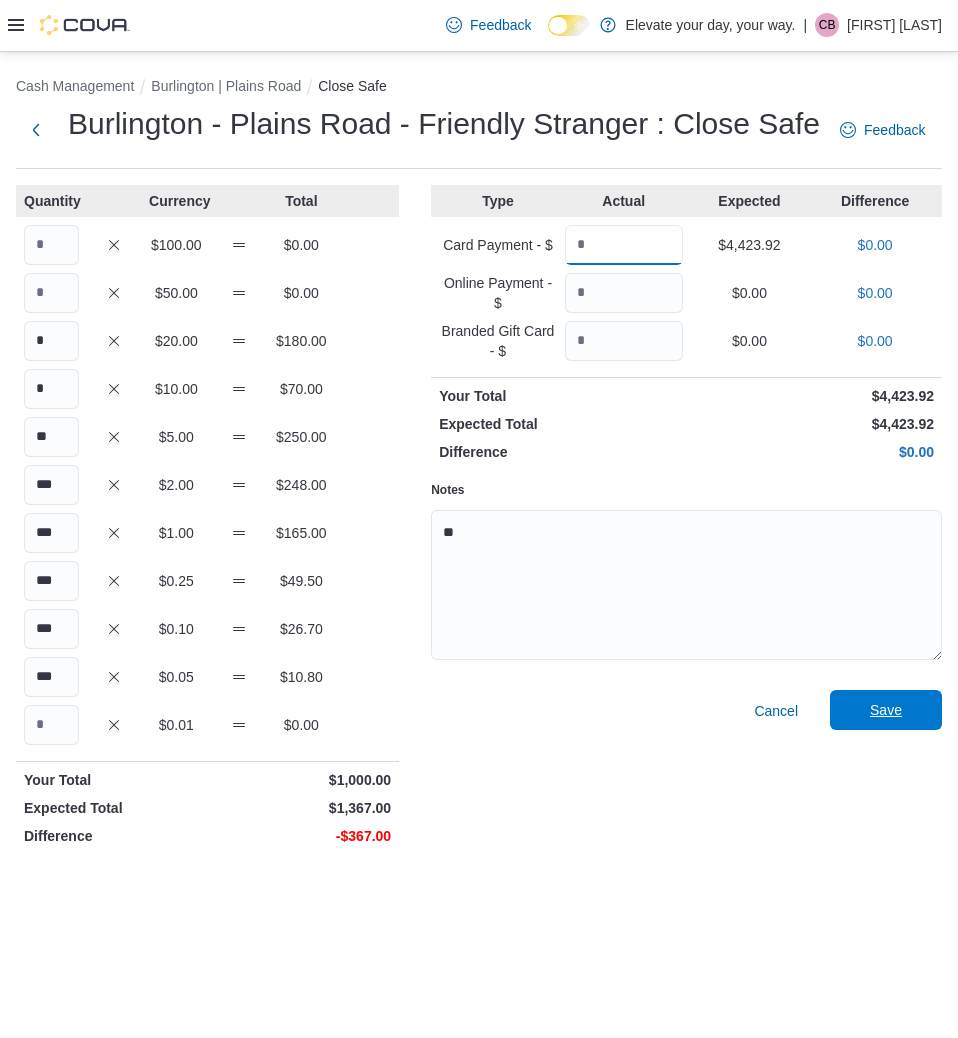 type on "*******" 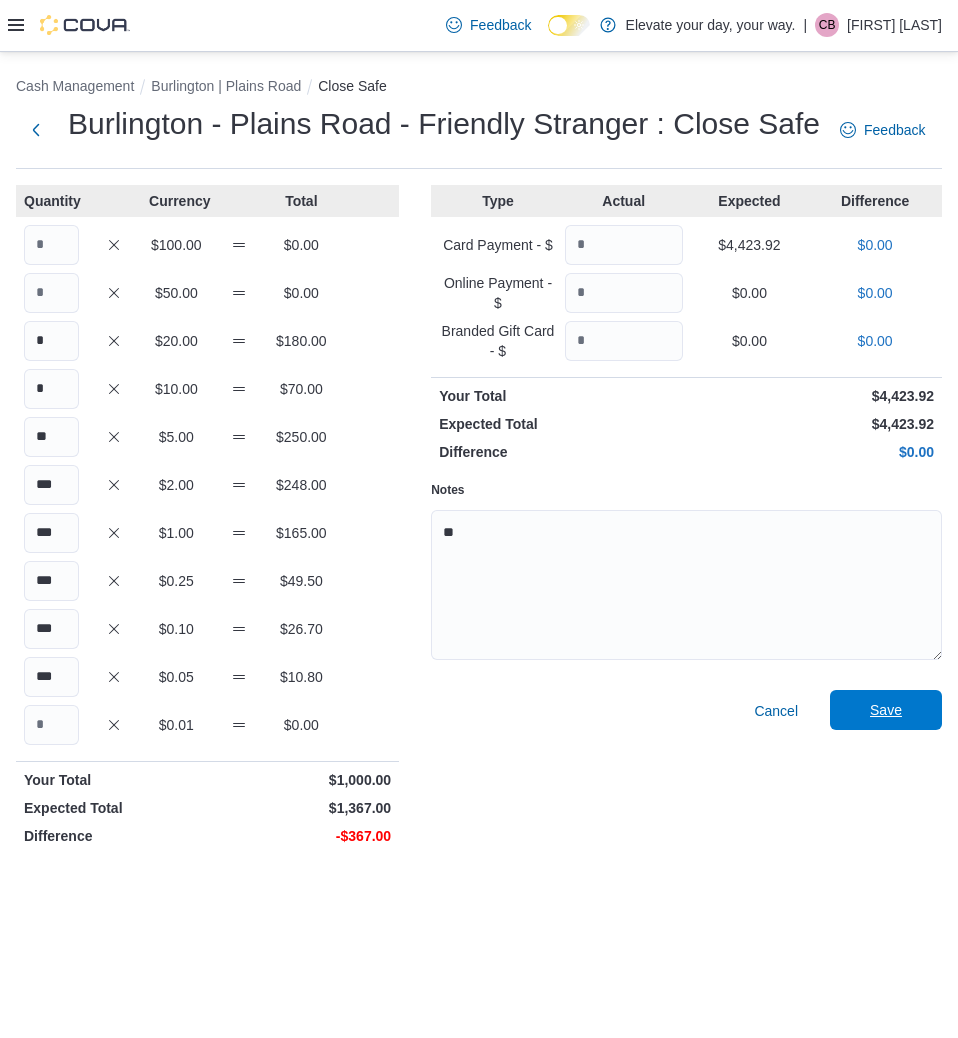 click on "Save" at bounding box center [886, 710] 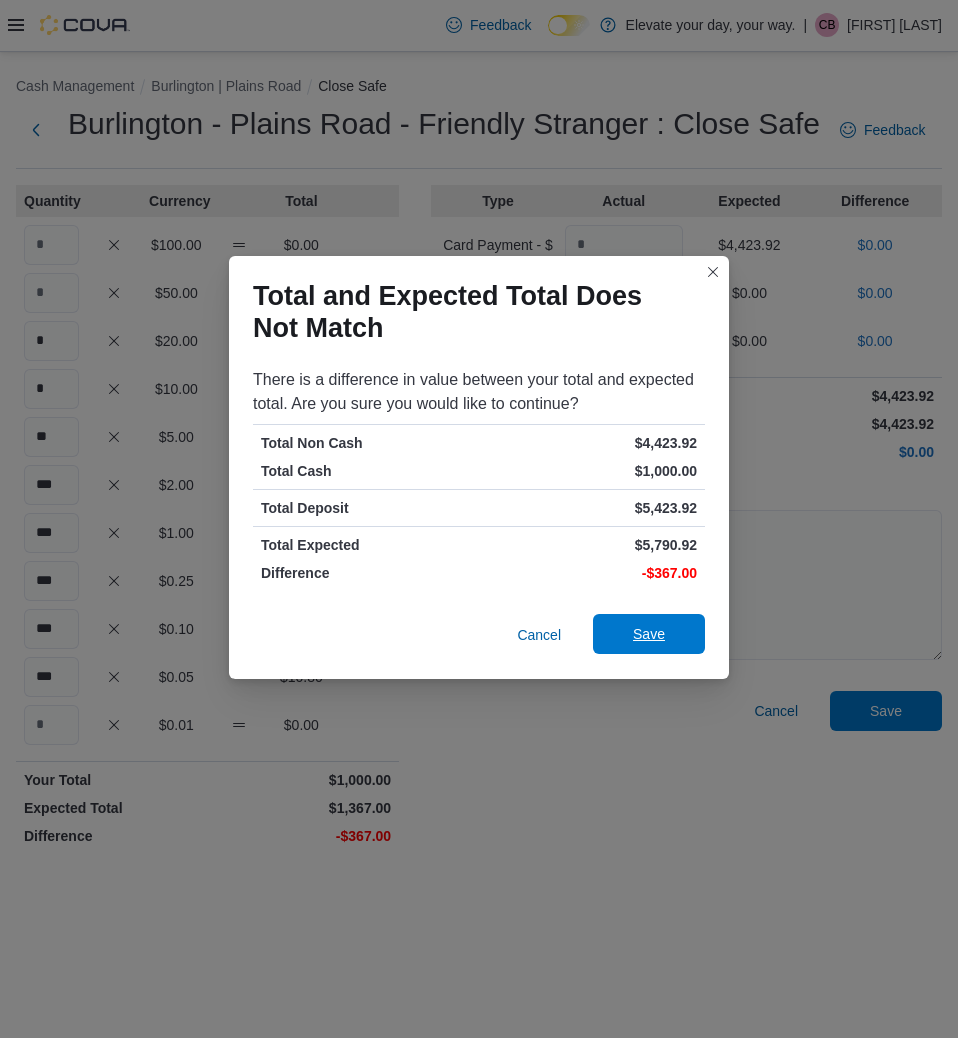 click on "Save" at bounding box center [649, 634] 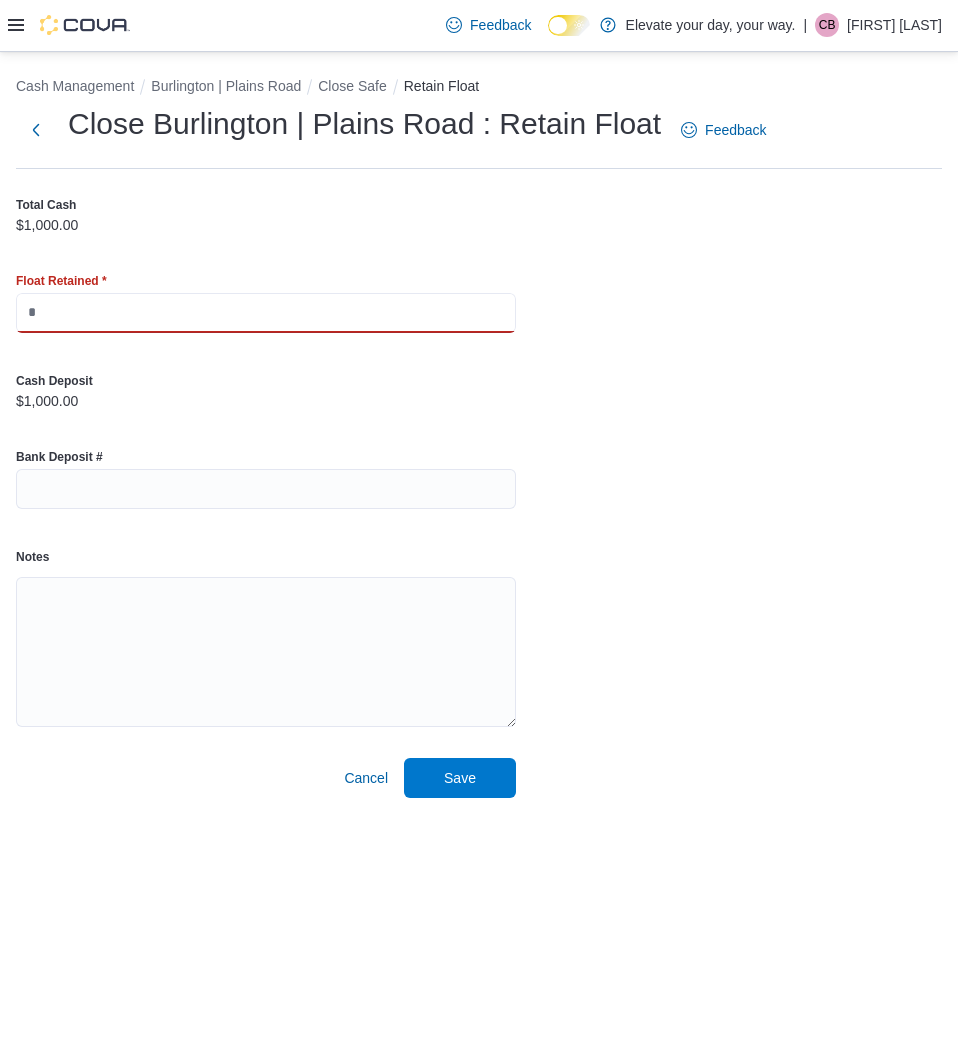 click at bounding box center (266, 313) 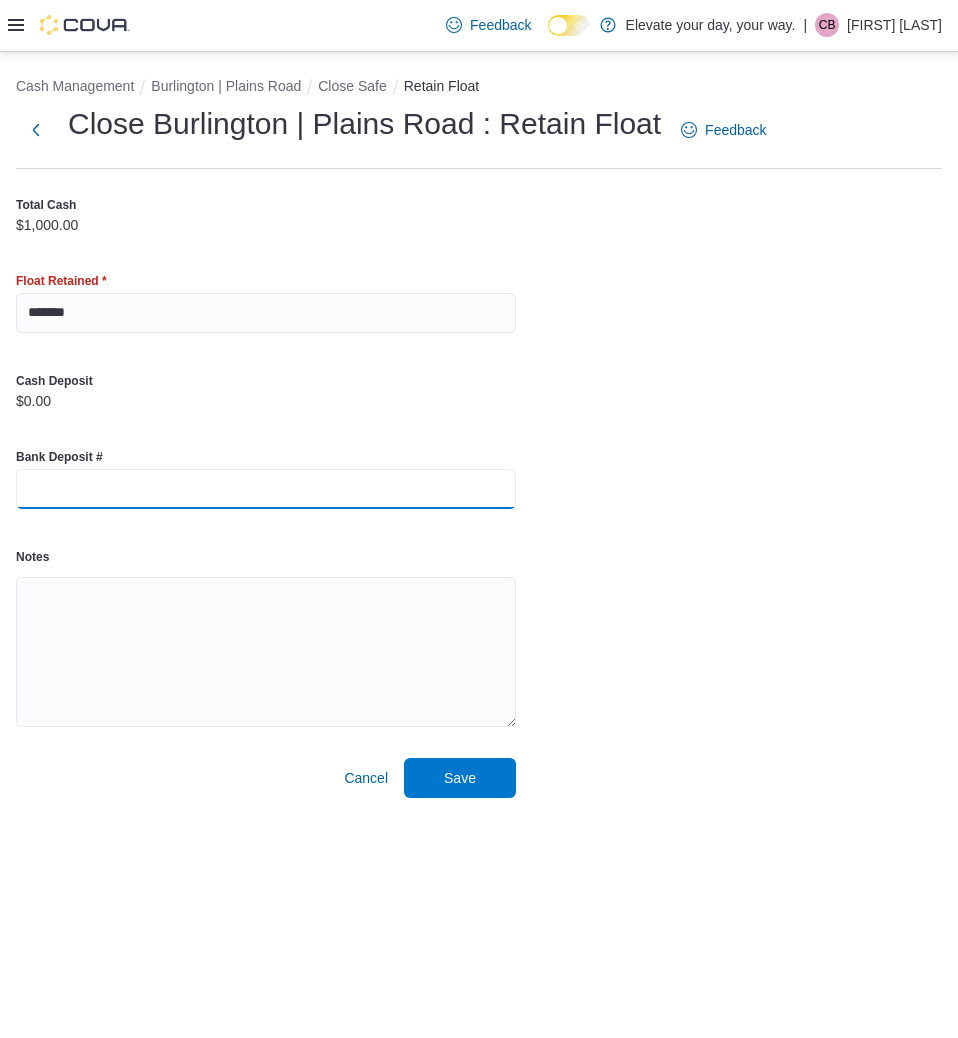 click at bounding box center (266, 489) 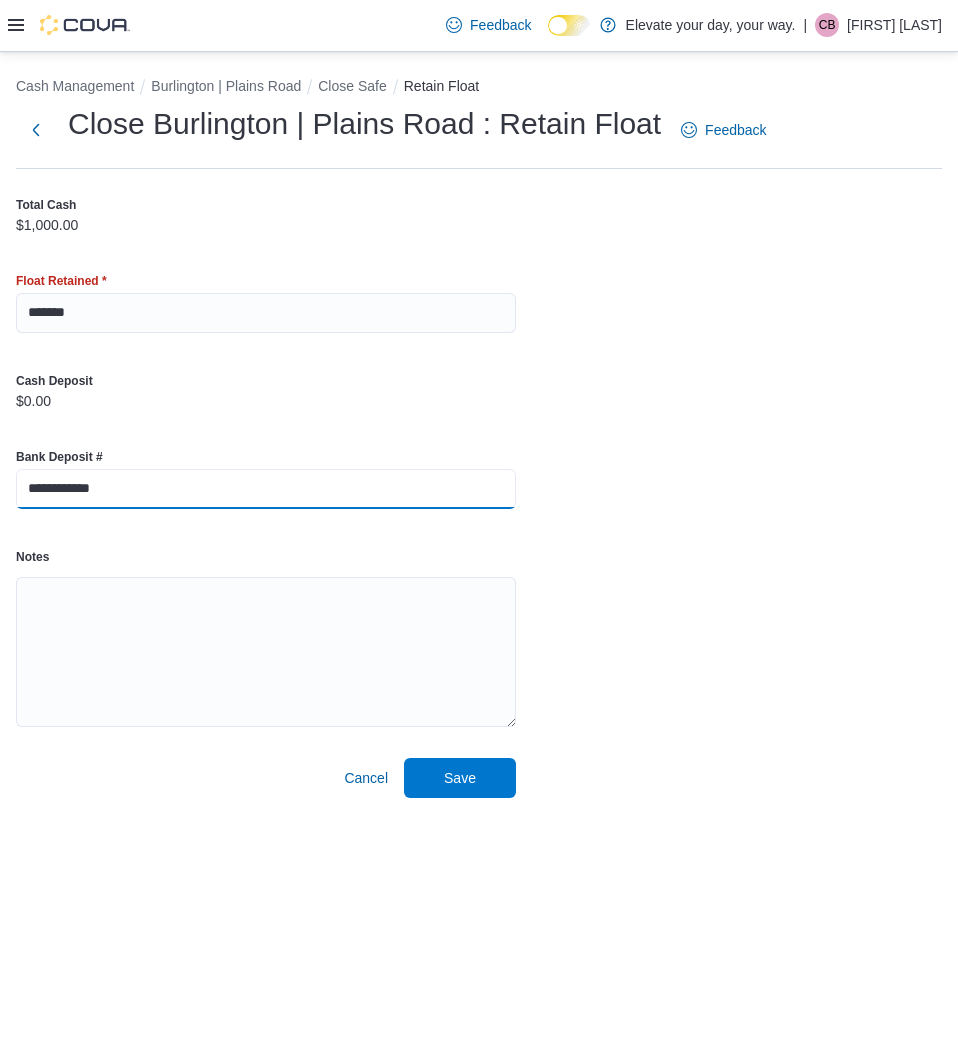 type on "**********" 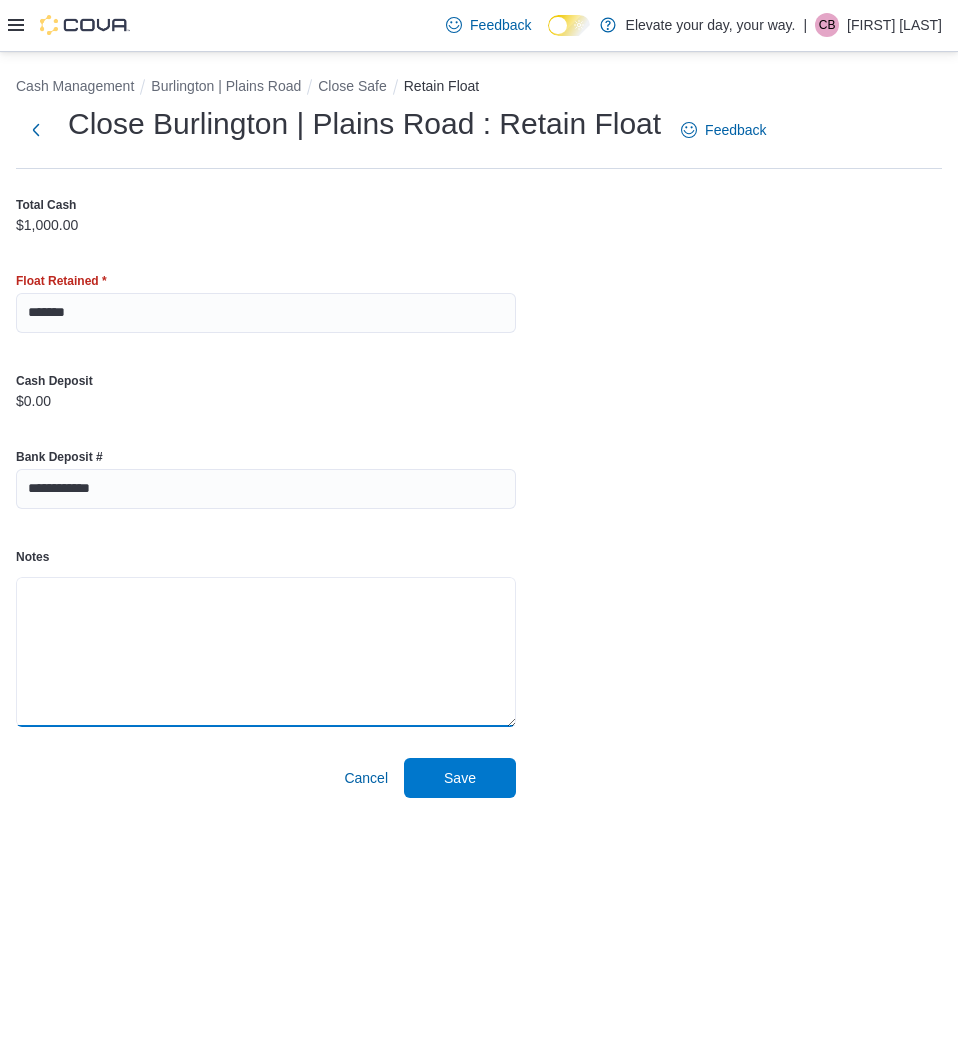 click on "Notes" at bounding box center (266, 652) 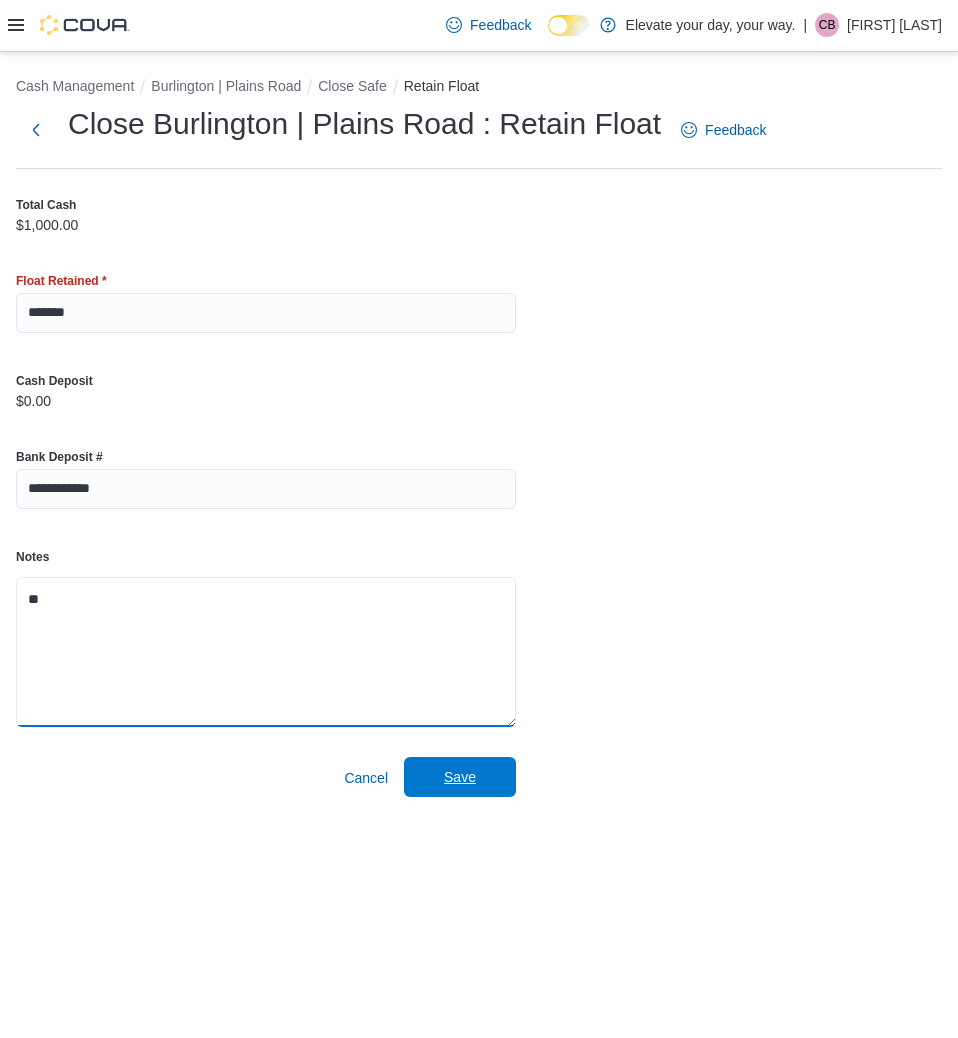 type on "**" 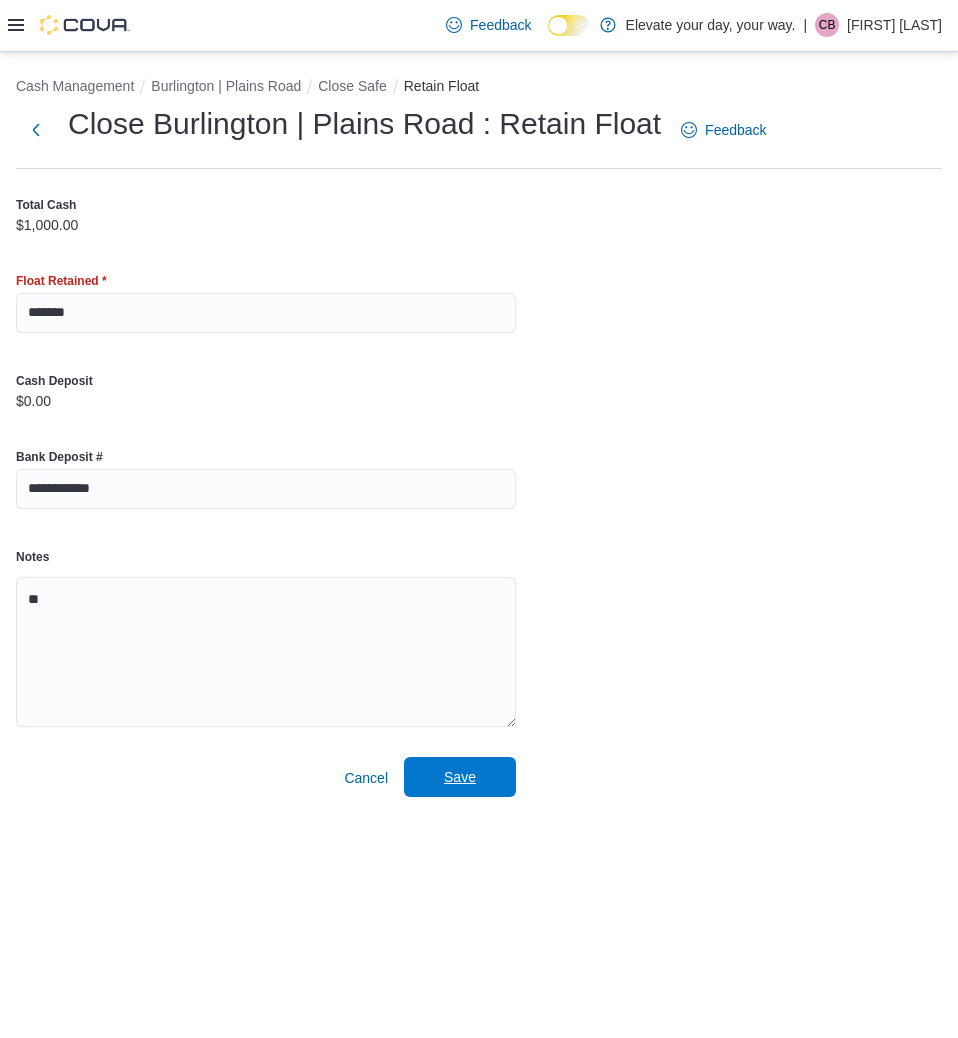 click on "Save" at bounding box center (460, 777) 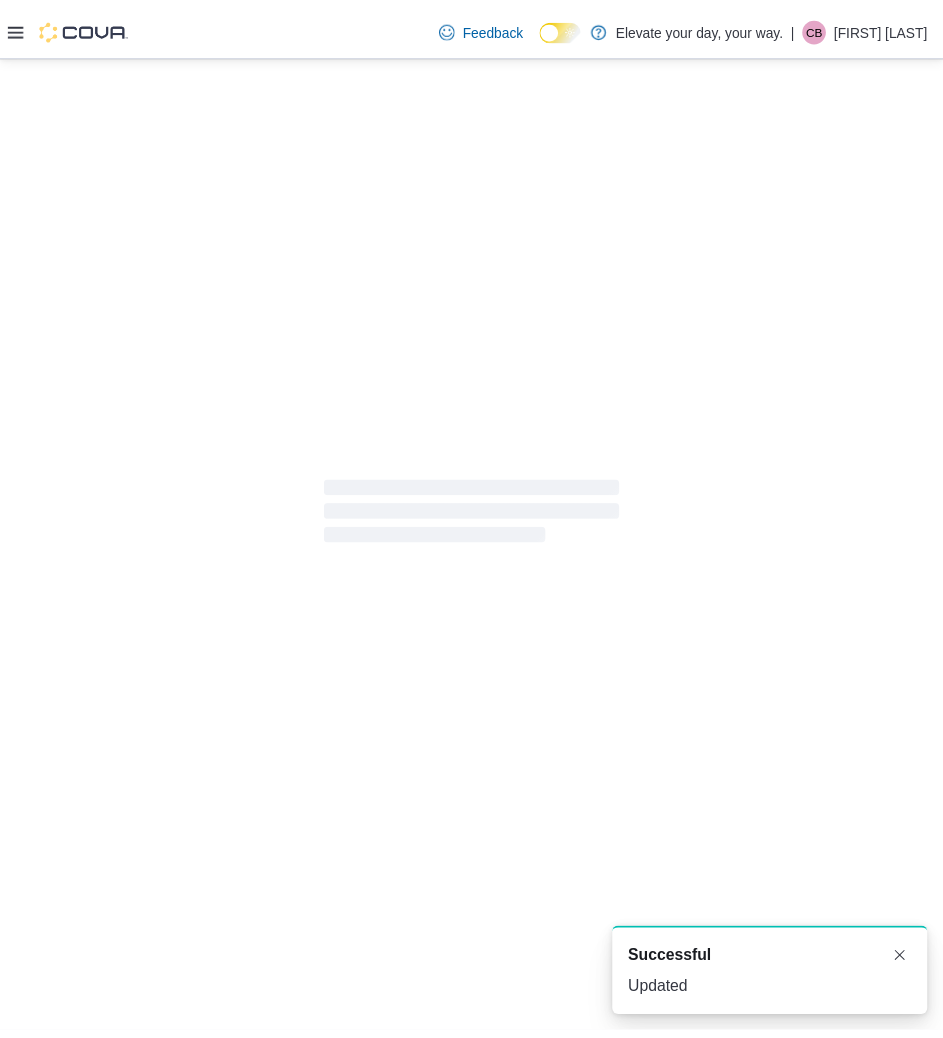 scroll, scrollTop: 0, scrollLeft: 0, axis: both 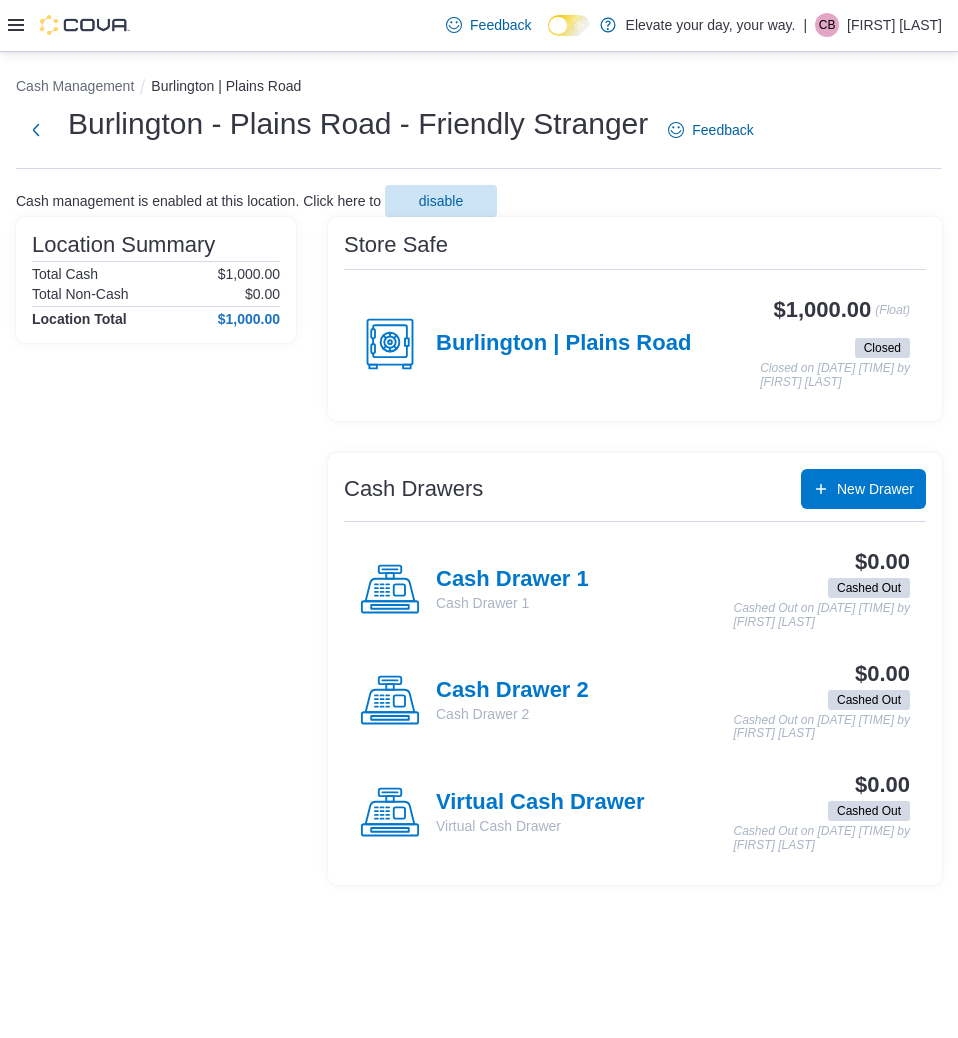 drag, startPoint x: 103, startPoint y: 394, endPoint x: 51, endPoint y: 174, distance: 226.06194 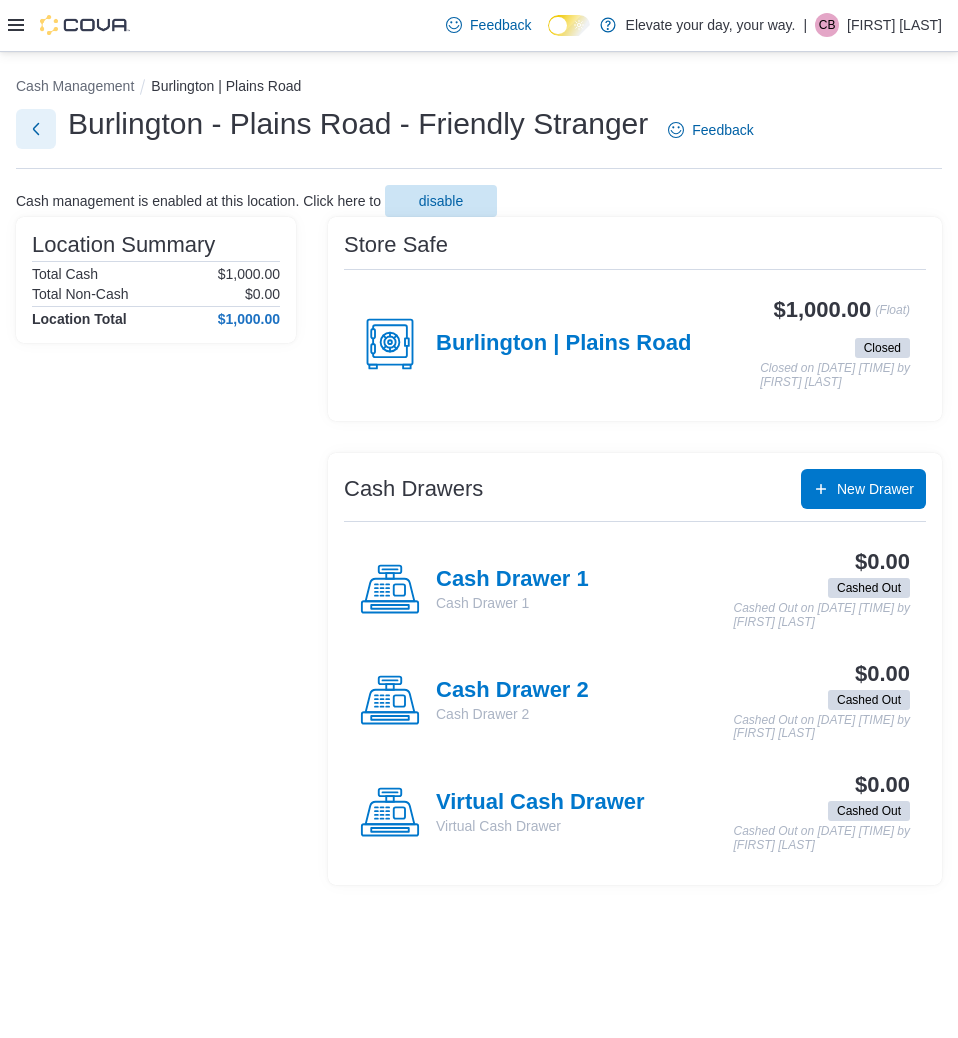 click at bounding box center [36, 129] 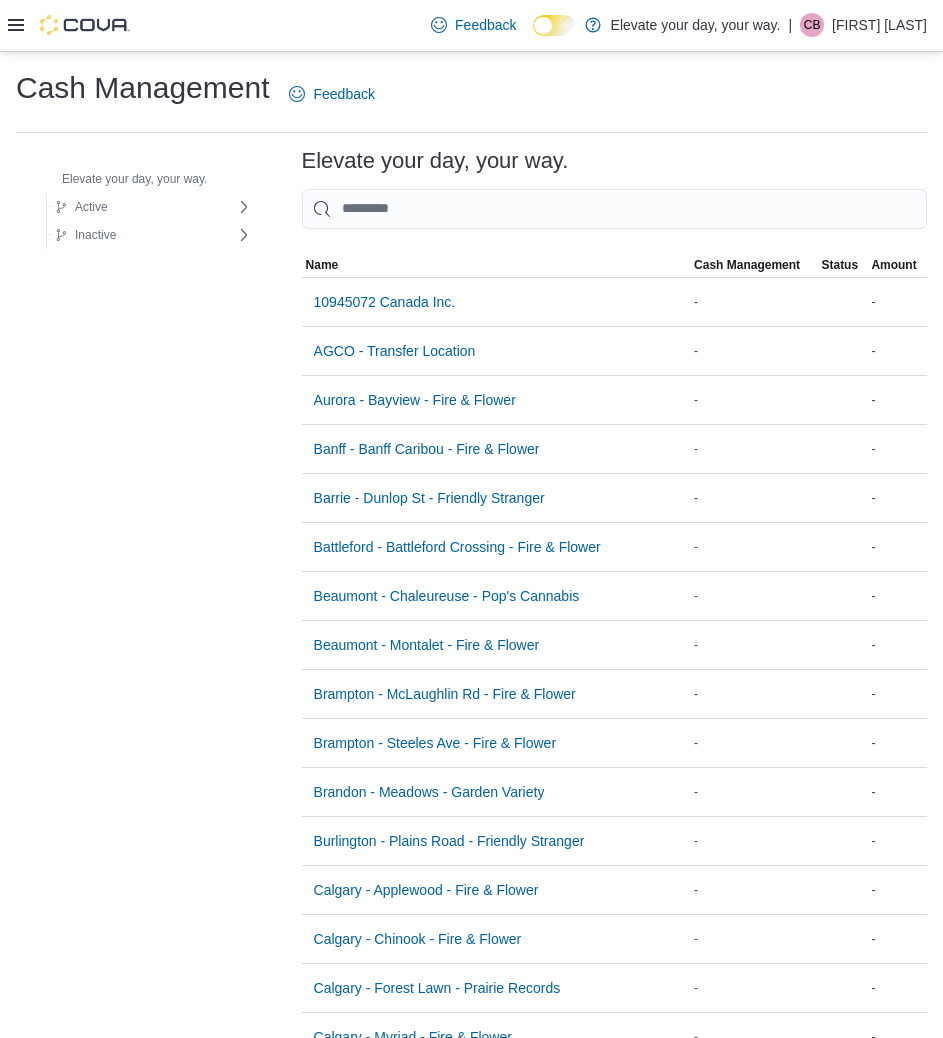 click 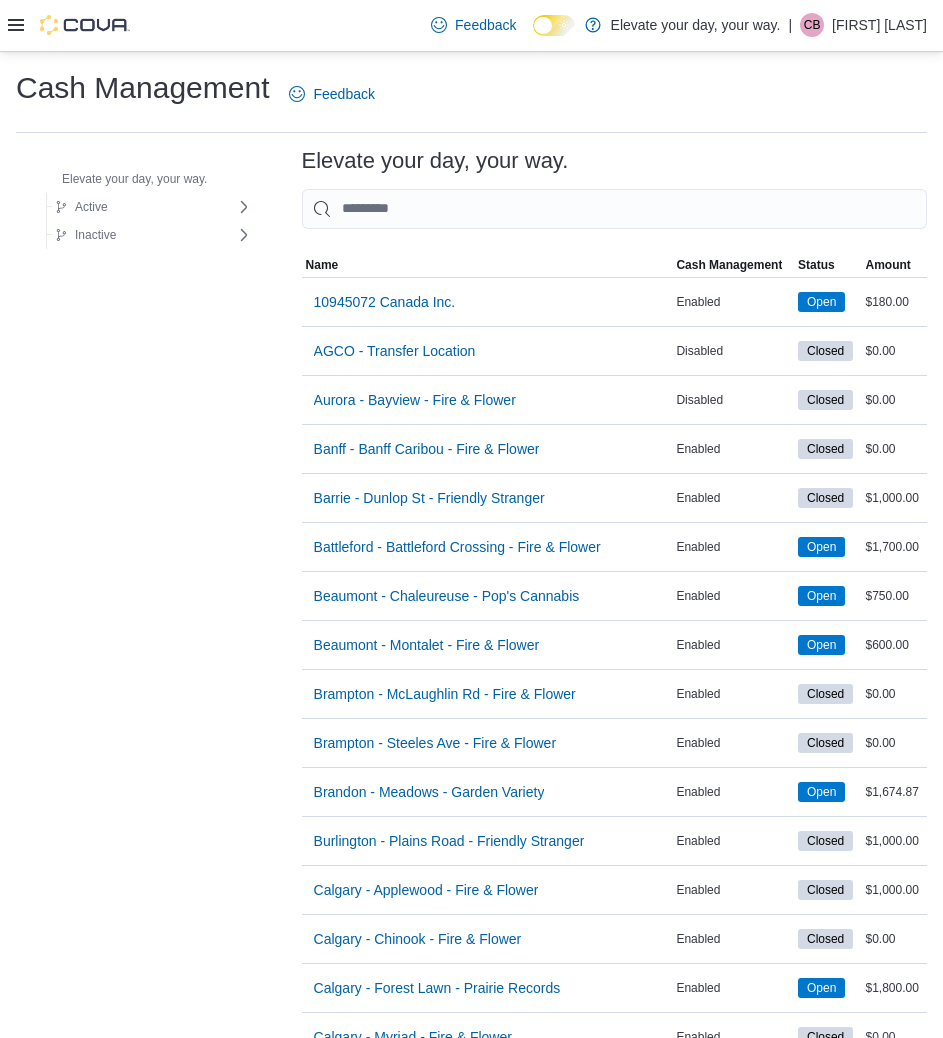 click on "Elevate your day, your way. Active Fire & Flower FF Alberta Tier A FF AB Tier B FF AB Tier C FF AB FF British Columbia Tier A FF BC Tier B FF BC Tier C FF BC FF Manitoba Tier A FF MB Tier B FF MB Tier C FF MB FF Ontario Tier A FF ON Tier B FF ON Tier C FF ON FF Saskatchewan Tier A FF SK Tier B FF SK Tier C FF SK FF Yukon Tier A FF YT Tier B FF YT Tier C FF YT Friendly Stranger FS Ontario Tier A FS ON Tier B FS ON Tier C FS ON Garden Variety Pop's Cannabis Tier B PC AB Tier C PC AB Prairie Records PR Alberta PR Saskatchewan Inactive MOBILE TRAILER OFFICE Holding ONLINE WAREHOUSE Holding Inactive MC Cannabis Inactive AB MC Cannabis Inactive ON MC Cannabis Inactive SK MC Cannabis Inactive Retail Stores Inactive Alberta Inactive British Columbia Inactive Manitoba Inactive Ontario Inactive Saskatchewan Inactive Yukon Elevate your day, your way.   Sorting Name Cash Management Status Amount Name 10945072 Canada Inc. Cash Management Enabled Status Open Amount $180.00 Name AGCO - Transfer Location Cash Management Name" at bounding box center (471, 4501) 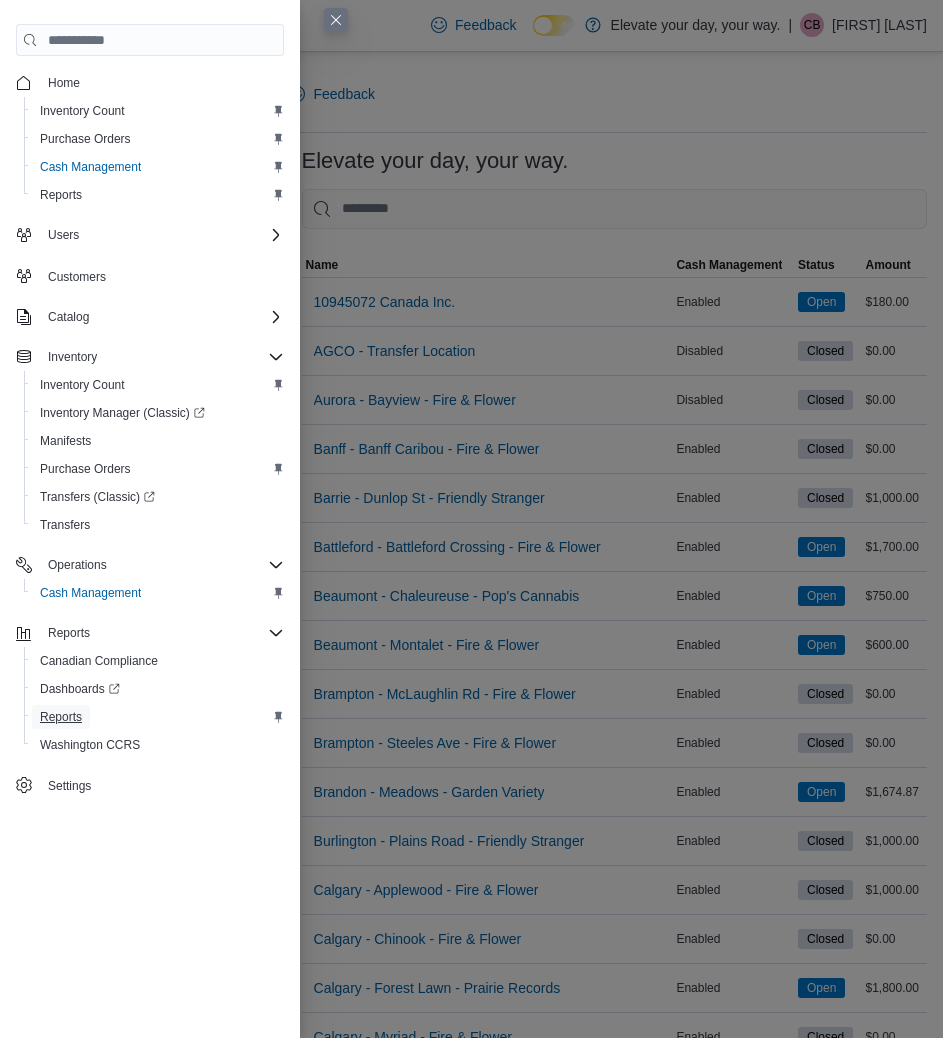 click on "Reports" at bounding box center (61, 717) 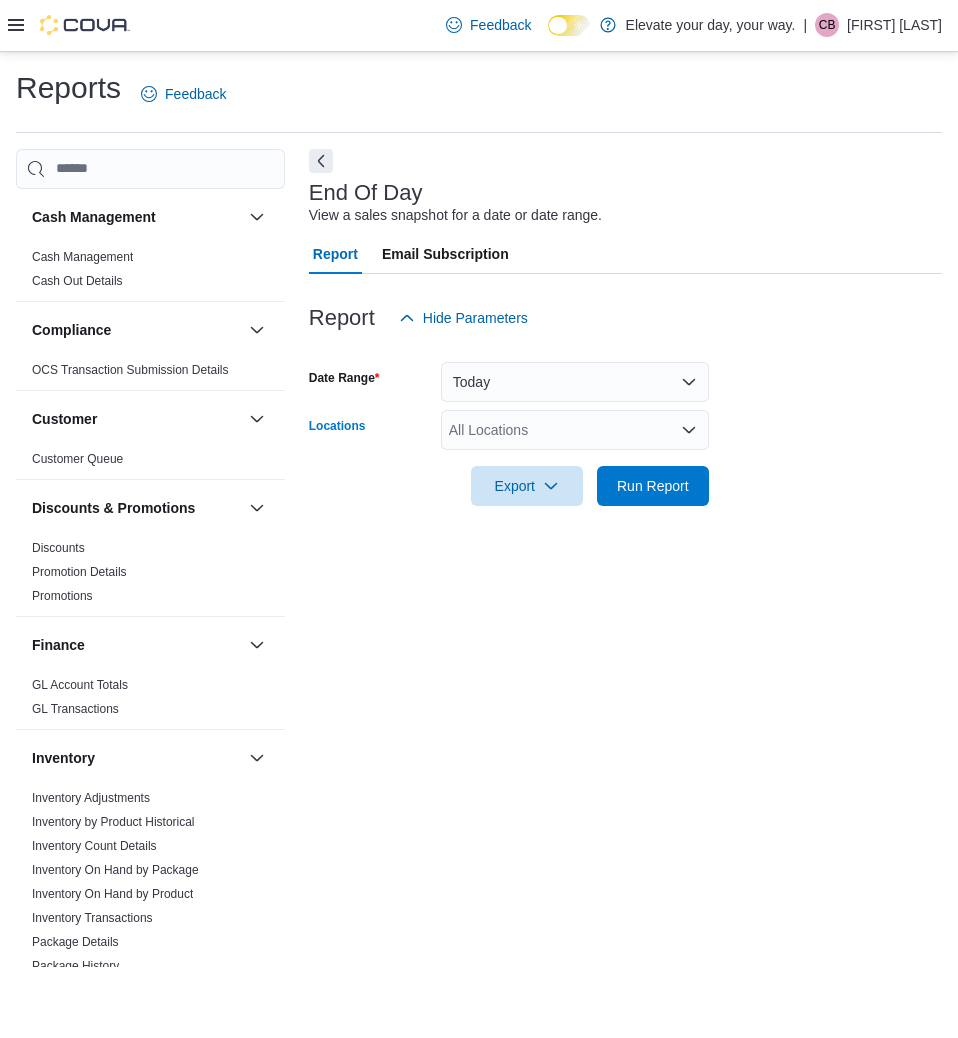 click on "All Locations" at bounding box center (575, 430) 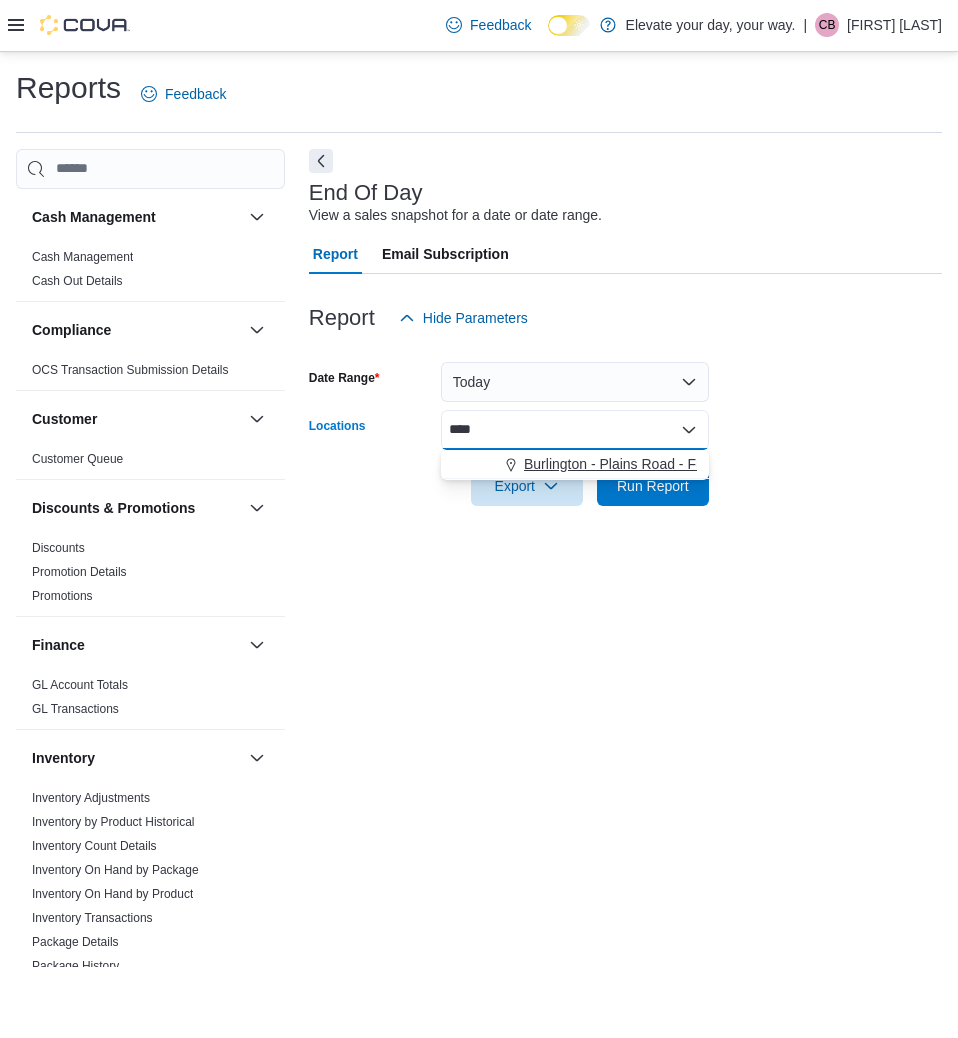 type on "****" 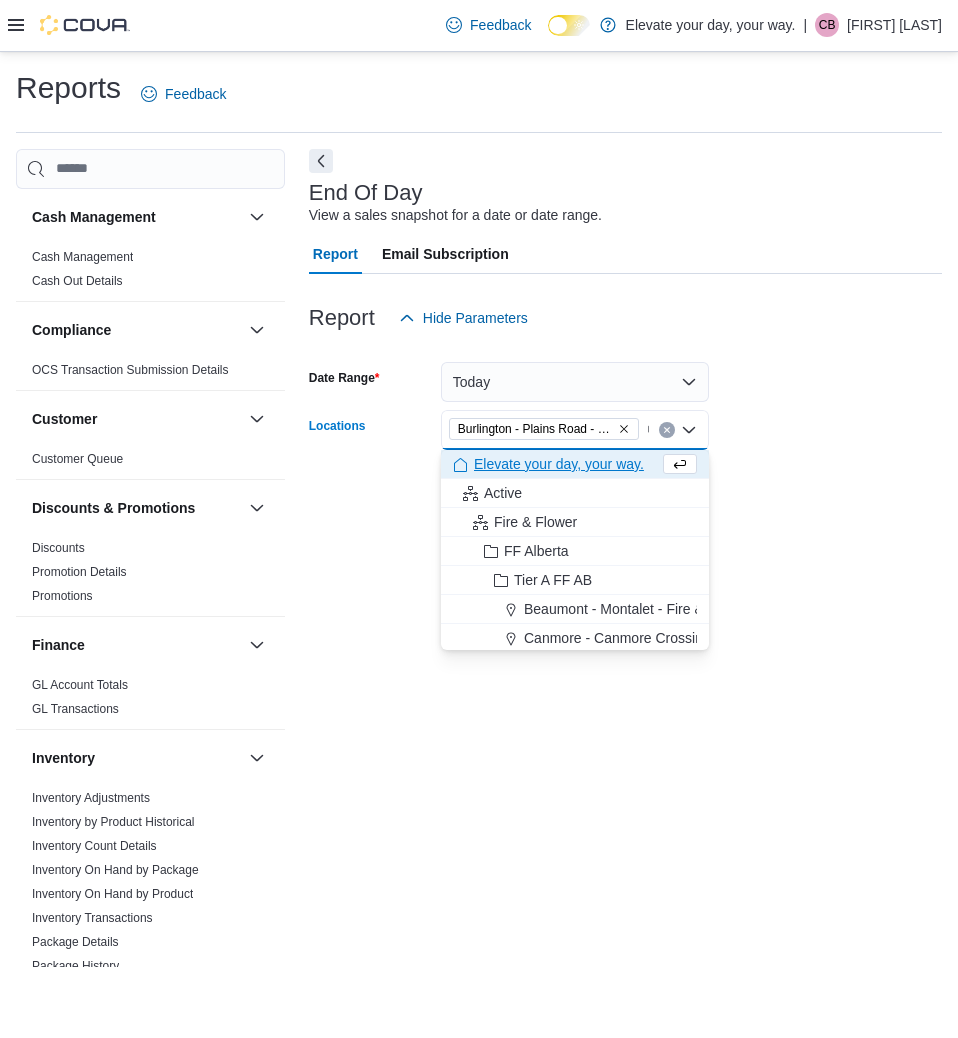 type 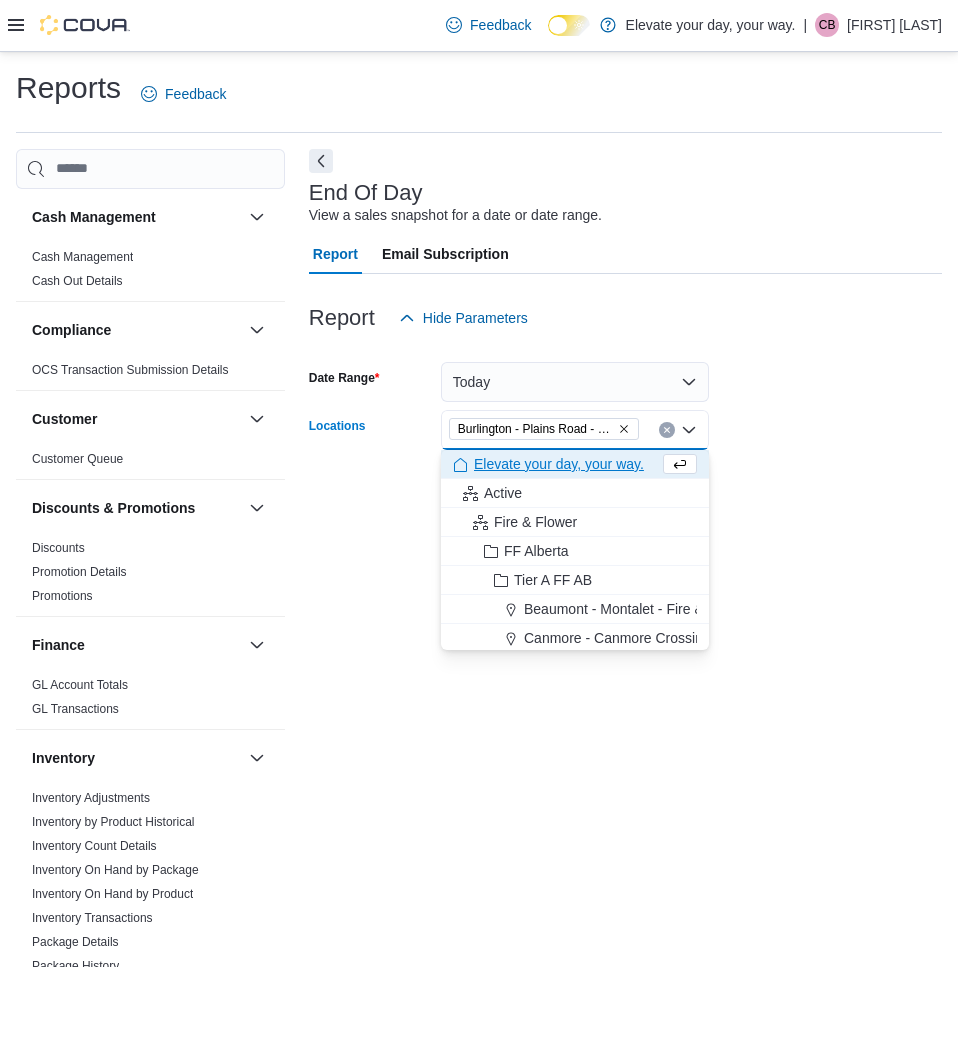 click at bounding box center [625, 518] 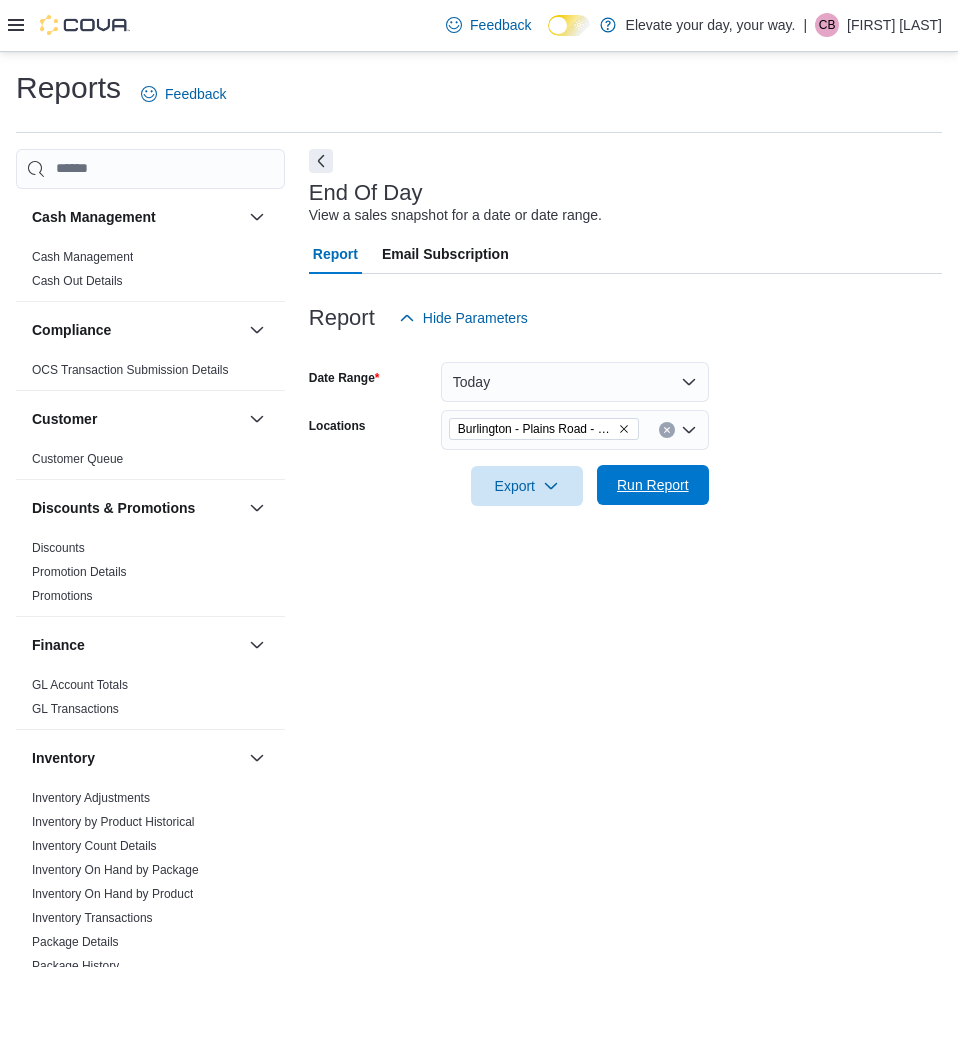 click on "Run Report" at bounding box center [653, 485] 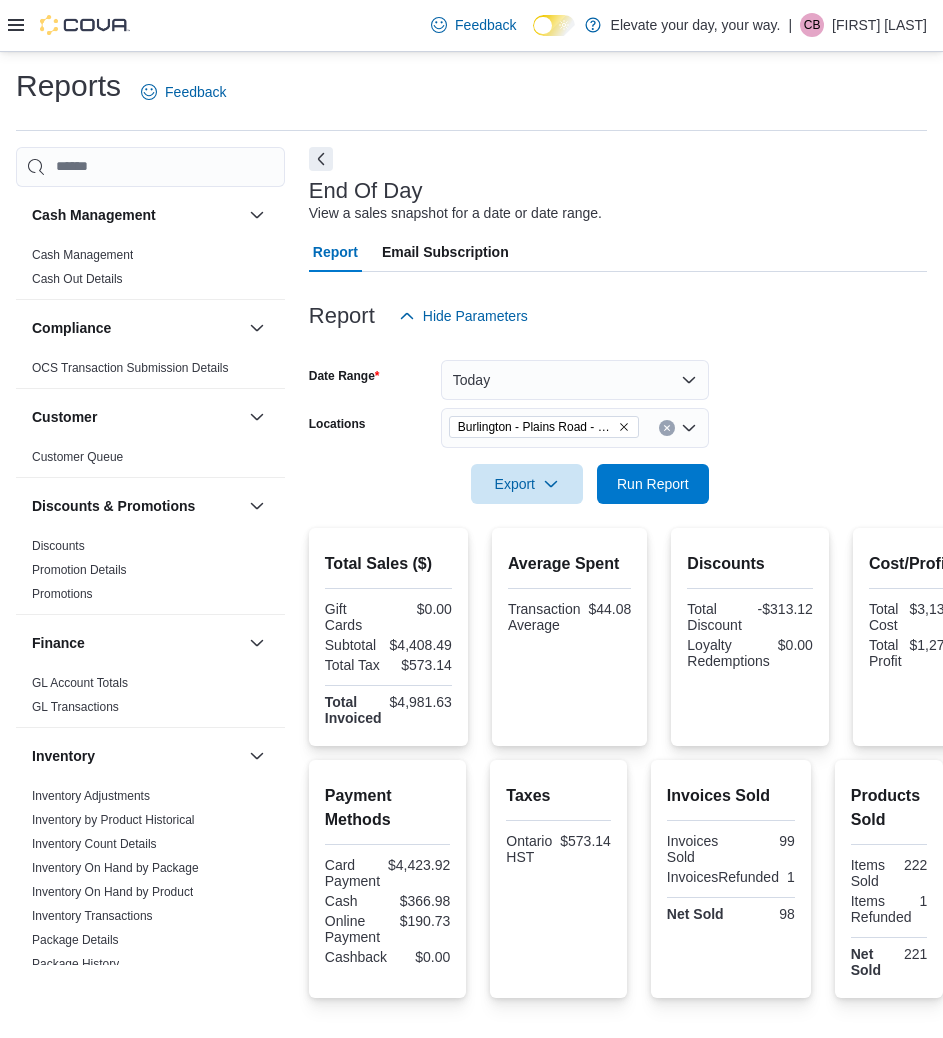 scroll, scrollTop: 0, scrollLeft: 0, axis: both 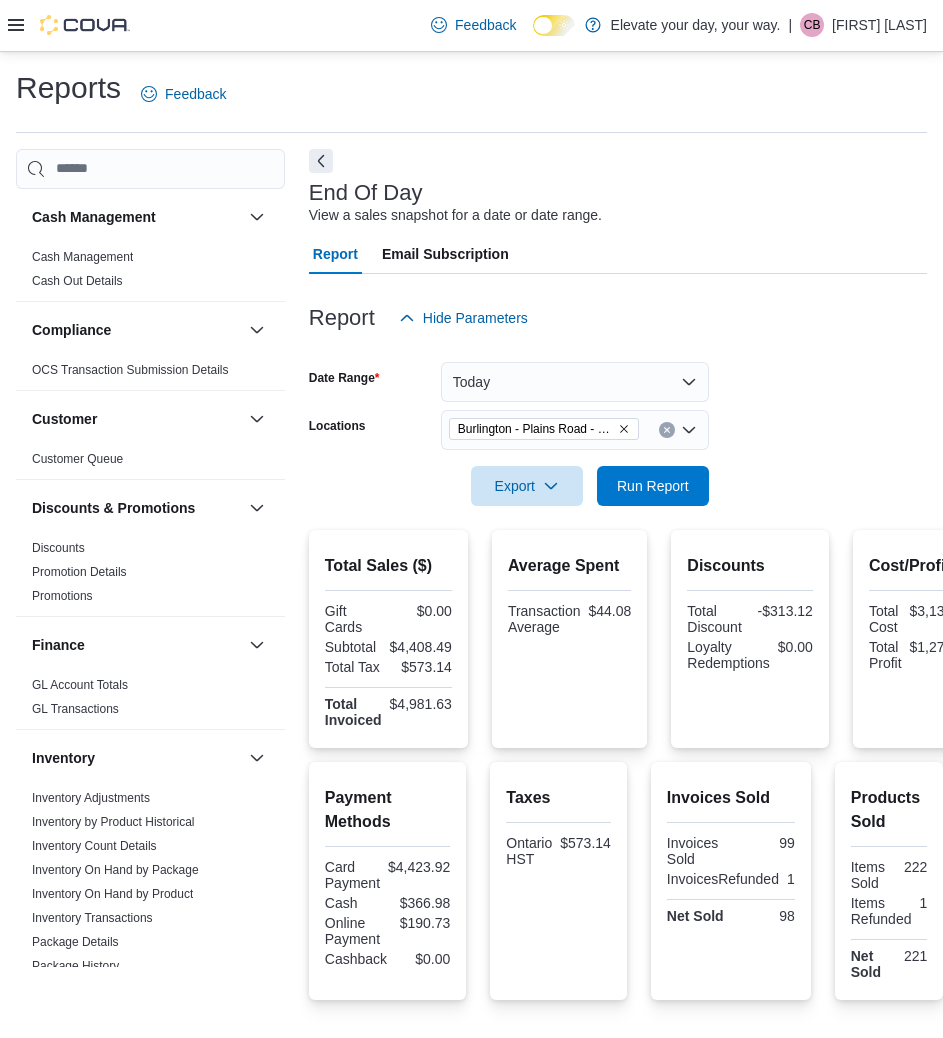 click at bounding box center (618, 518) 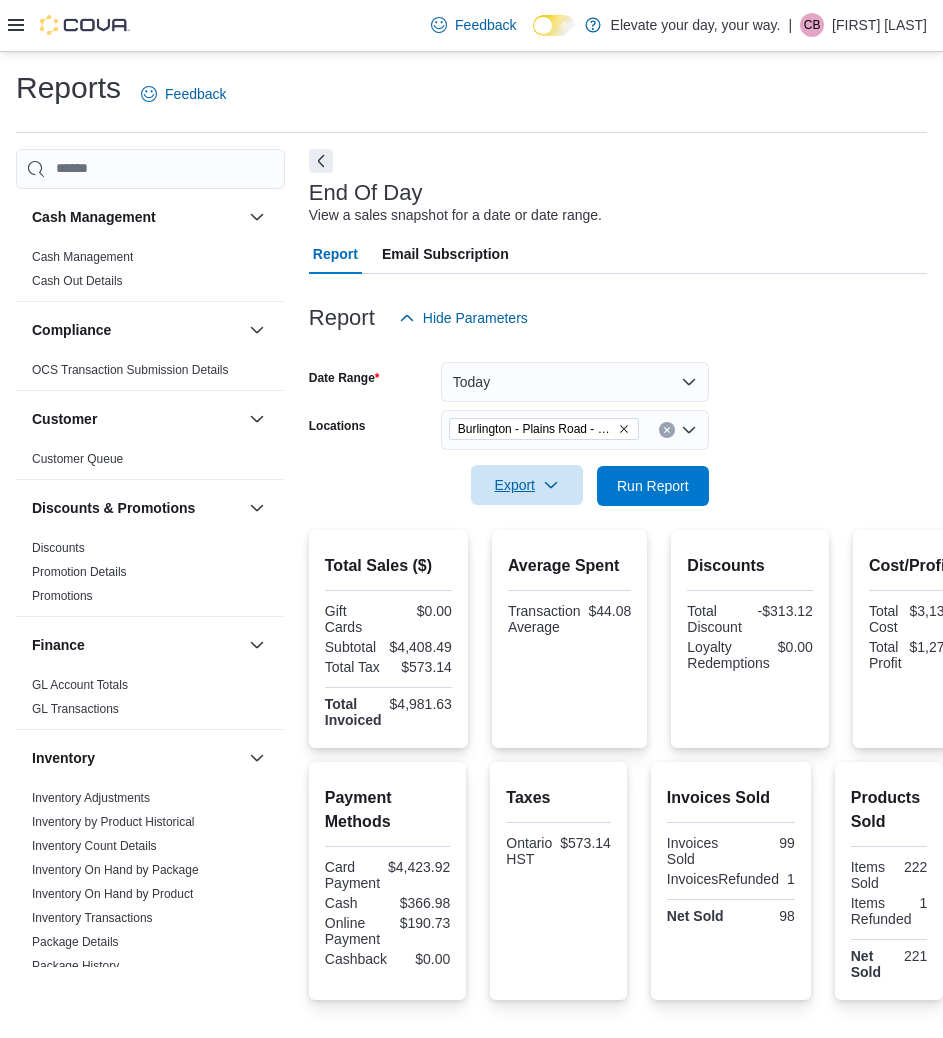 click 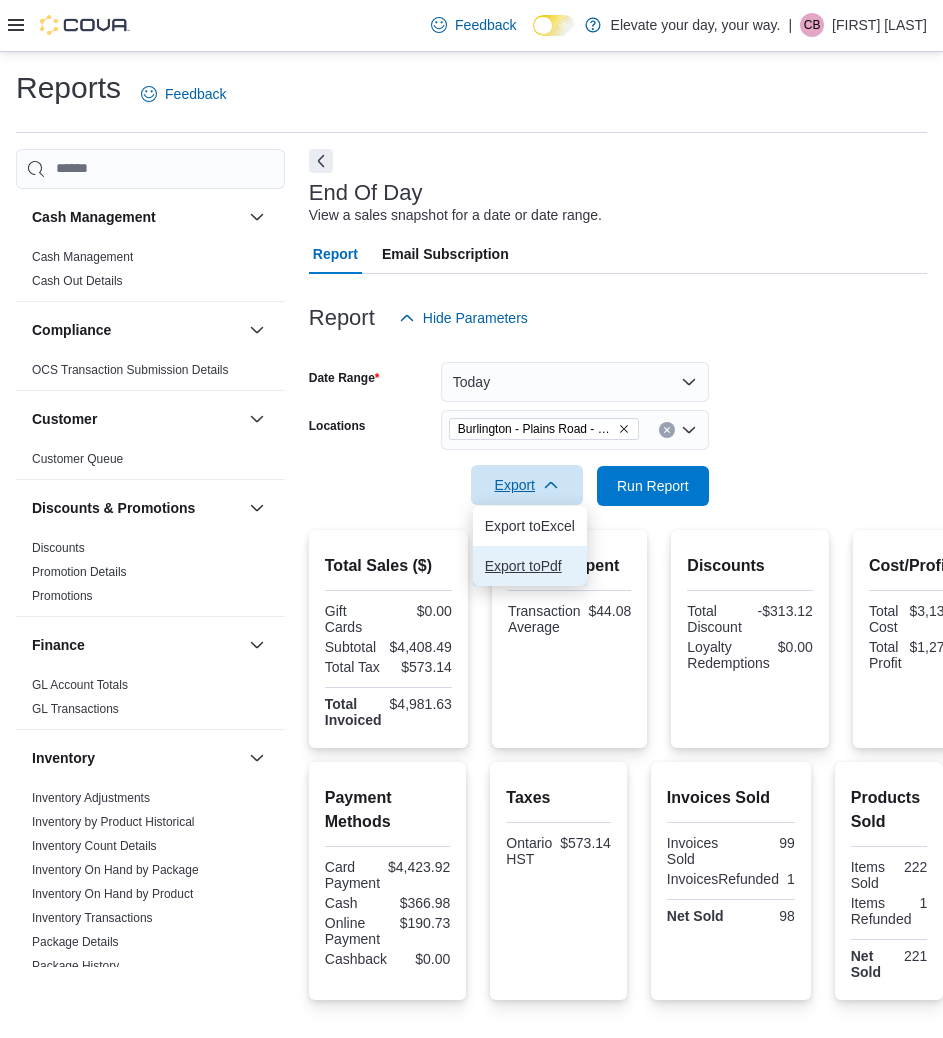 click on "Export to  Pdf" at bounding box center [530, 566] 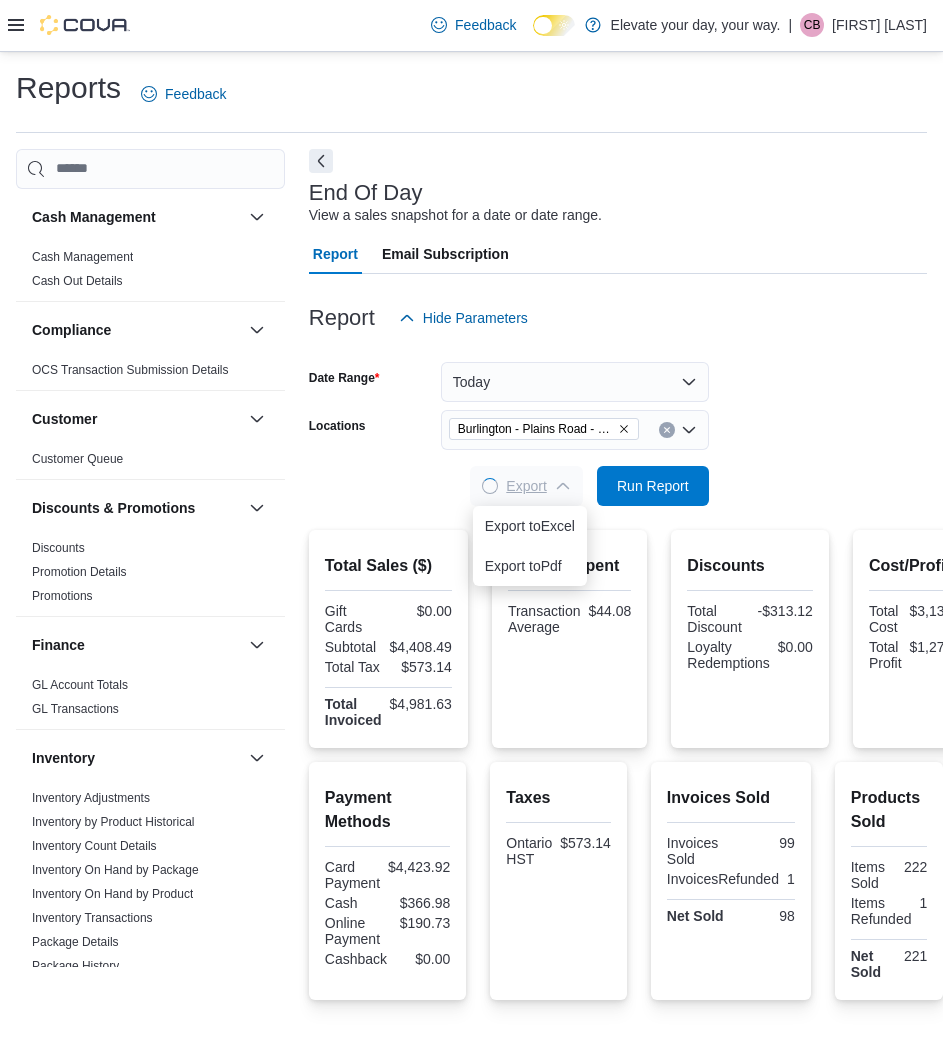 scroll, scrollTop: 0, scrollLeft: 0, axis: both 